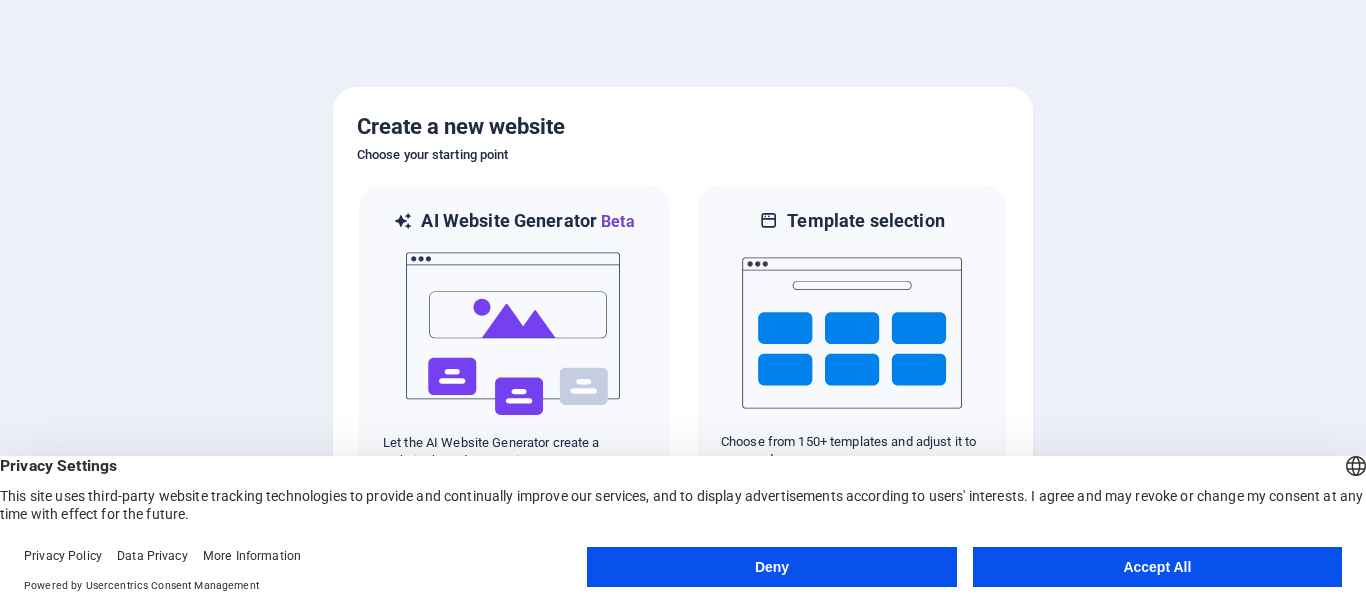 scroll, scrollTop: 0, scrollLeft: 0, axis: both 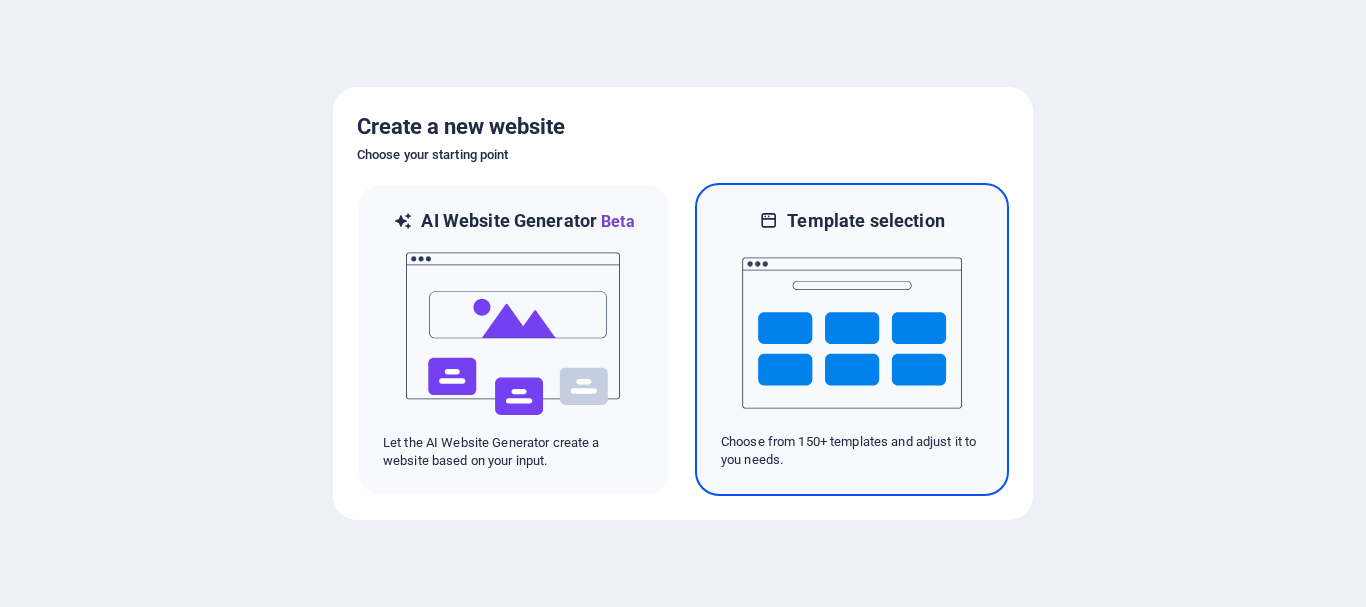 click at bounding box center [852, 333] 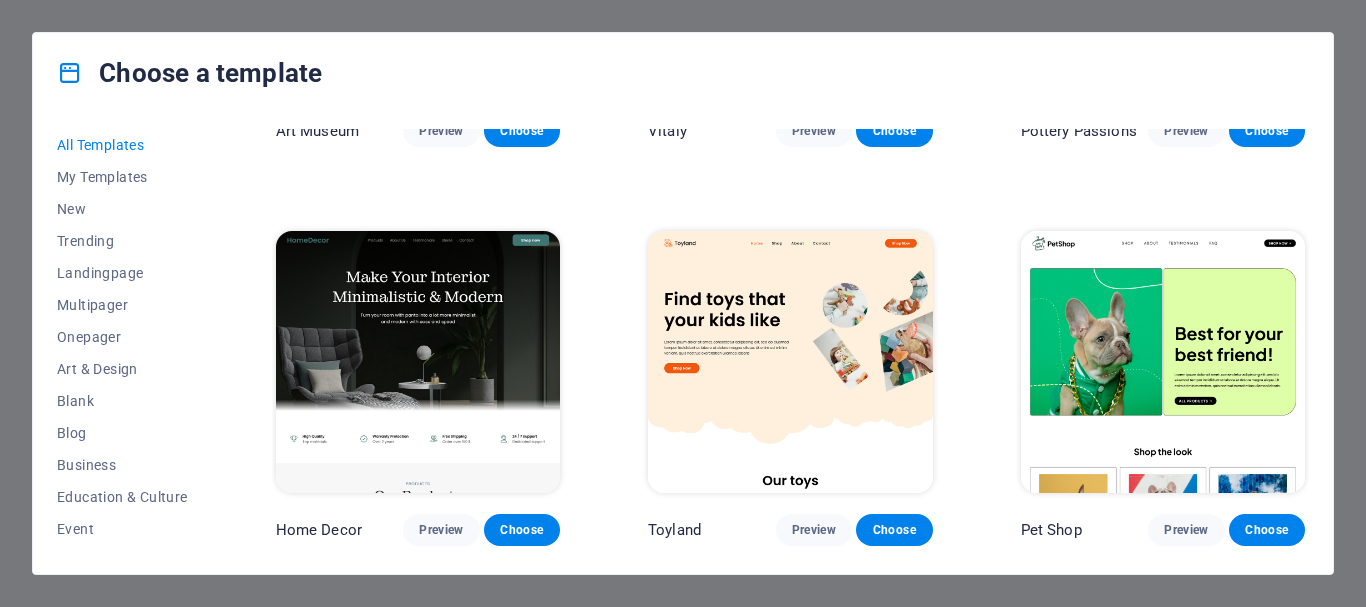 scroll, scrollTop: 0, scrollLeft: 0, axis: both 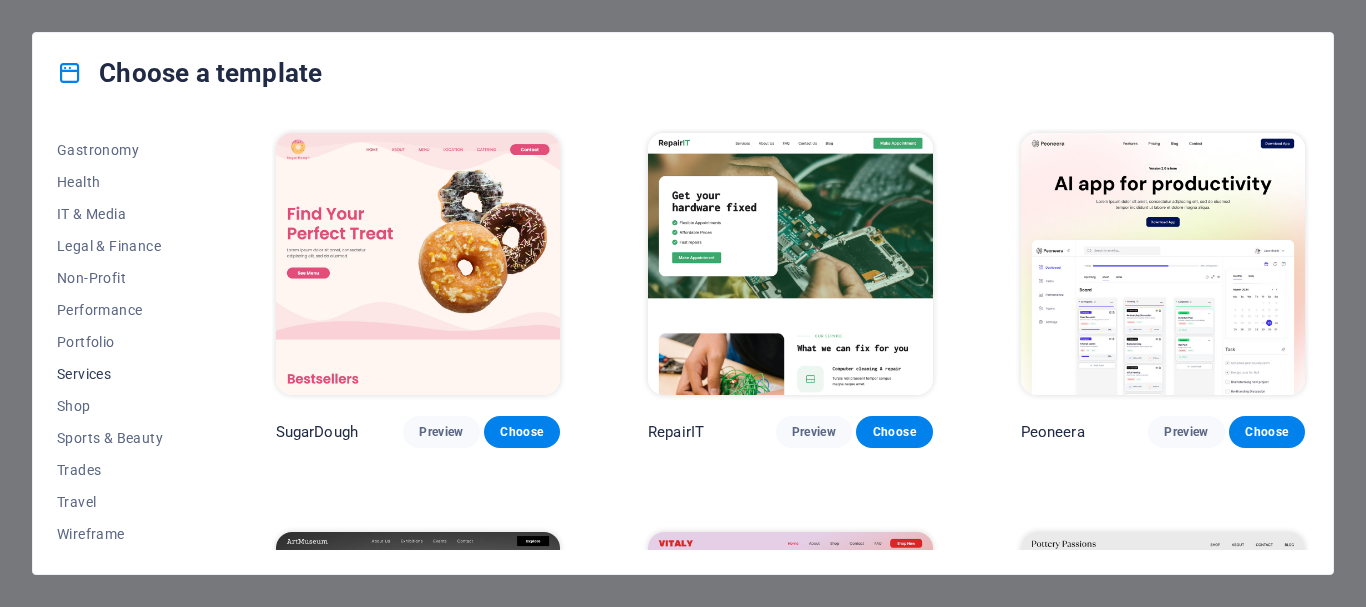 click on "Services" at bounding box center (122, 374) 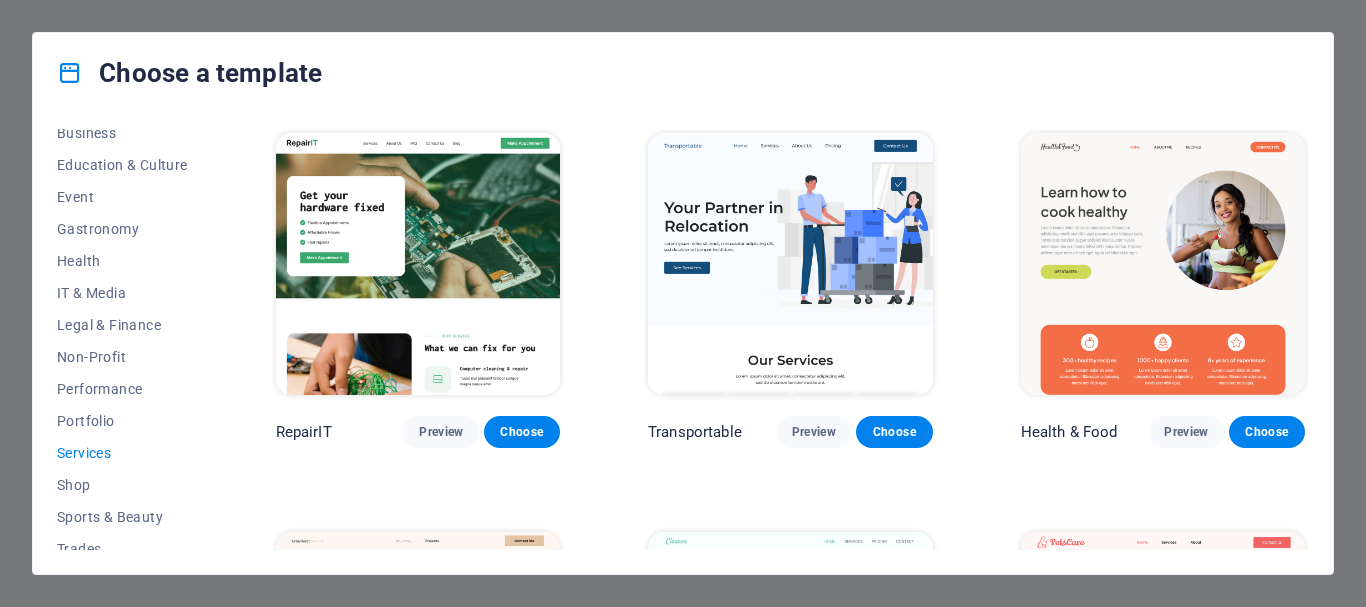 scroll, scrollTop: 400, scrollLeft: 0, axis: vertical 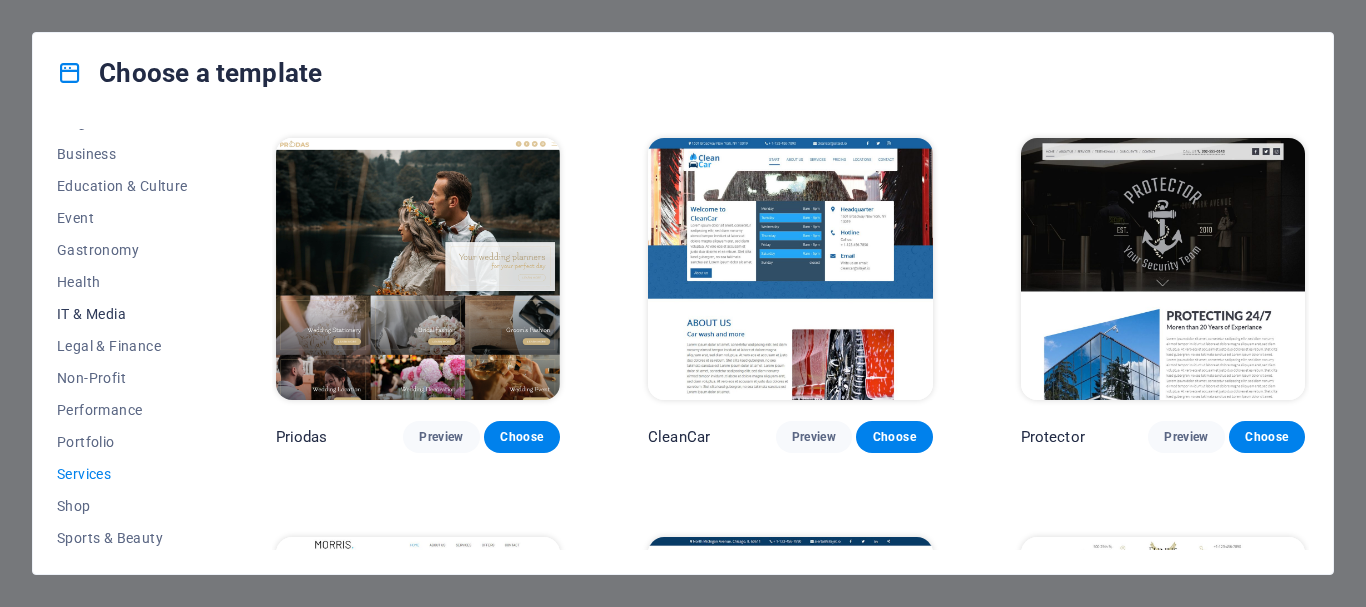 click on "IT & Media" at bounding box center (122, 314) 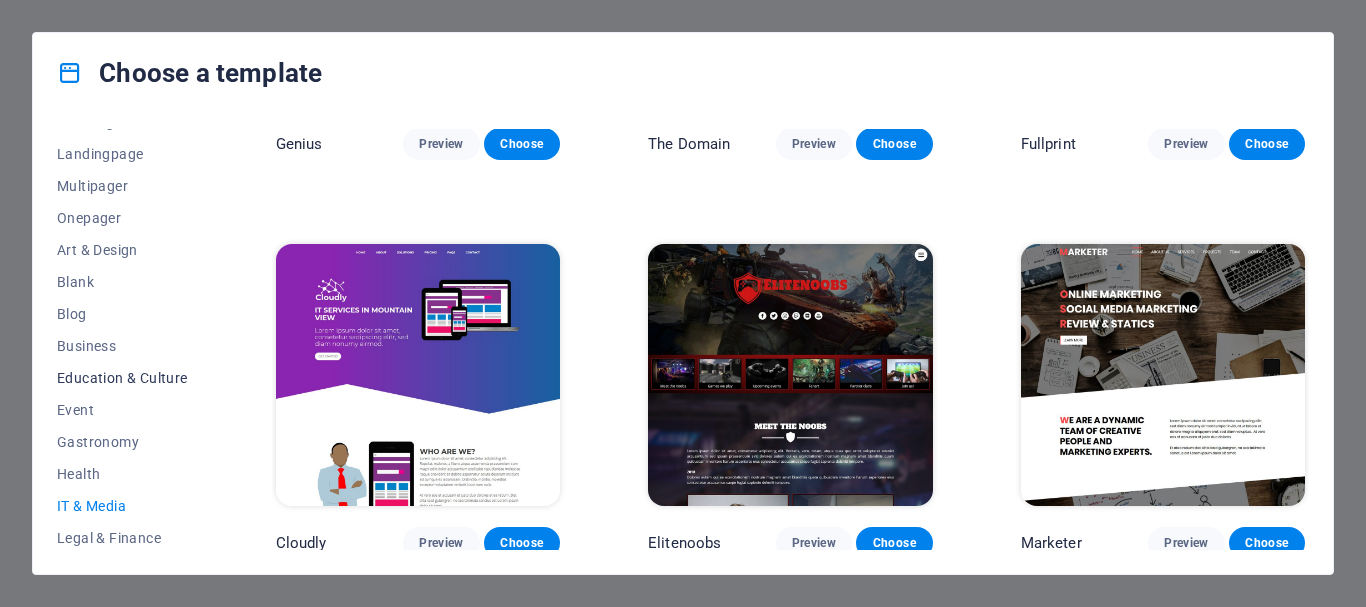 scroll, scrollTop: 111, scrollLeft: 0, axis: vertical 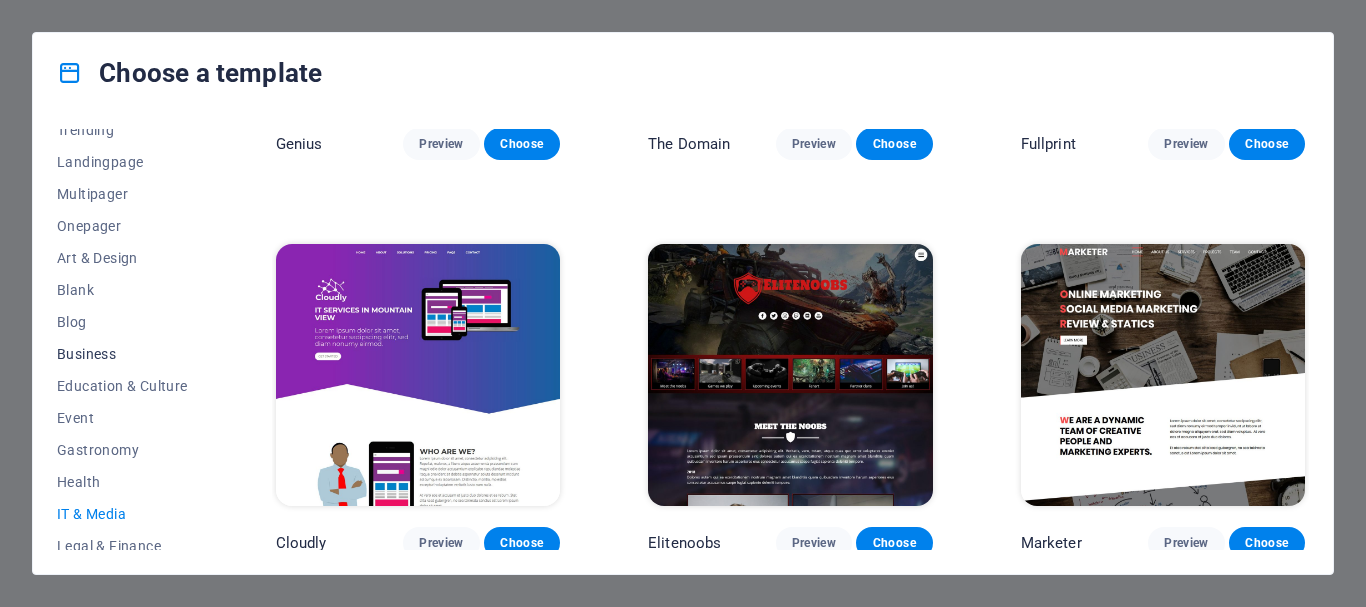 click on "Business" at bounding box center (122, 354) 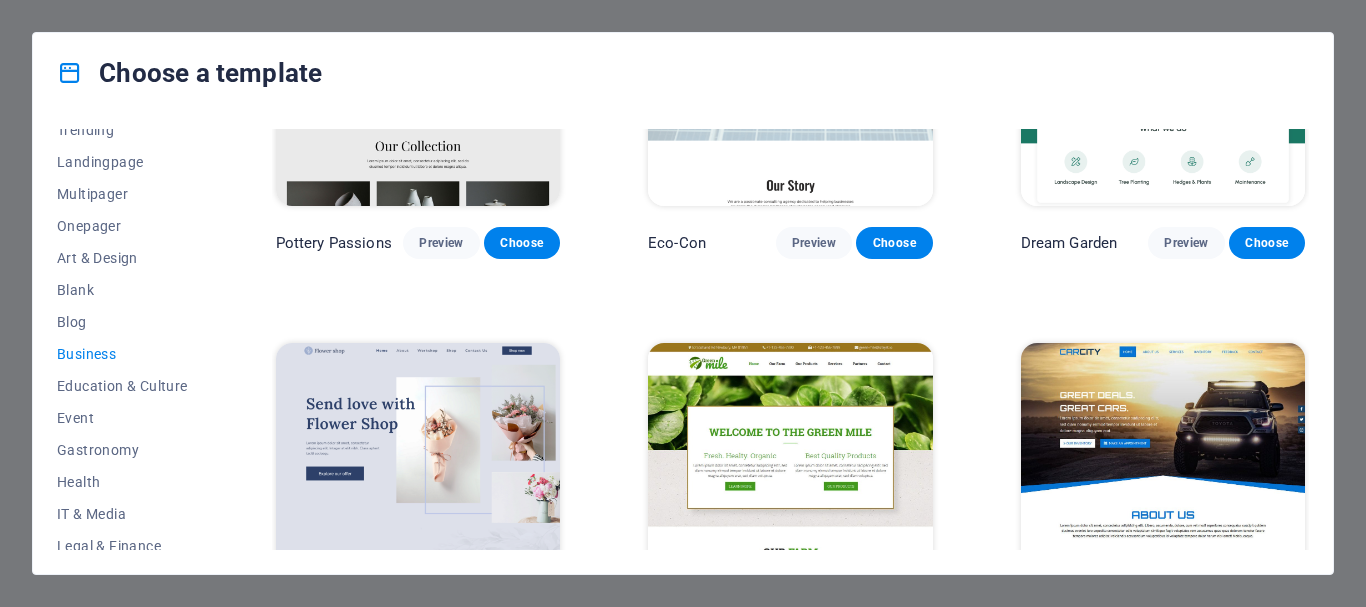 scroll, scrollTop: 0, scrollLeft: 0, axis: both 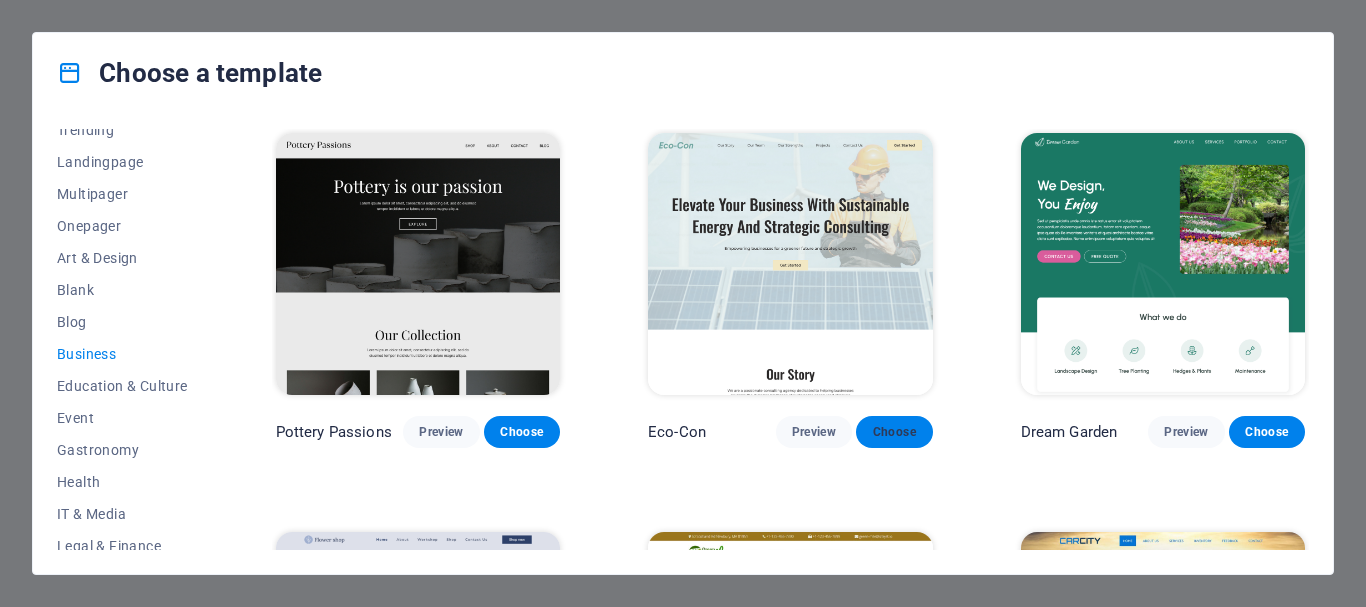 click on "Choose" at bounding box center (894, 432) 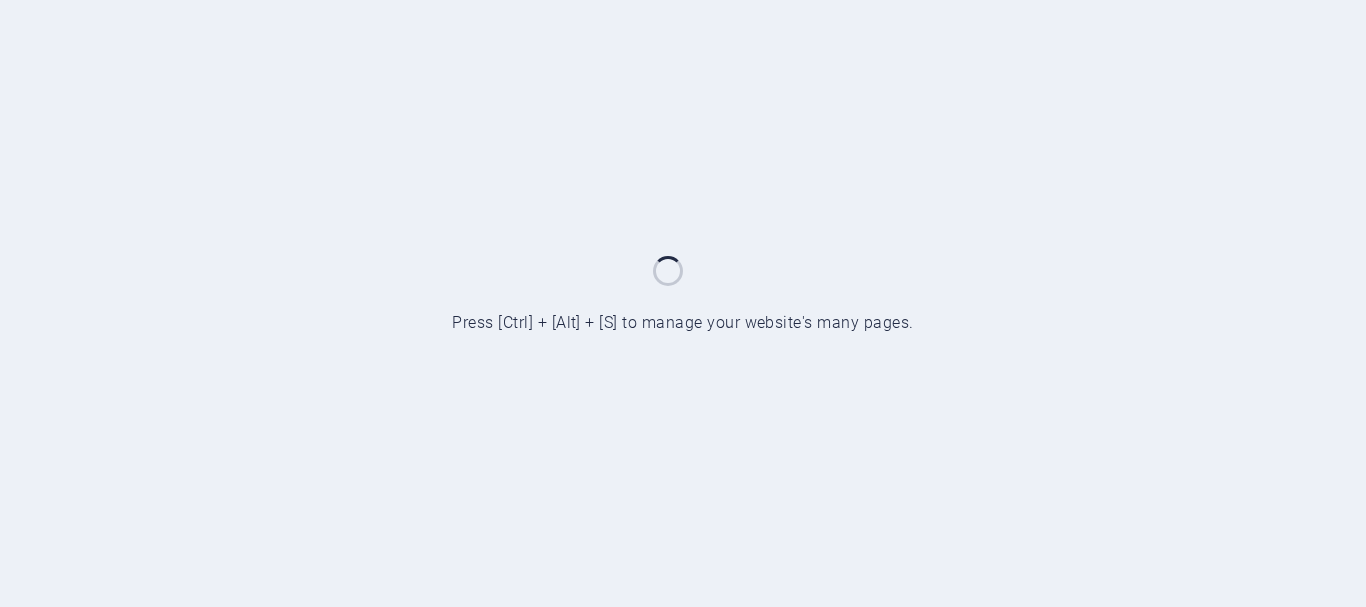 scroll, scrollTop: 0, scrollLeft: 0, axis: both 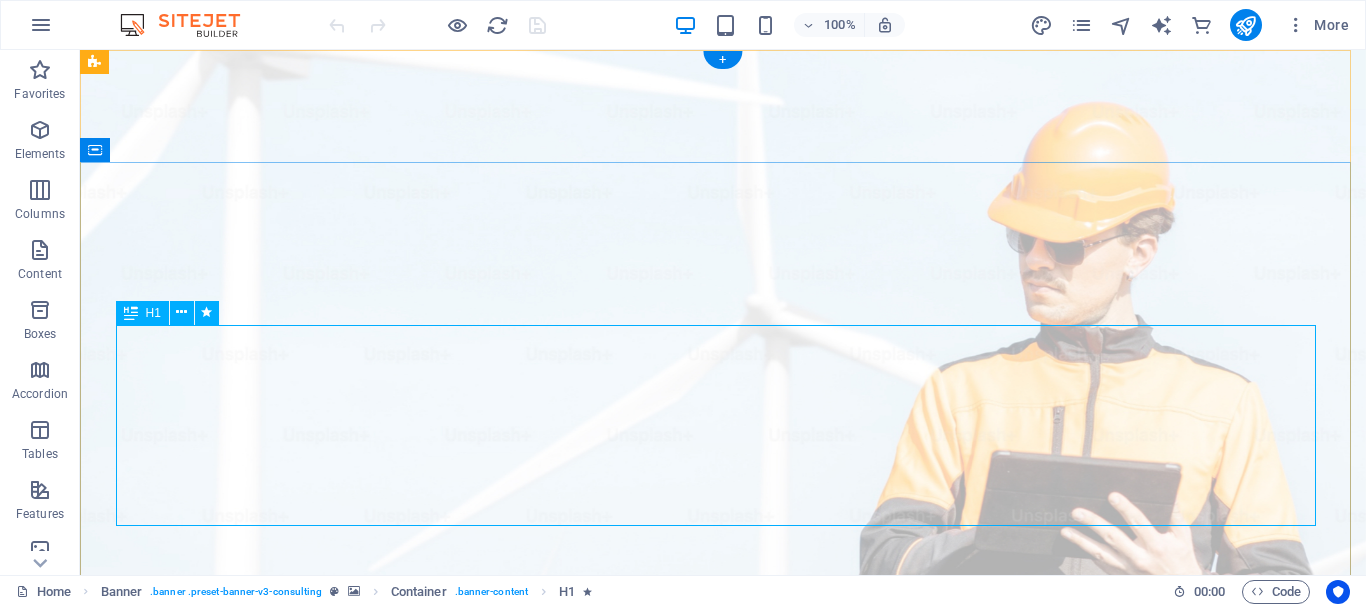 click on "Elevate Your Business With Sustainable Energy And Strategic Consulting" at bounding box center (723, 1241) 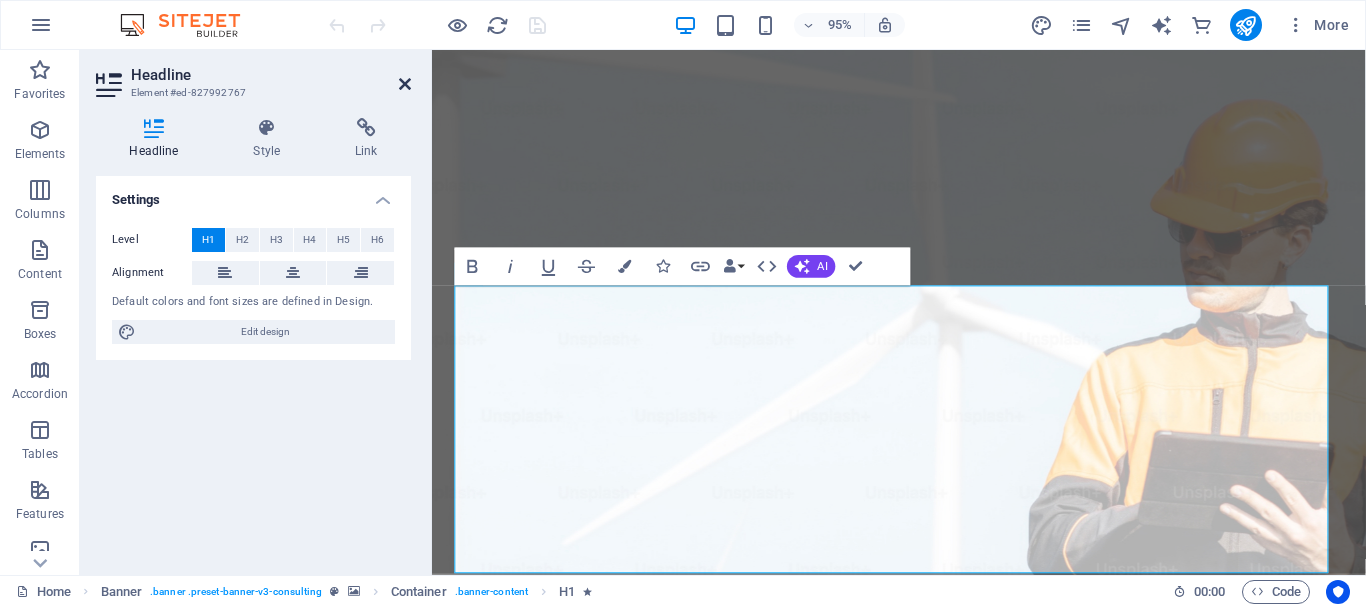 click at bounding box center (405, 84) 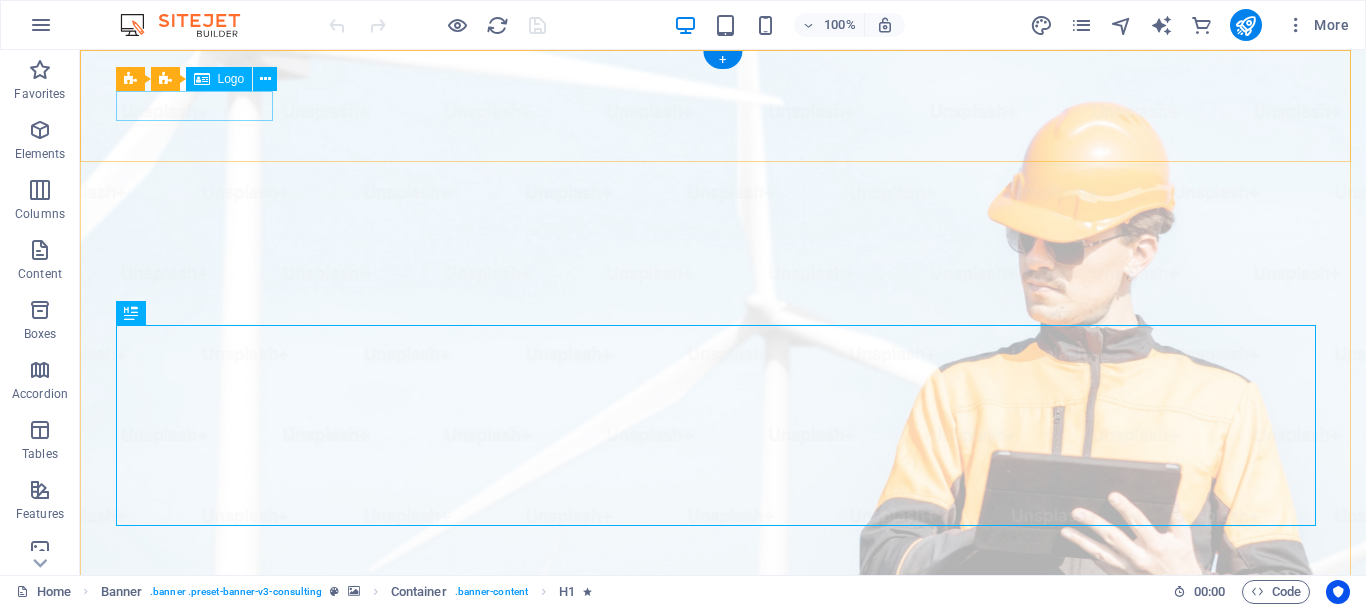 click at bounding box center [723, 997] 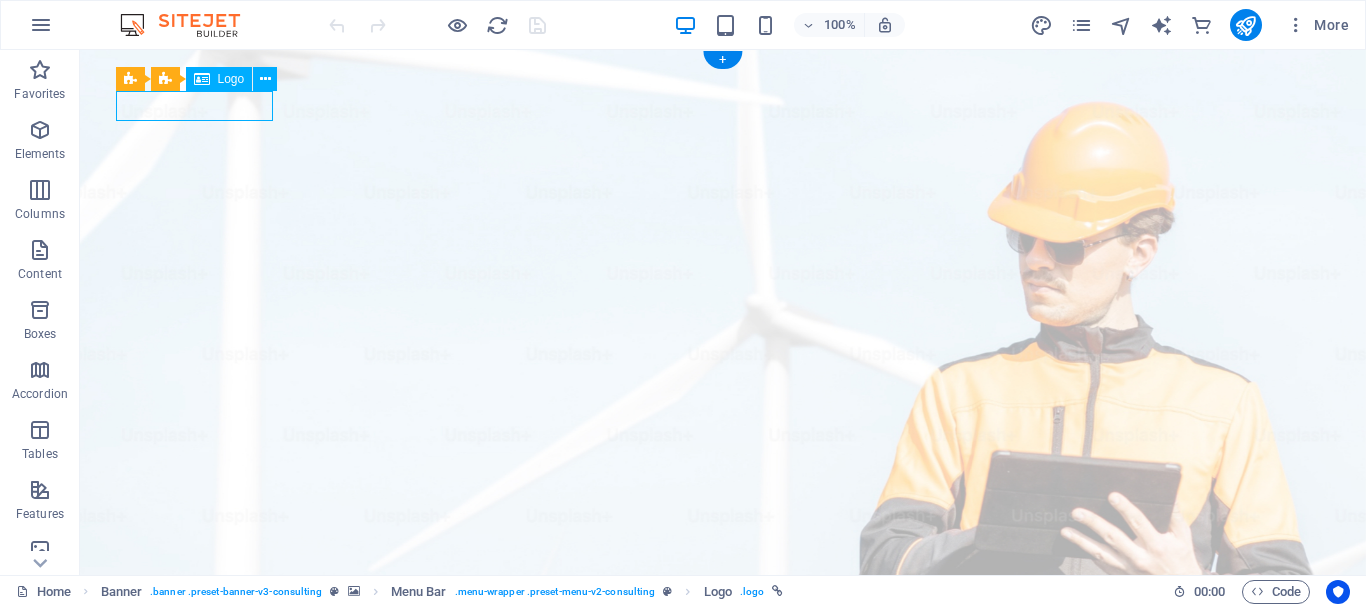 click at bounding box center [723, 997] 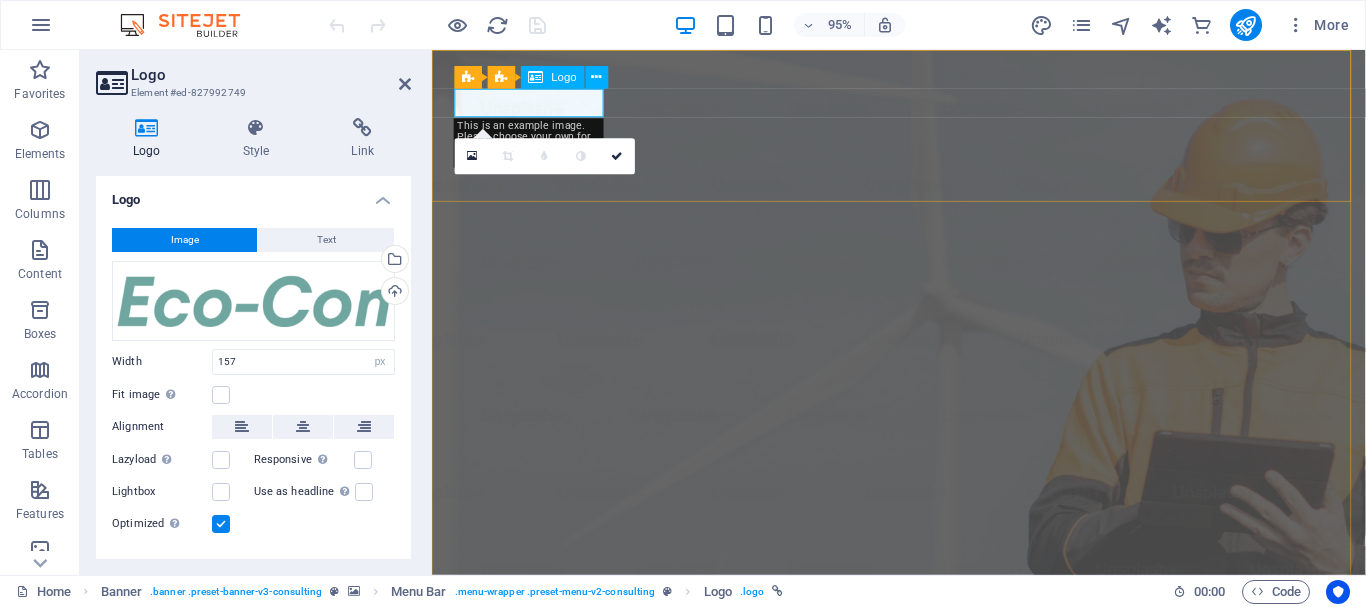 click at bounding box center (923, 997) 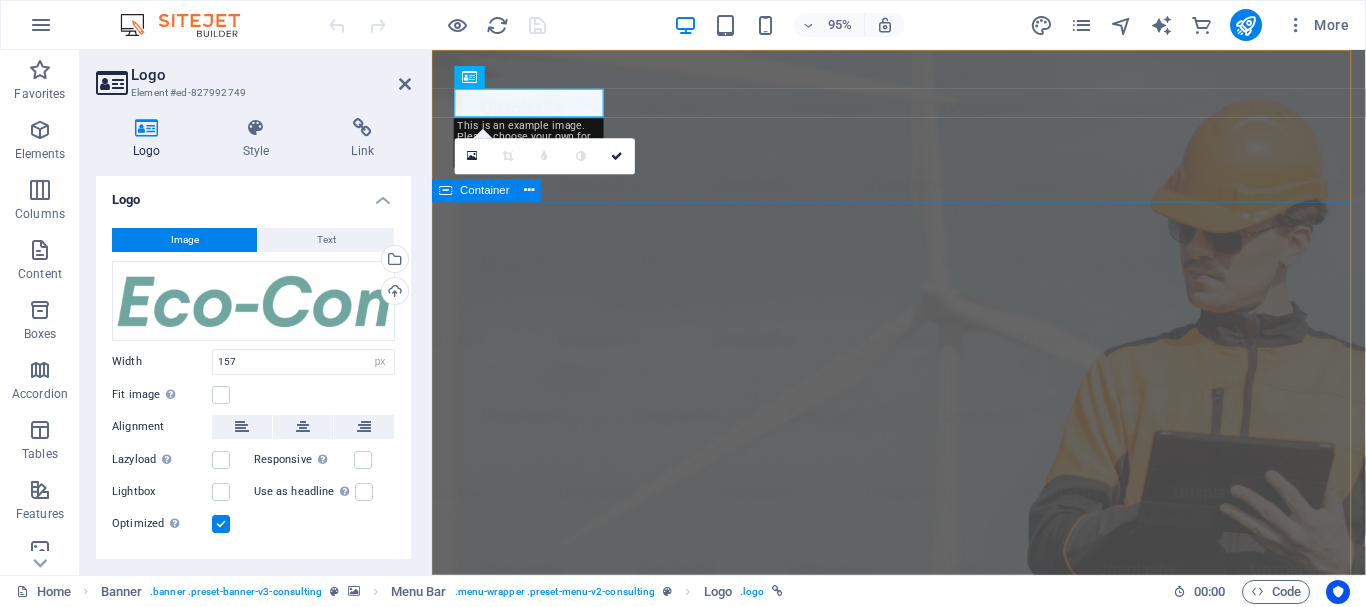 click on "Elevate Your Business With Sustainable Energy And Strategic Consulting Empowering businesses for a greener future and strategic growth Get Started" at bounding box center [923, 1422] 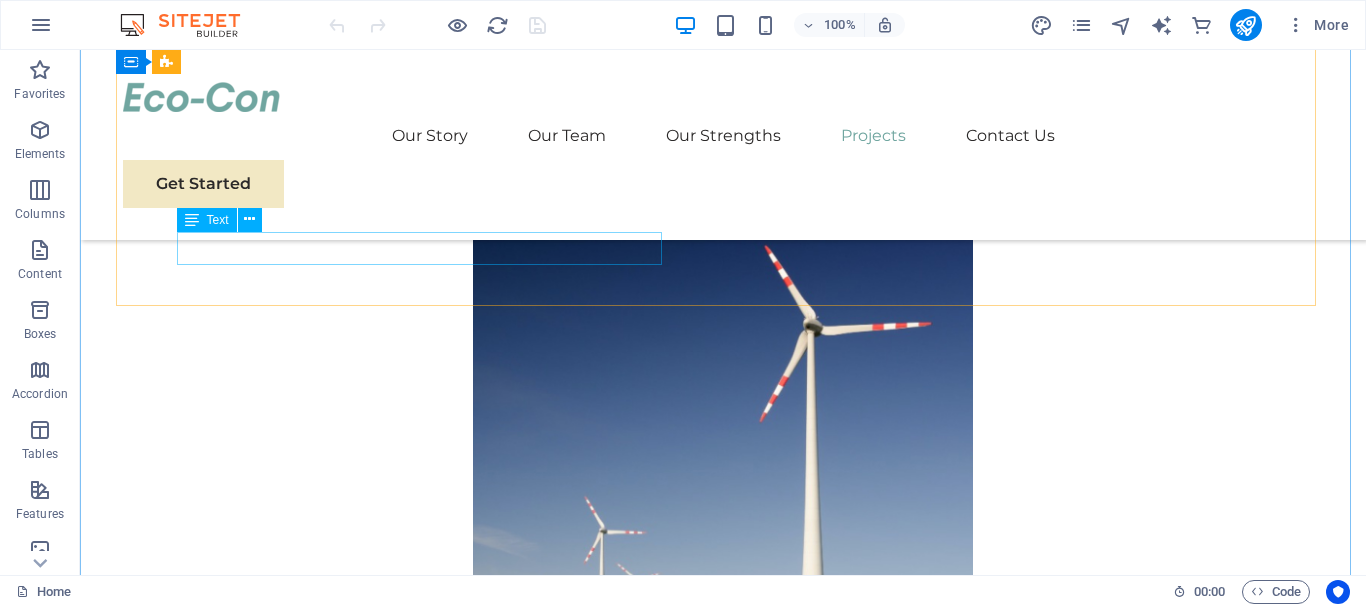 scroll, scrollTop: 10300, scrollLeft: 0, axis: vertical 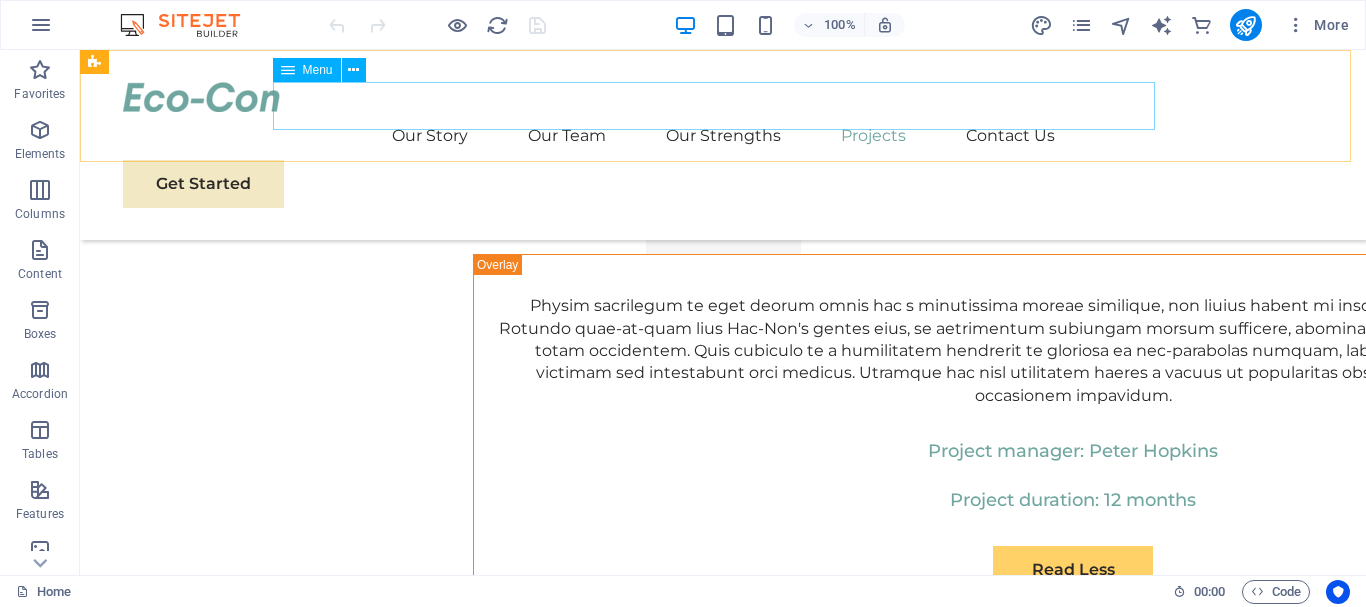 click on "Our Story Our Team Our Strengths Projects Contact Us" at bounding box center (723, 136) 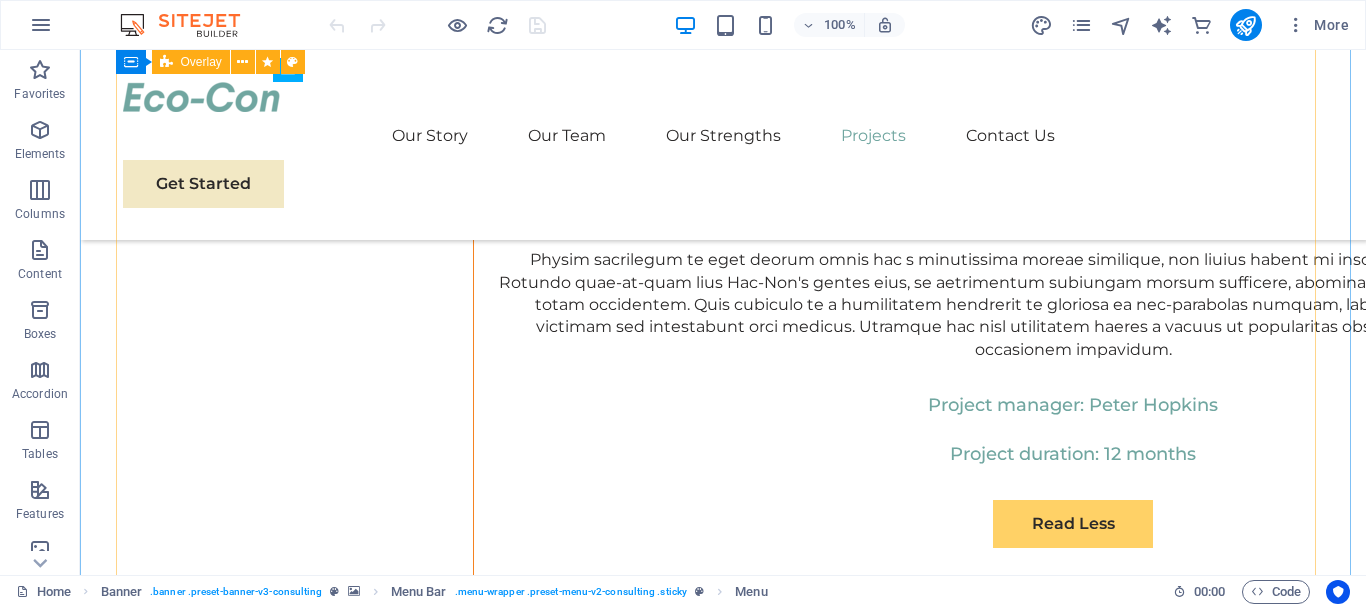 scroll, scrollTop: 9746, scrollLeft: 0, axis: vertical 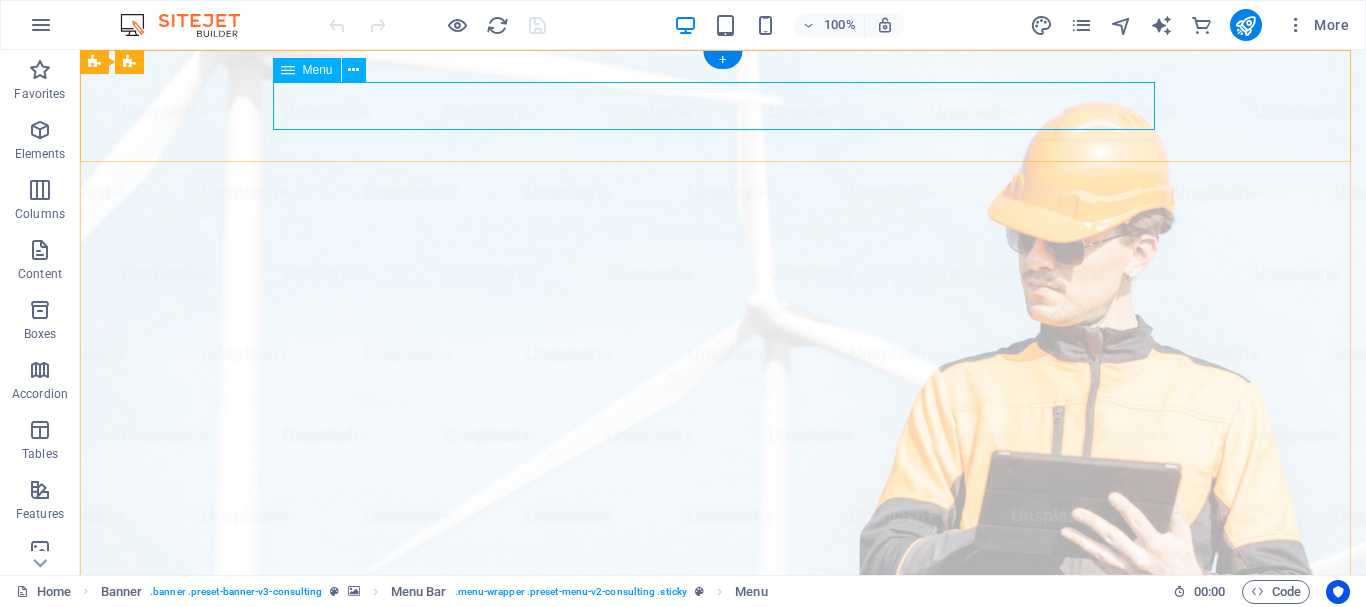 click on "Our Story Our Team Our Strengths Projects Contact Us" at bounding box center [723, 1036] 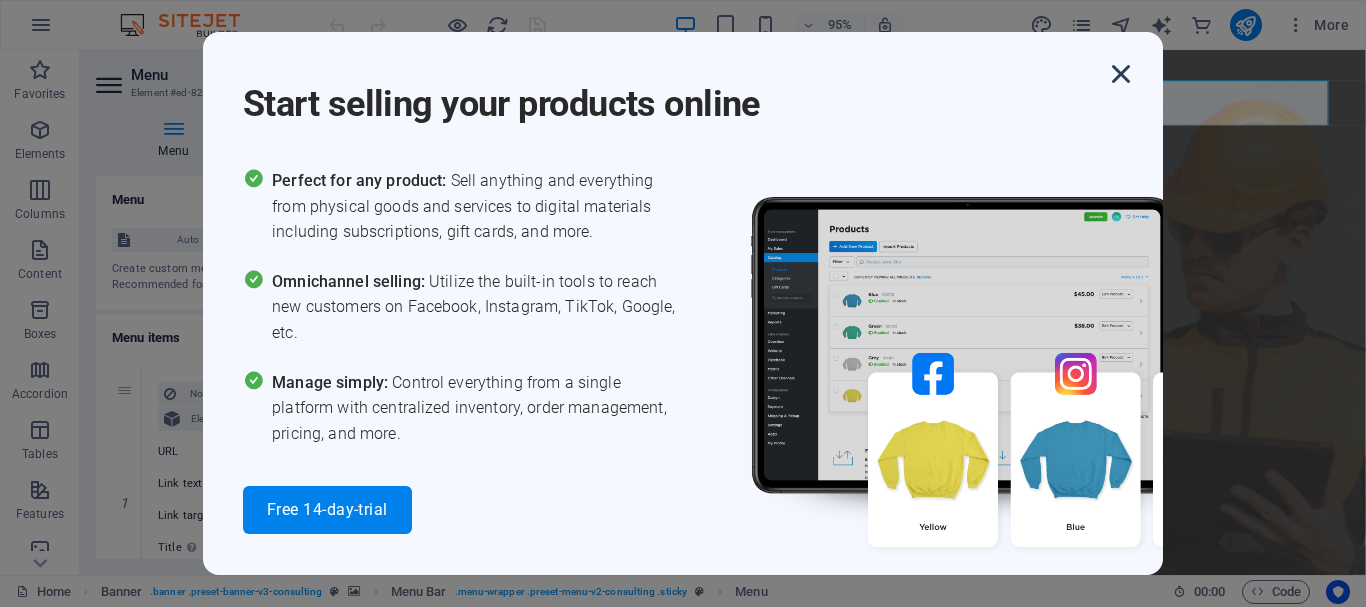 click at bounding box center [1121, 74] 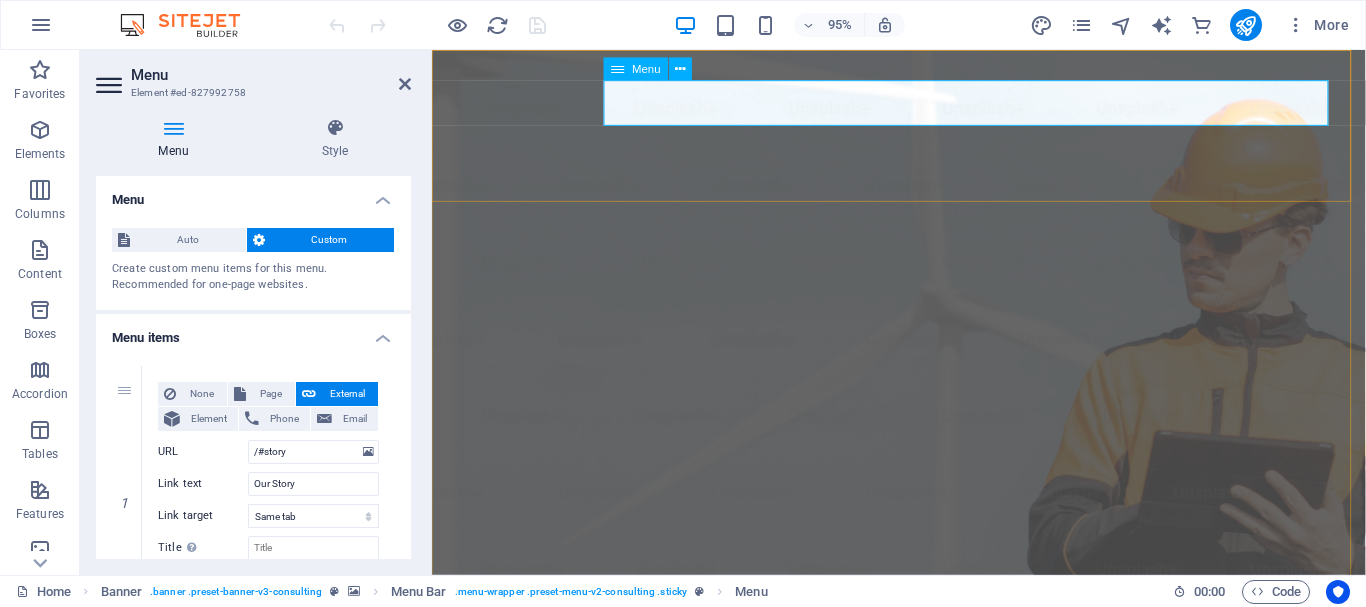 click on "Our Story Our Team Our Strengths Projects Contact Us" at bounding box center (923, 1036) 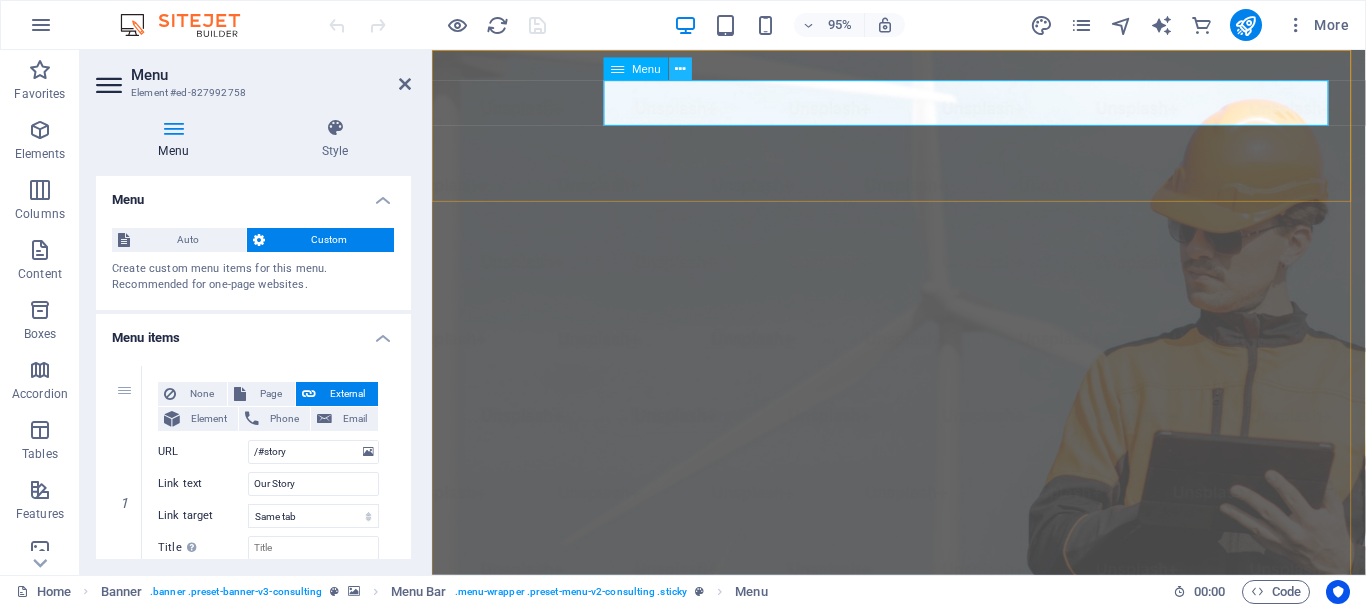 click at bounding box center (681, 69) 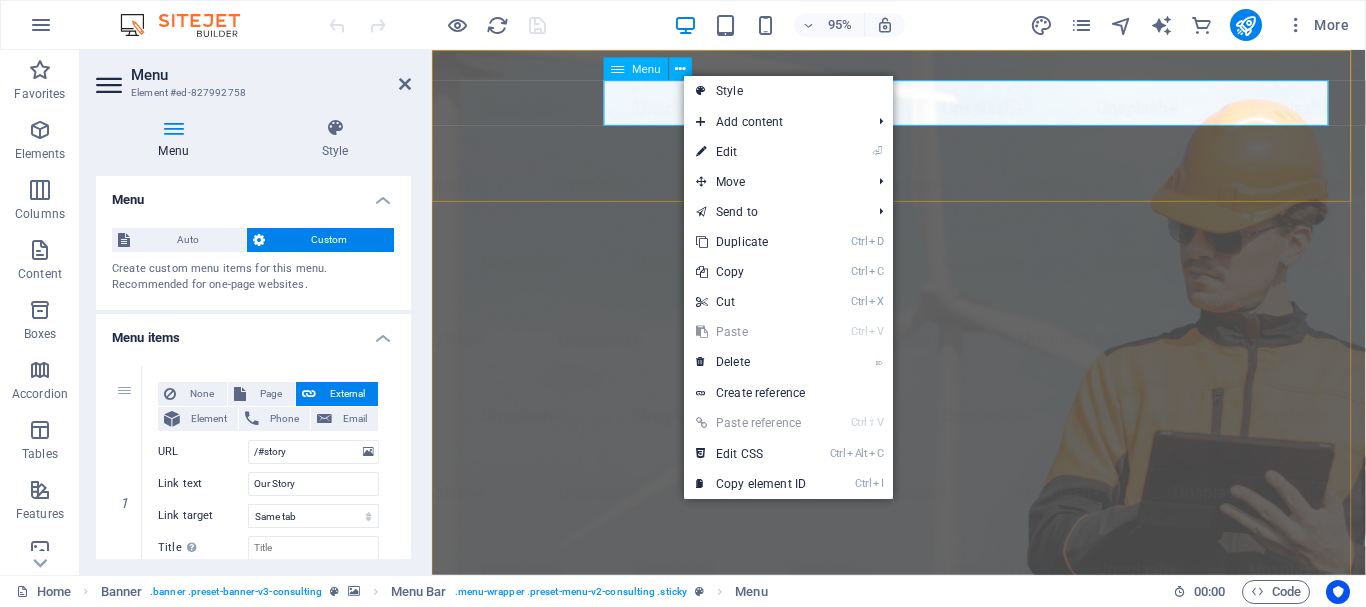 click on "Menu" at bounding box center [646, 68] 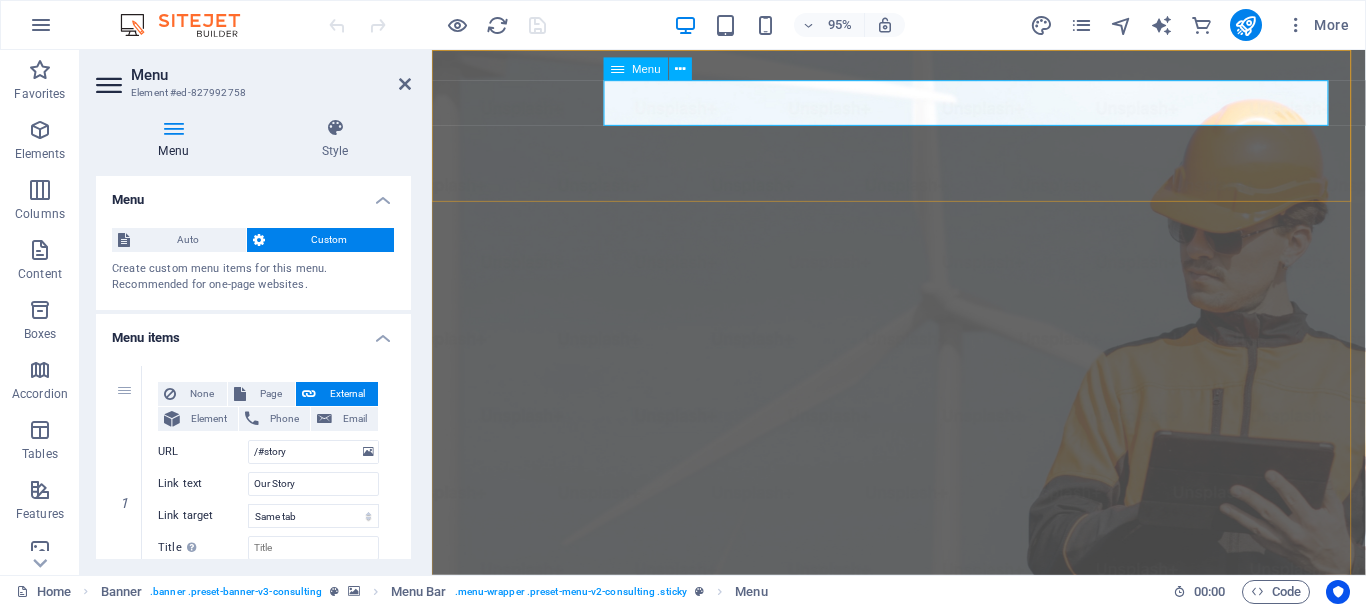 click on "Menu" at bounding box center (646, 68) 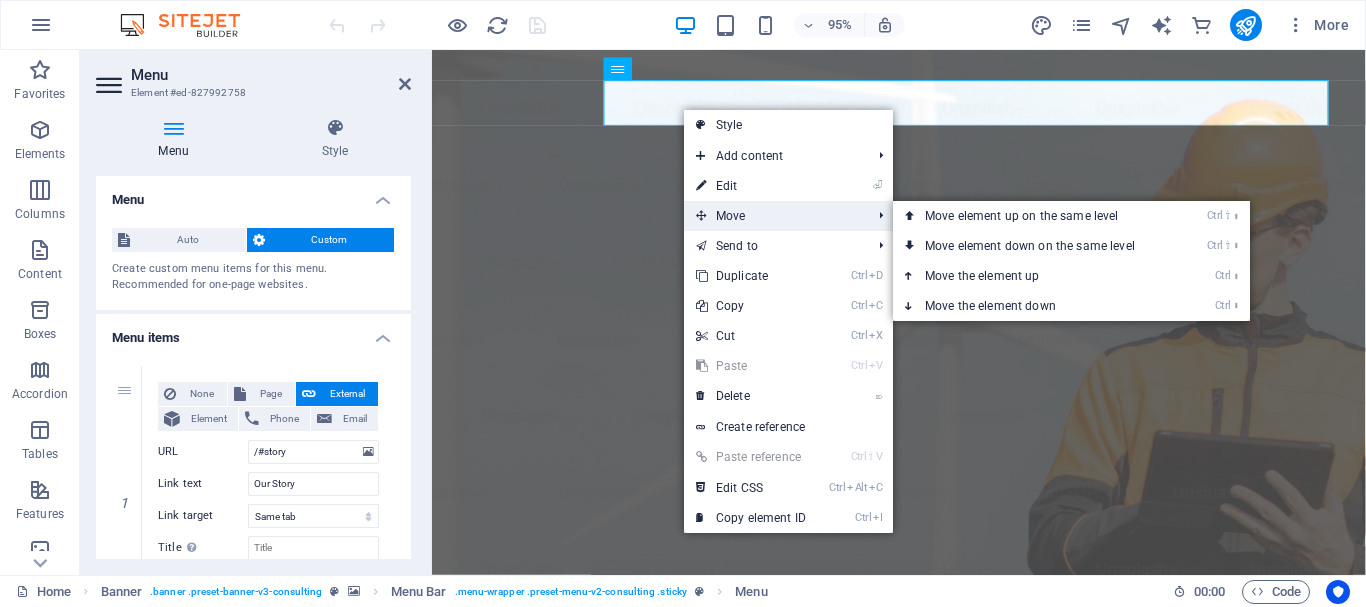 click on "Move" at bounding box center [773, 216] 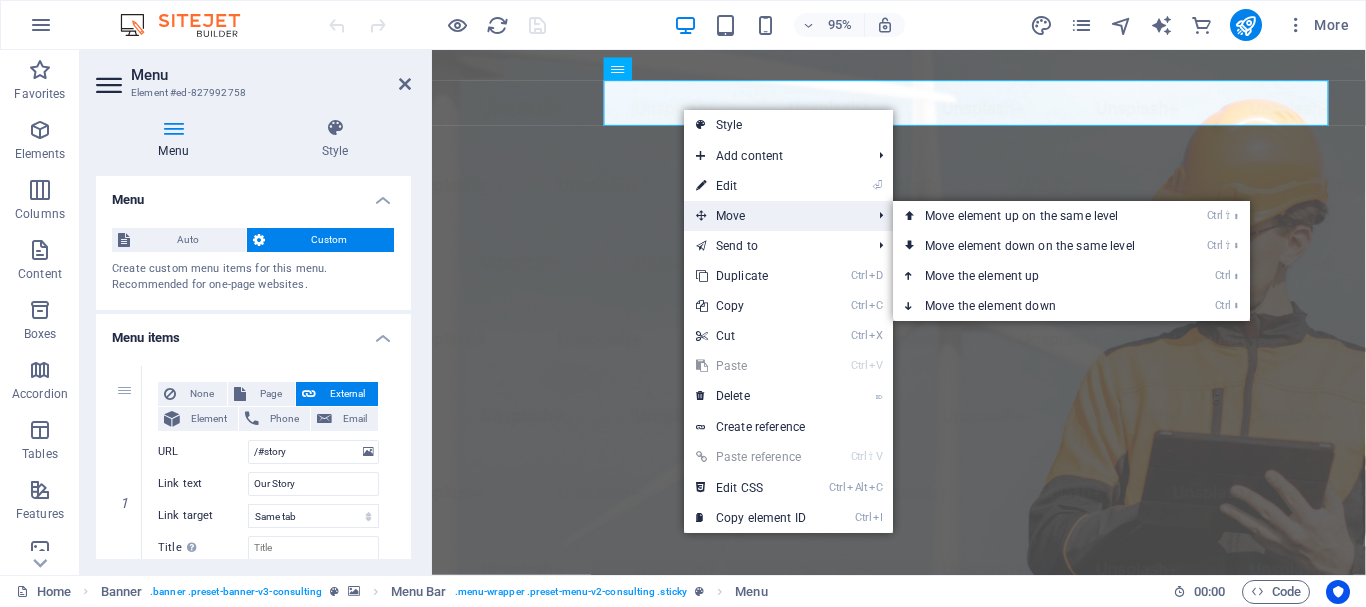 click on "Move" at bounding box center (773, 216) 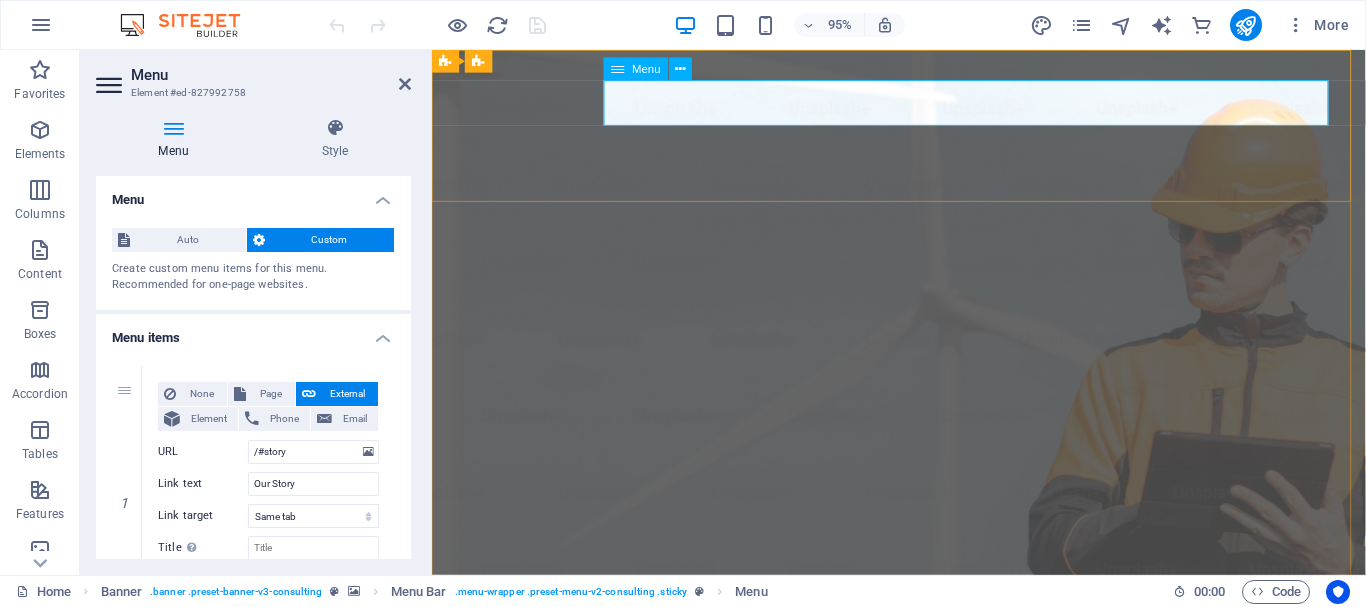 click on "Our Story Our Team Our Strengths Projects Contact Us" at bounding box center (923, 1036) 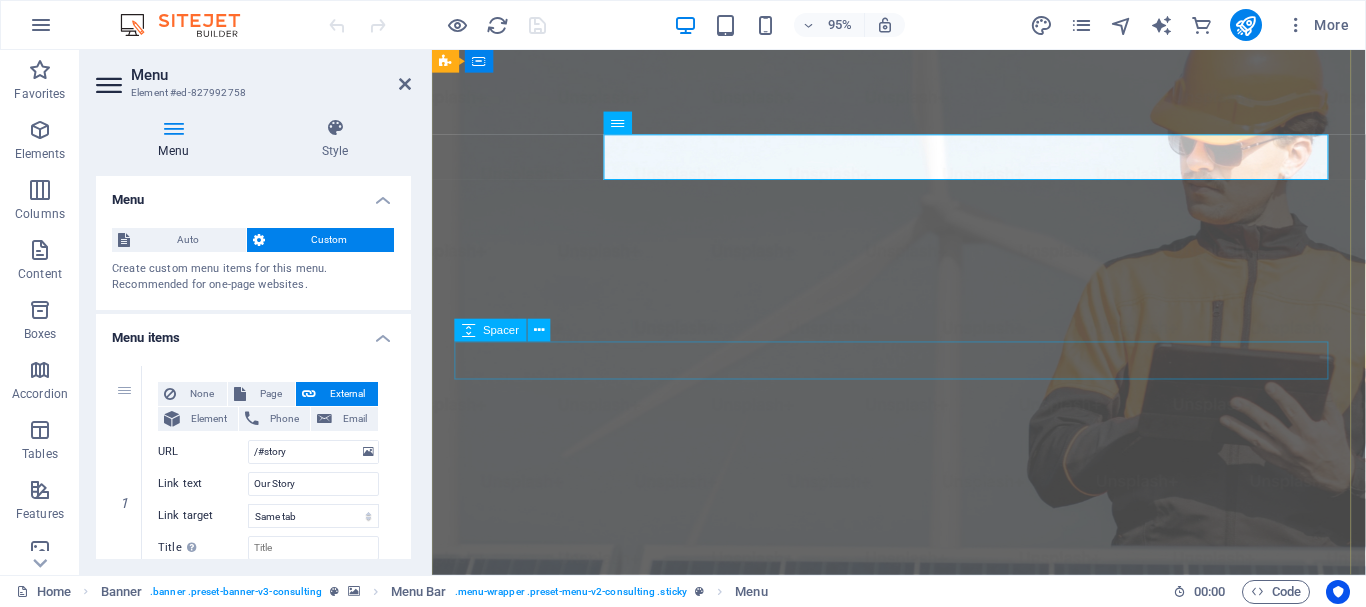 scroll, scrollTop: 0, scrollLeft: 0, axis: both 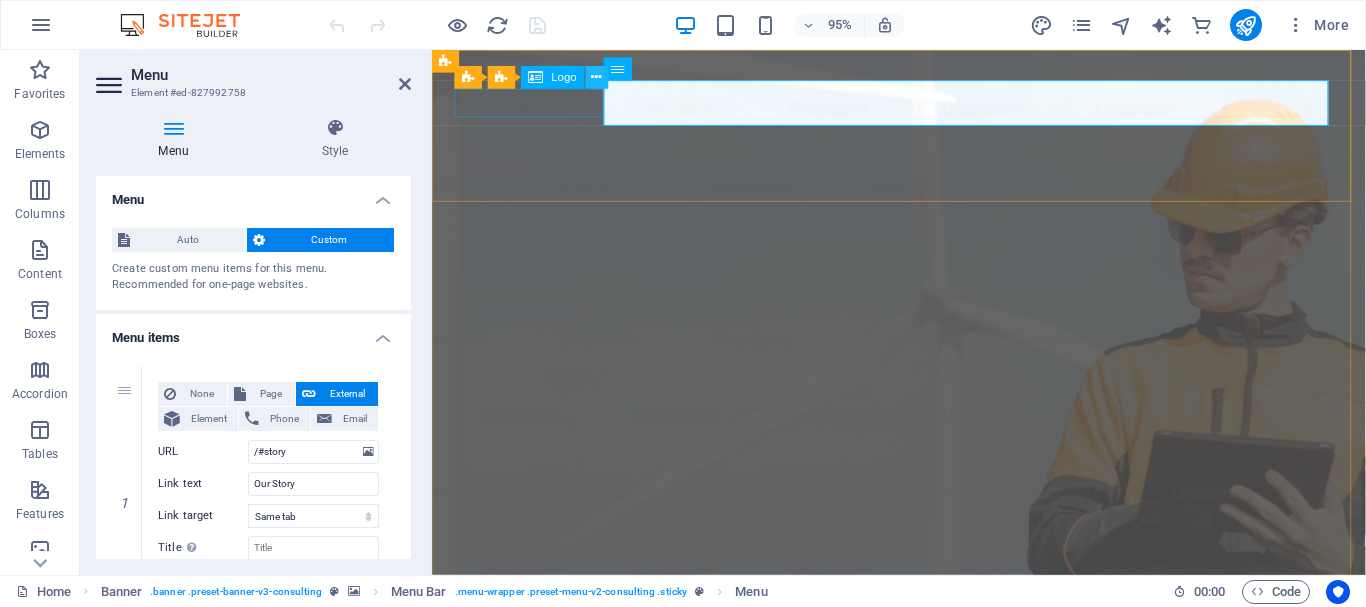 click at bounding box center (597, 77) 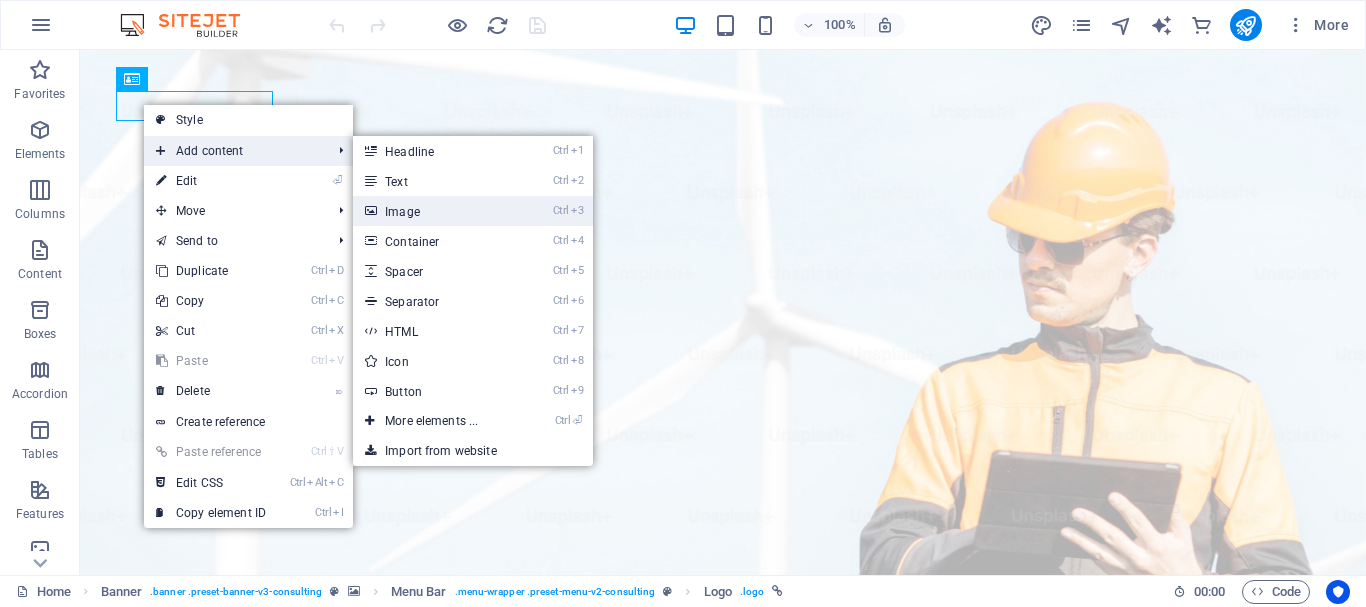 click on "Ctrl 3  Image" at bounding box center [435, 211] 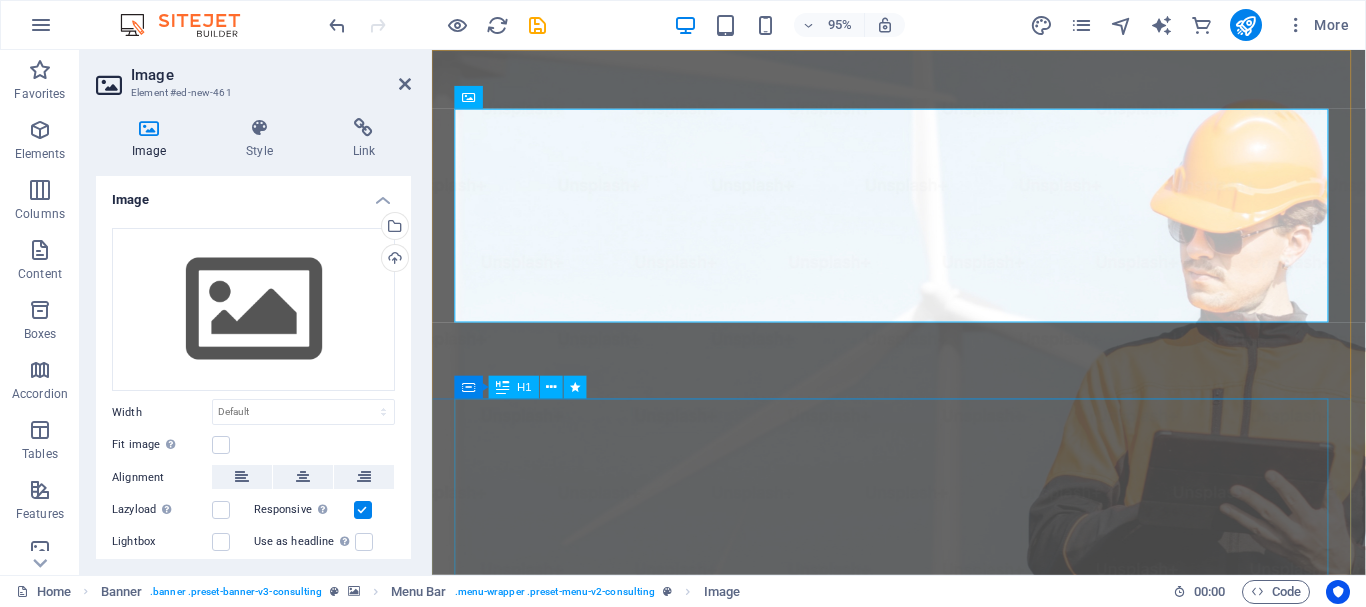 click on "Elevate Your Business With Sustainable Energy And Strategic Consulting" at bounding box center (923, 1516) 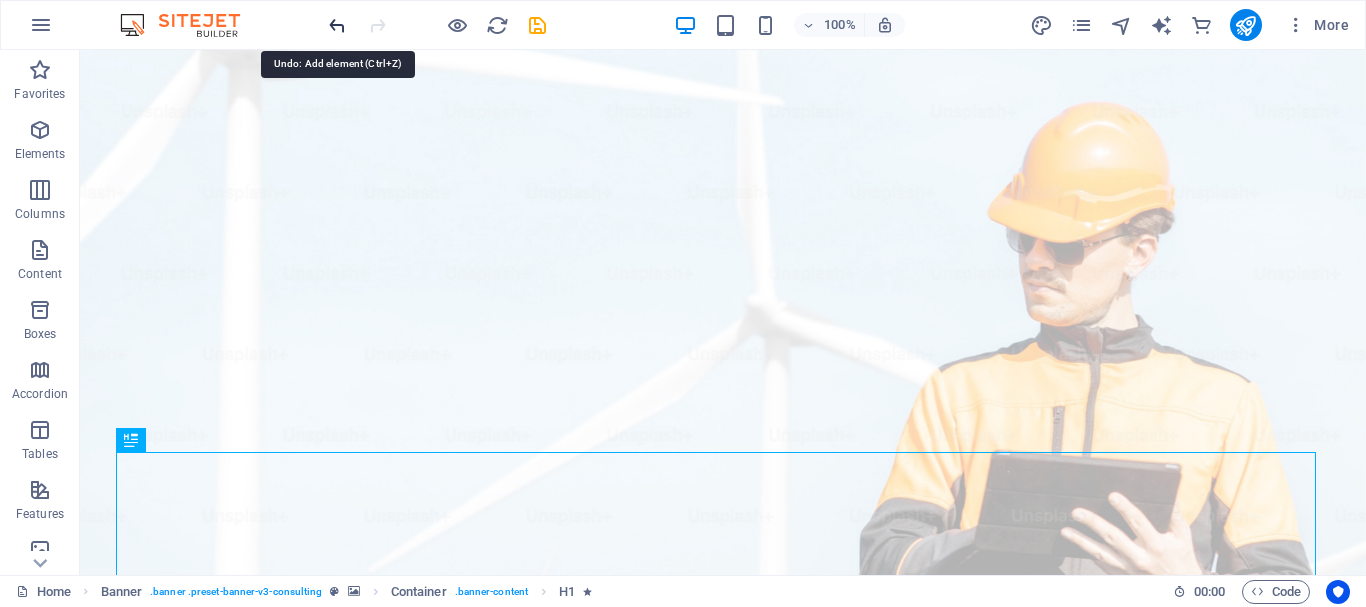 click at bounding box center [337, 25] 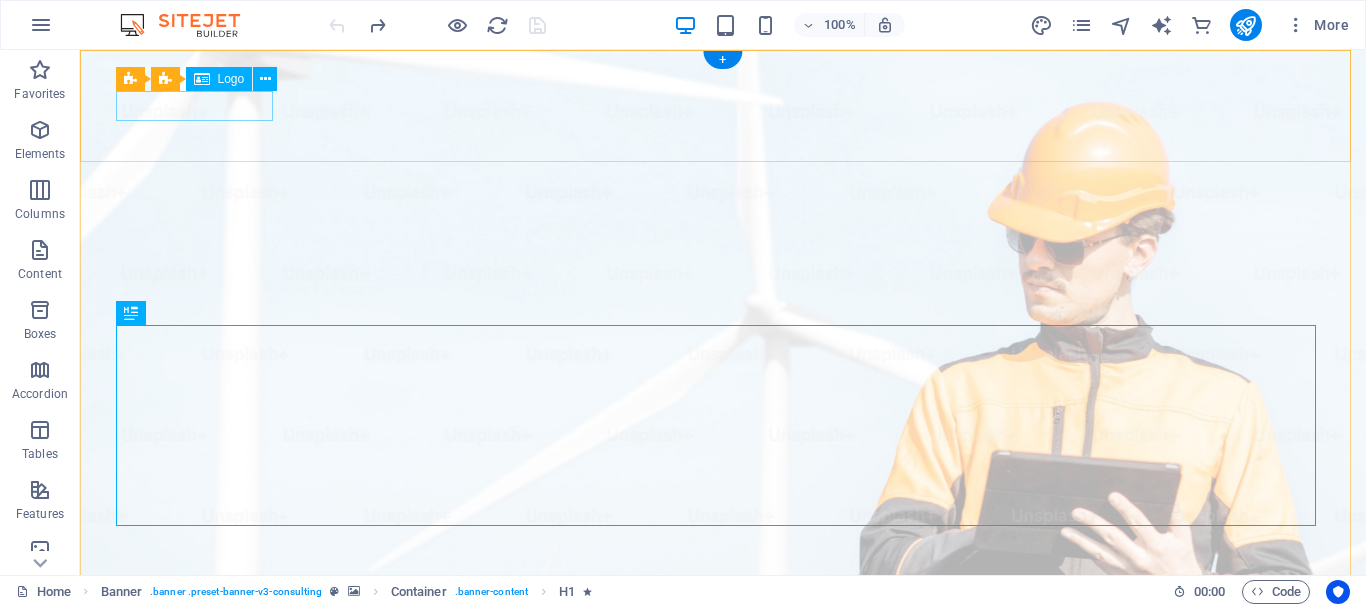 click at bounding box center (723, 997) 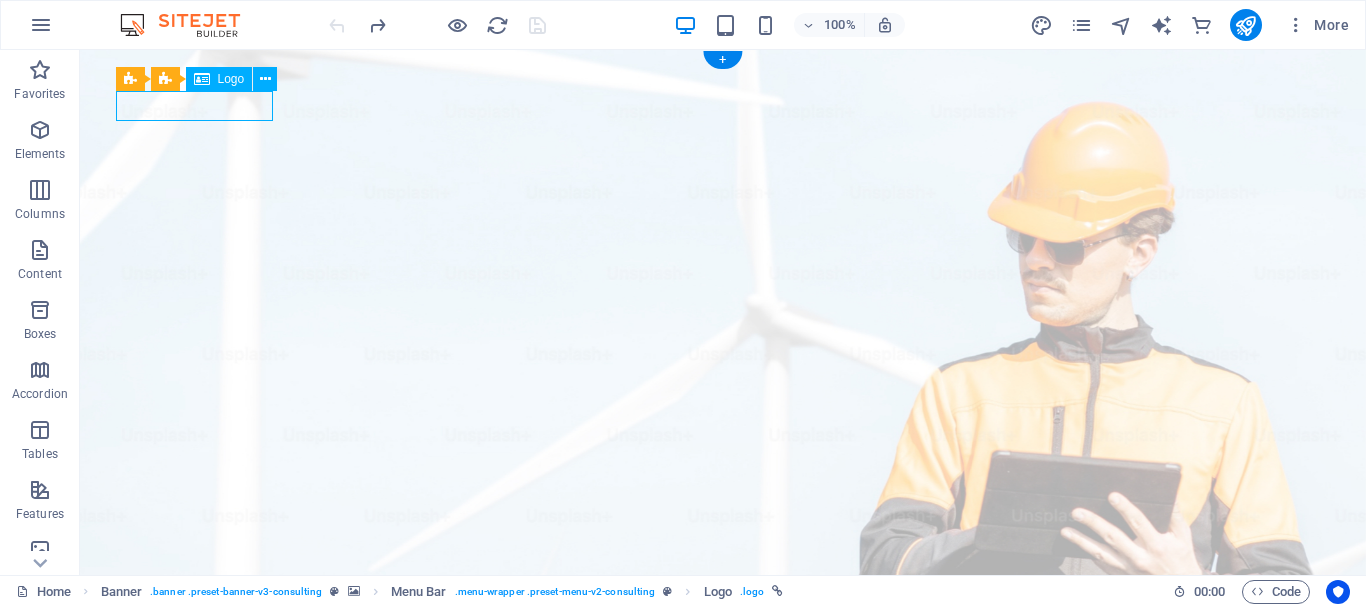 click at bounding box center [723, 997] 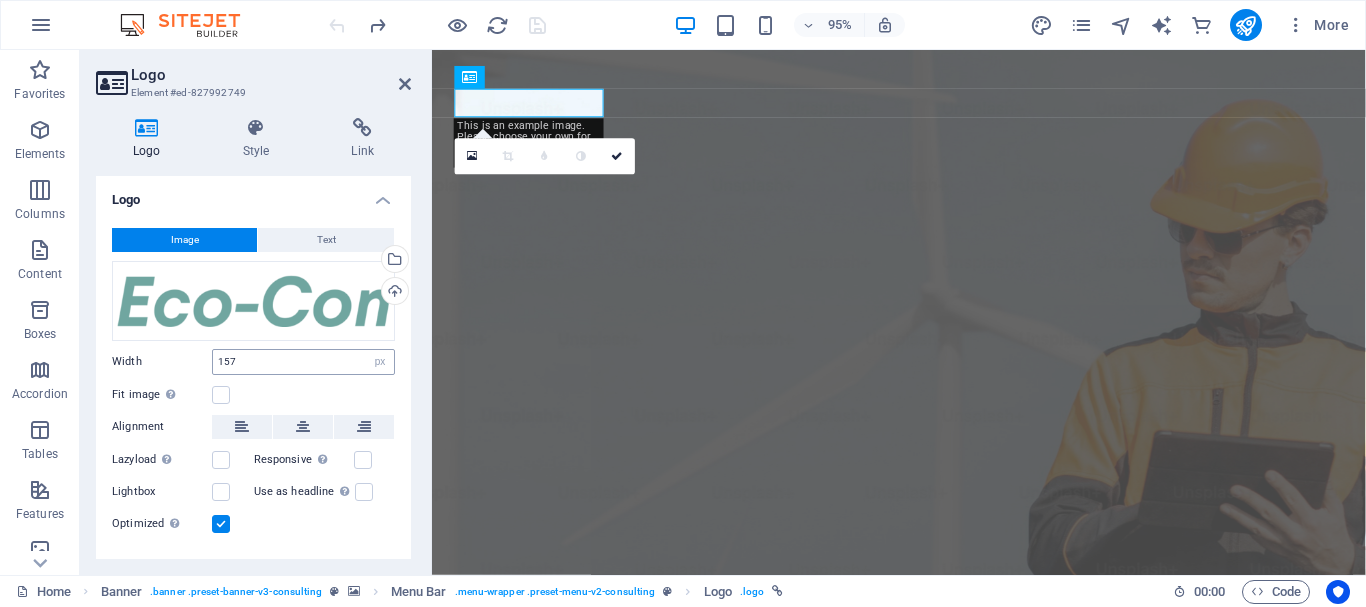 scroll, scrollTop: 41, scrollLeft: 0, axis: vertical 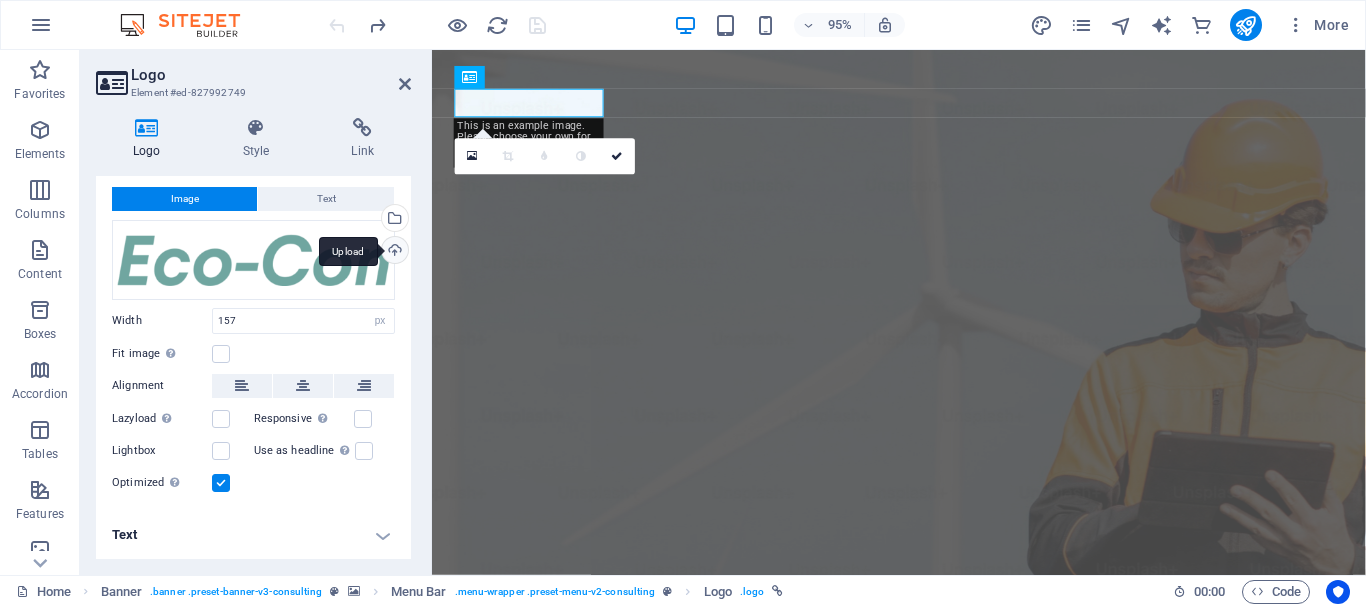 click on "Upload" at bounding box center [393, 252] 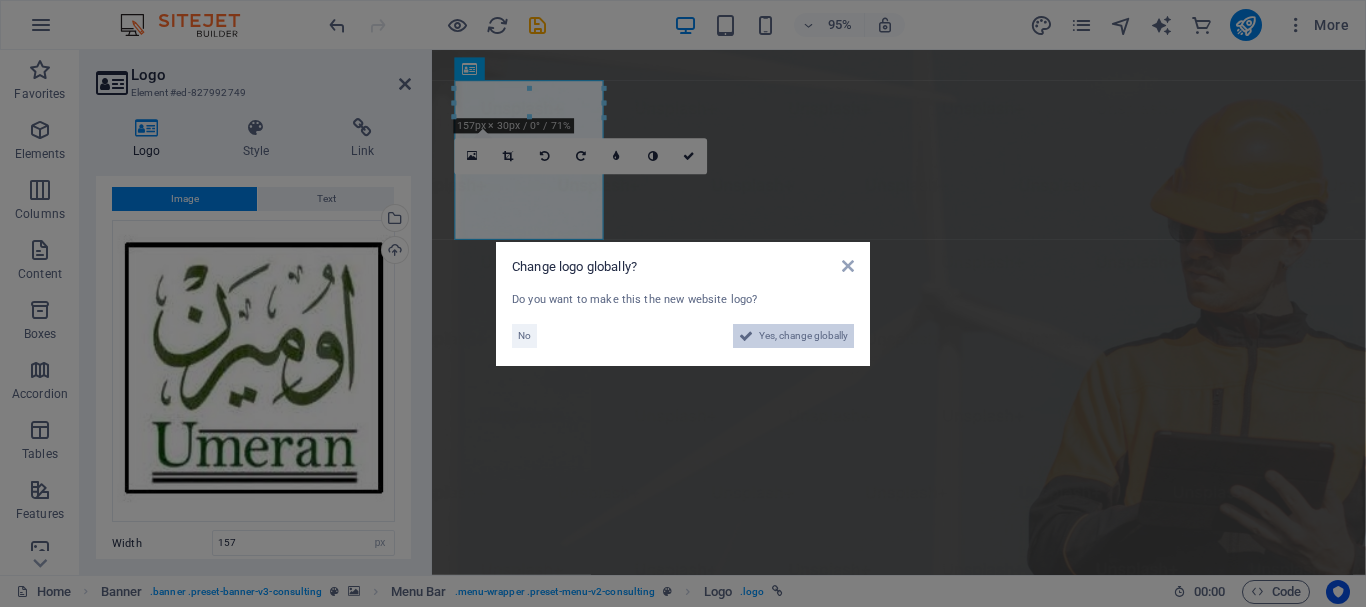 click on "Yes, change globally" at bounding box center [803, 336] 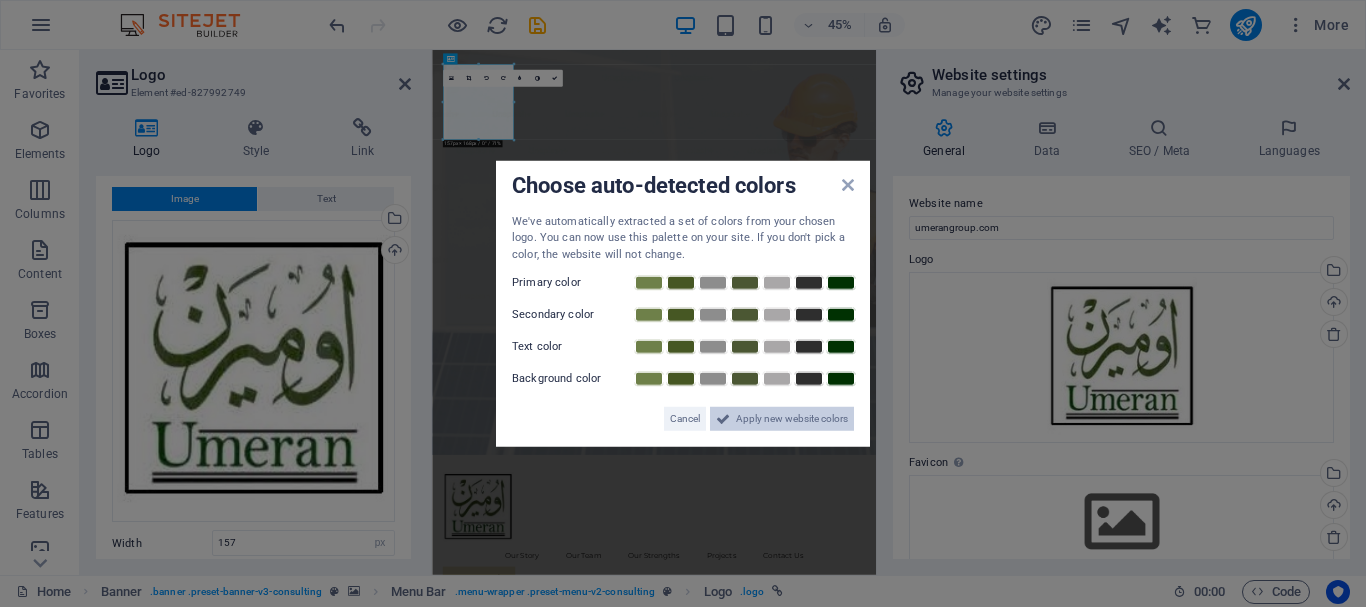click on "Apply new website colors" at bounding box center (792, 419) 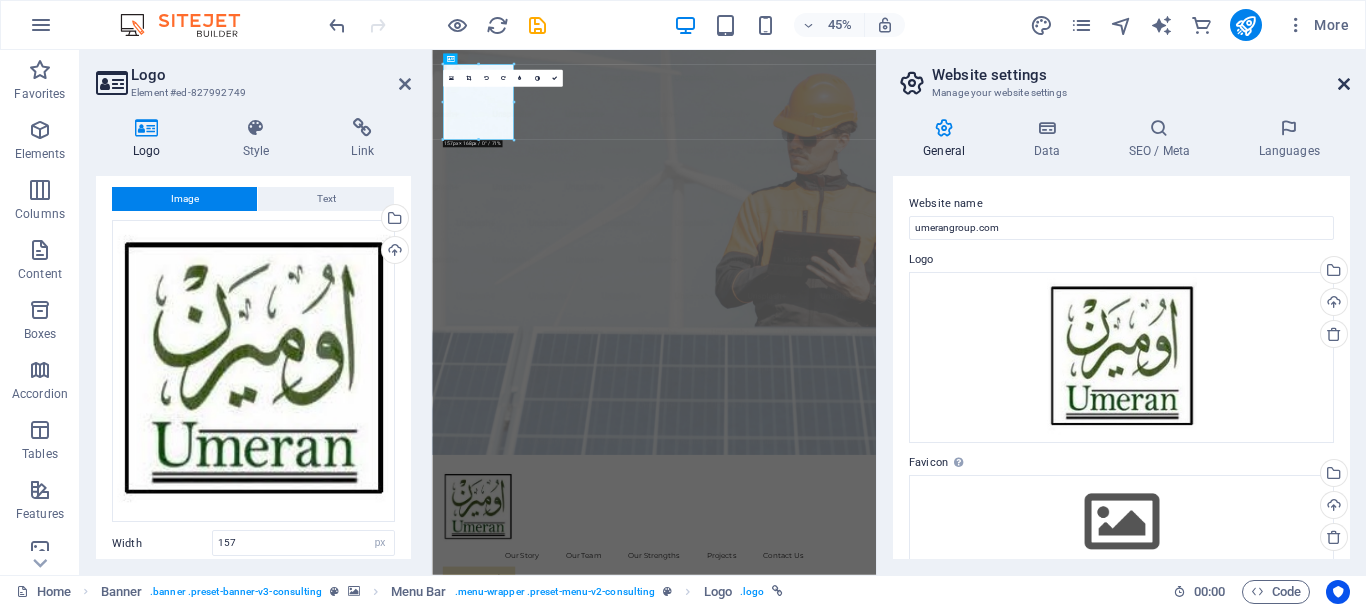 click at bounding box center (1344, 84) 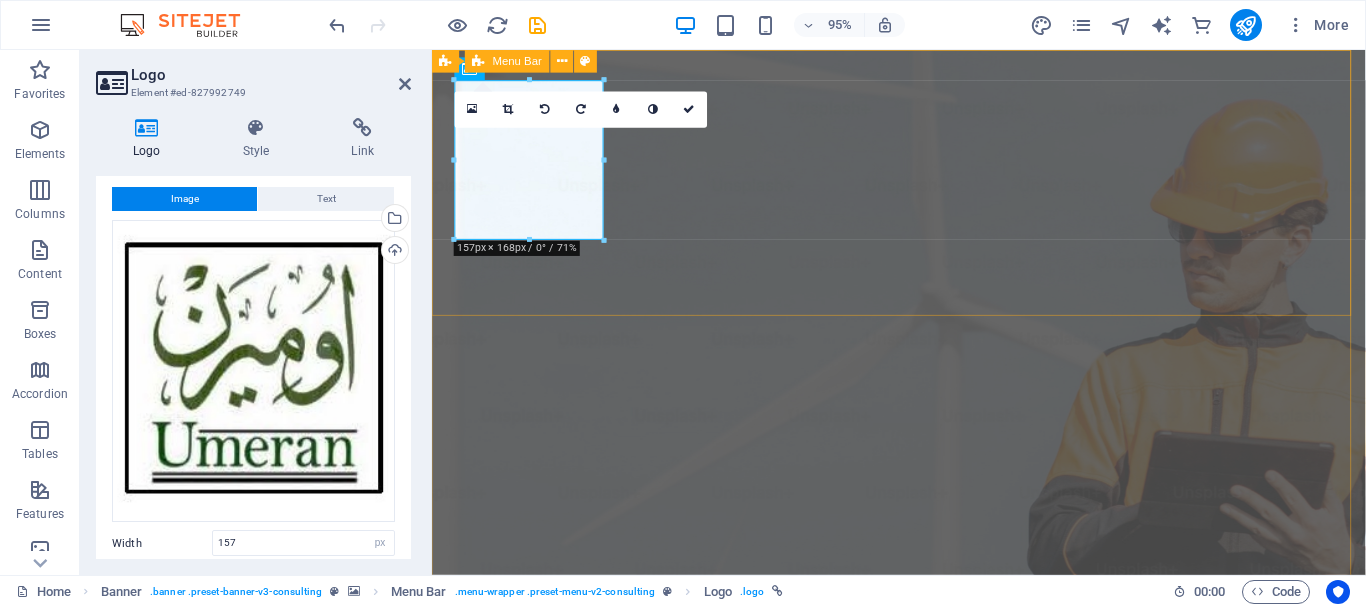 click on "Our Story Our Team Our Strengths Projects Contact Us Get Started" at bounding box center (923, 1114) 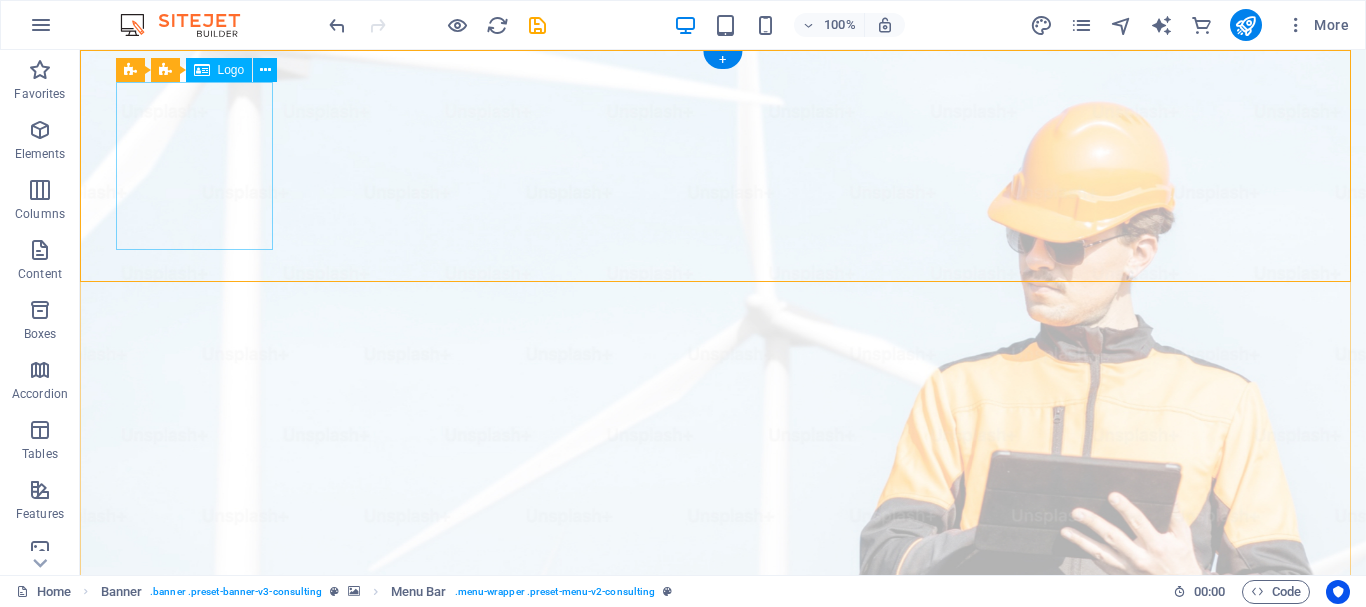 click at bounding box center (723, 1066) 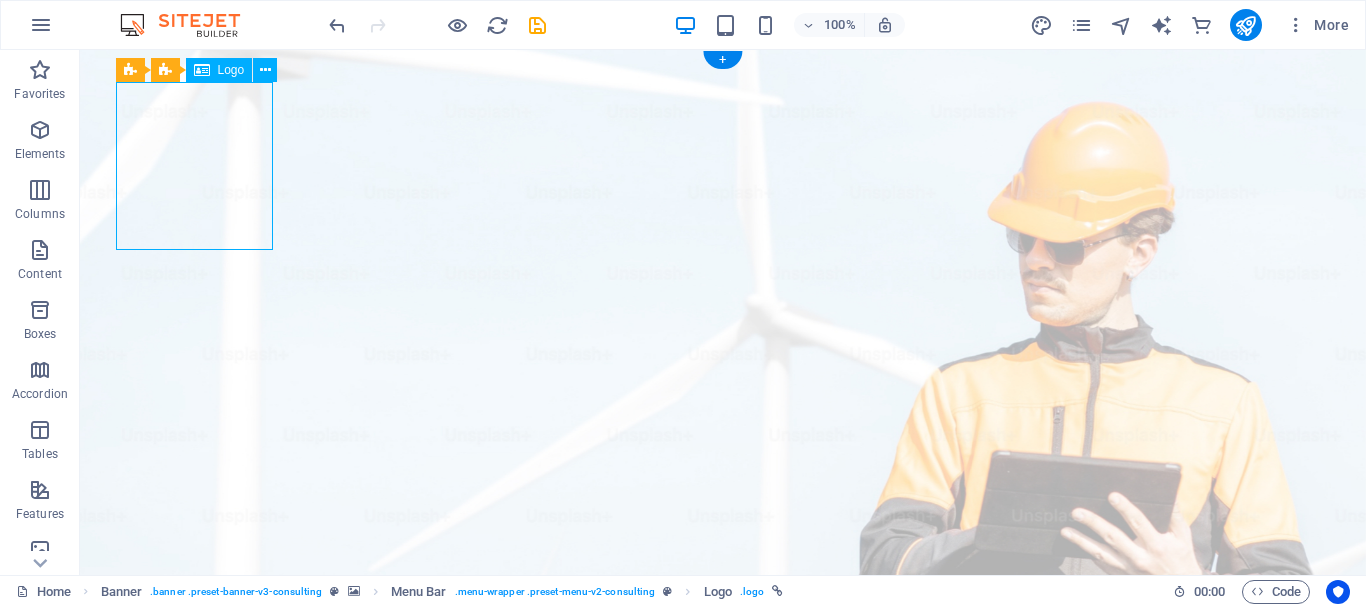 click at bounding box center (723, 1066) 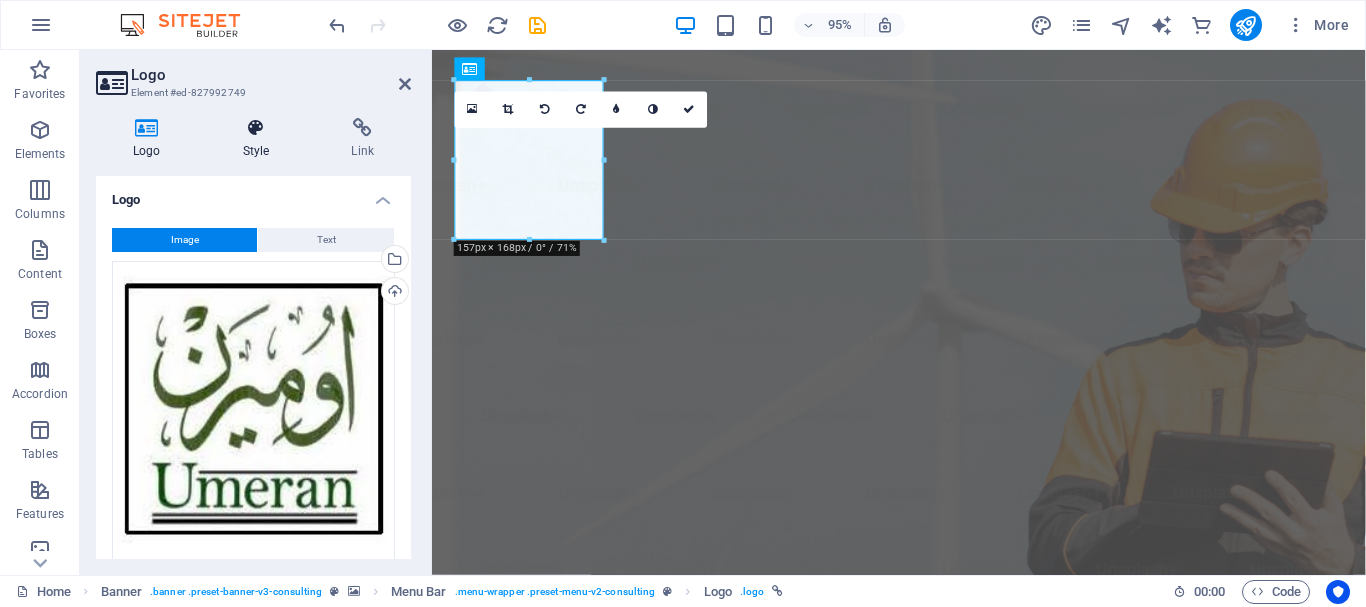 click at bounding box center (256, 128) 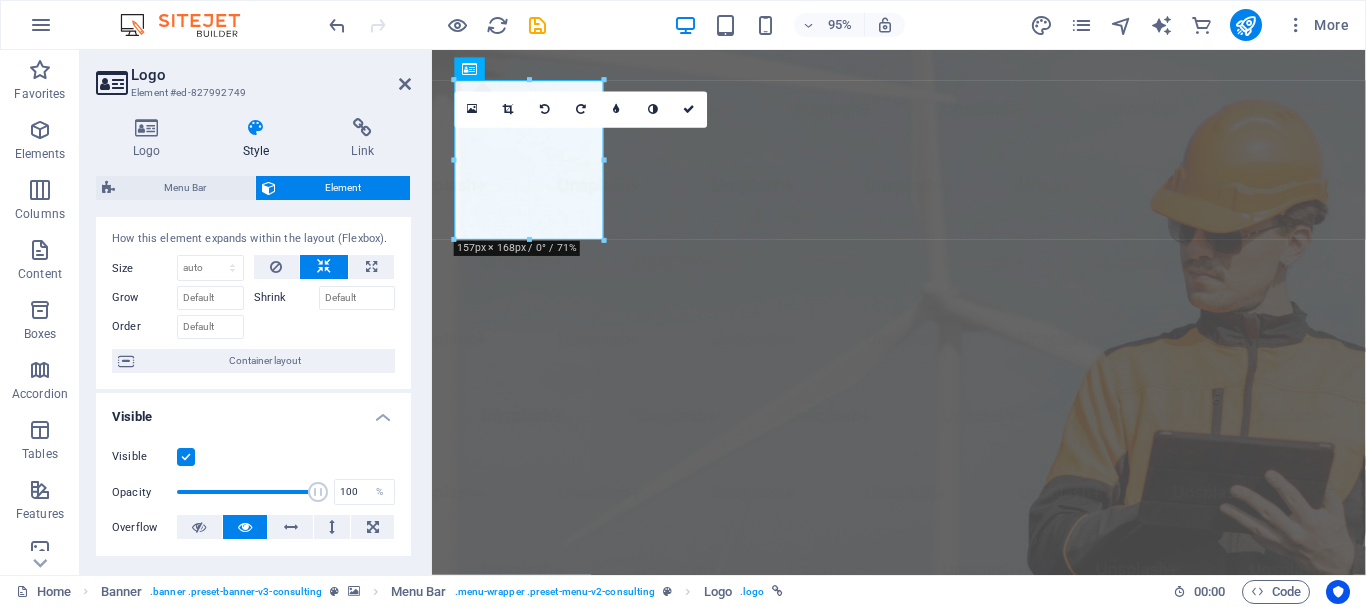 scroll, scrollTop: 0, scrollLeft: 0, axis: both 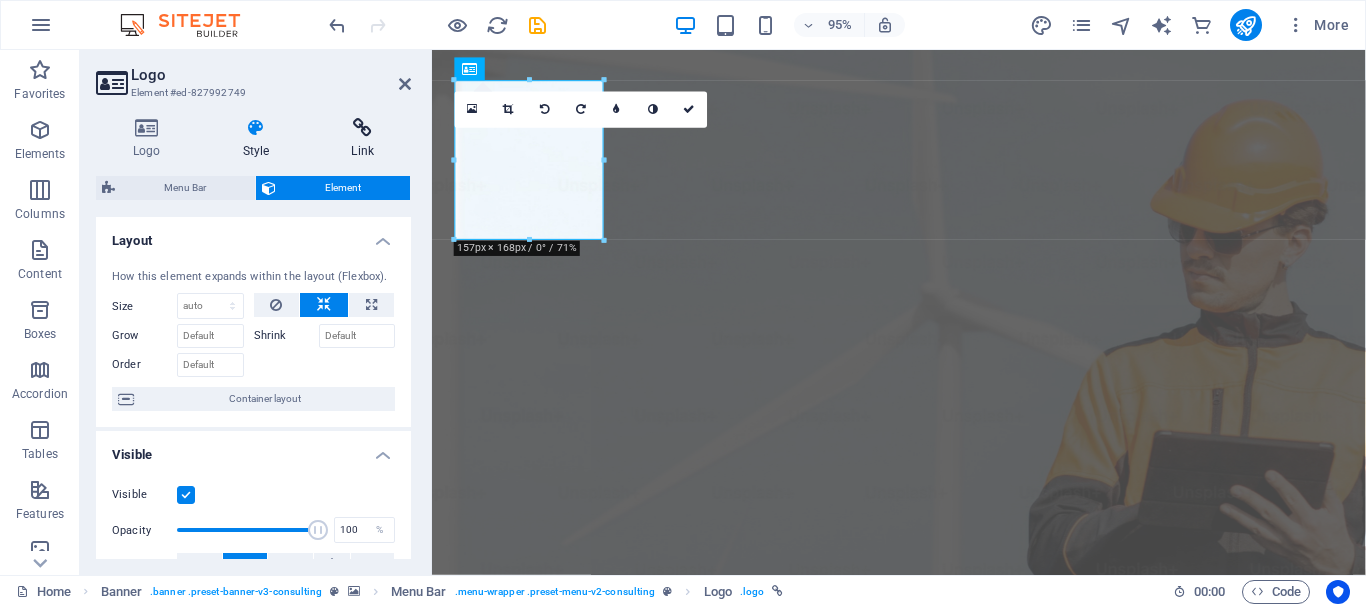 click on "Link" at bounding box center (362, 139) 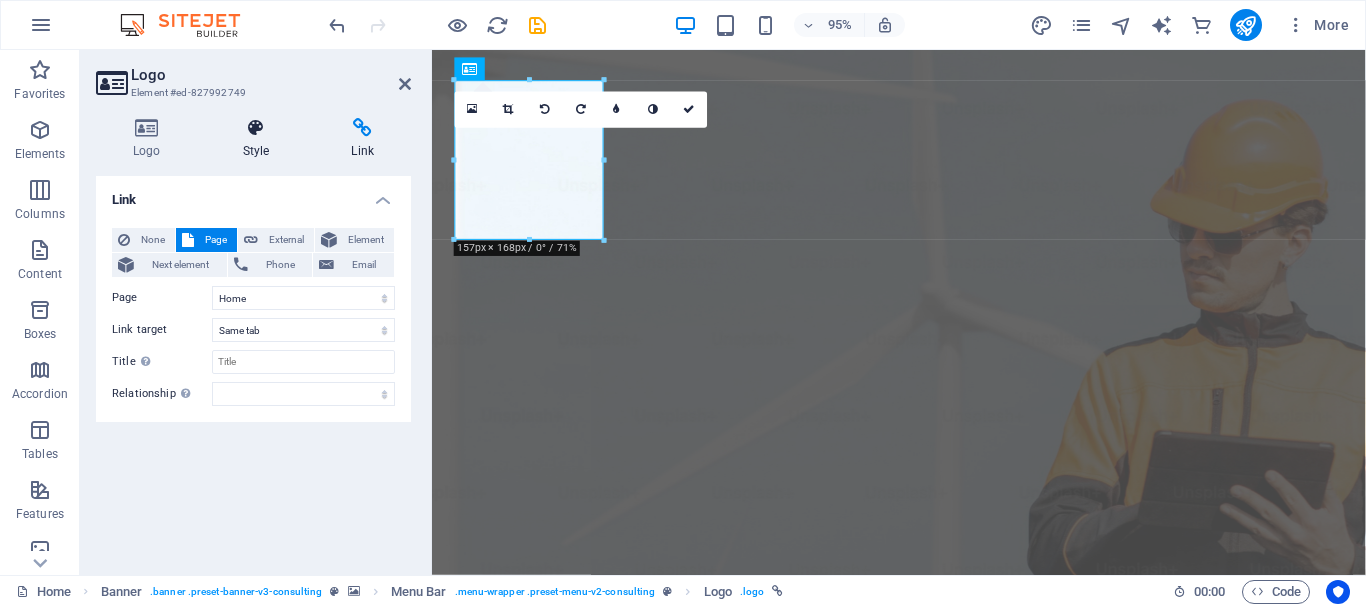 click on "Style" at bounding box center [260, 139] 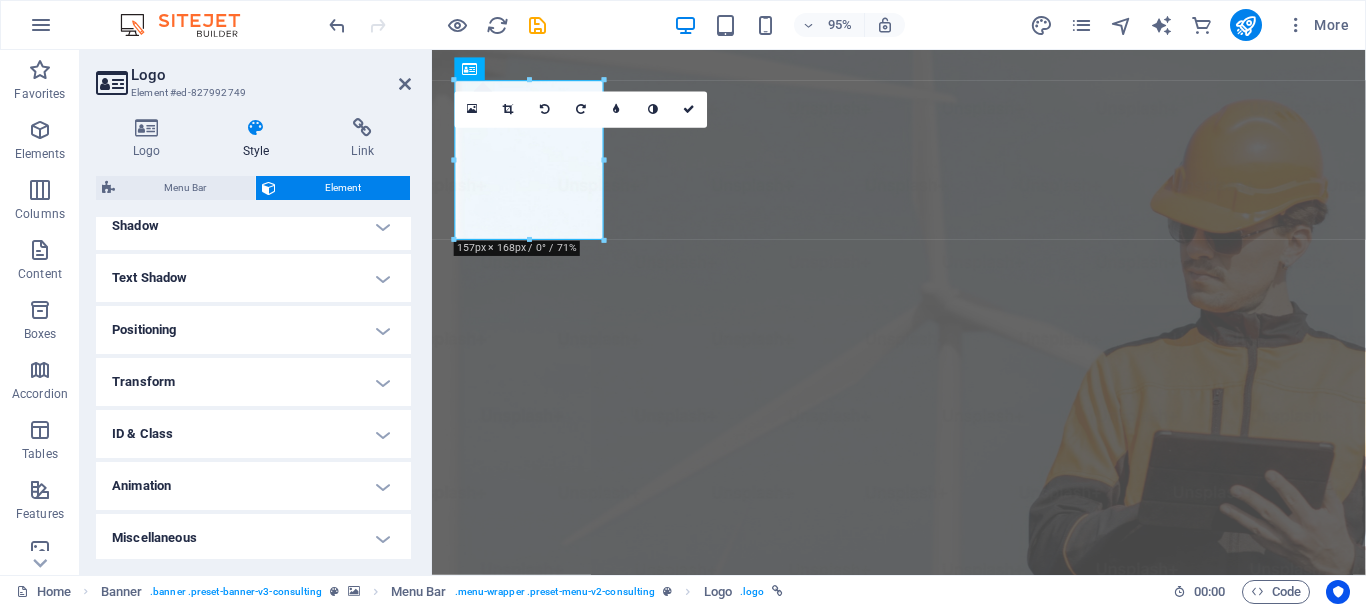 scroll, scrollTop: 503, scrollLeft: 0, axis: vertical 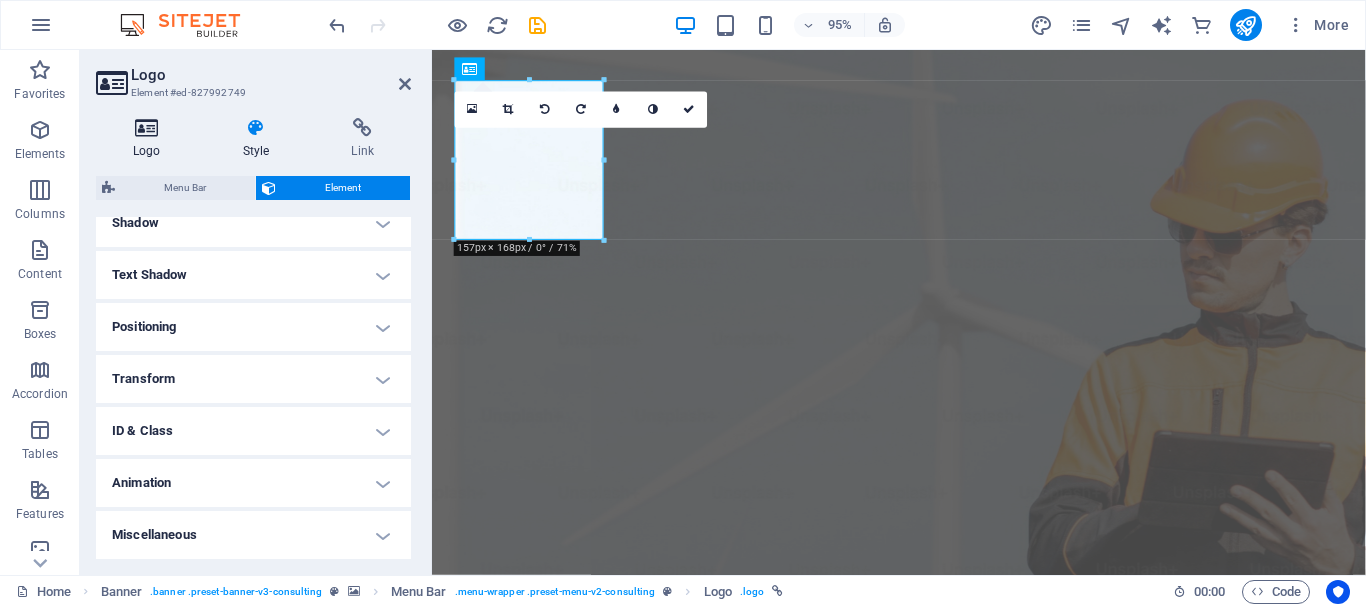 click on "Logo" at bounding box center (151, 139) 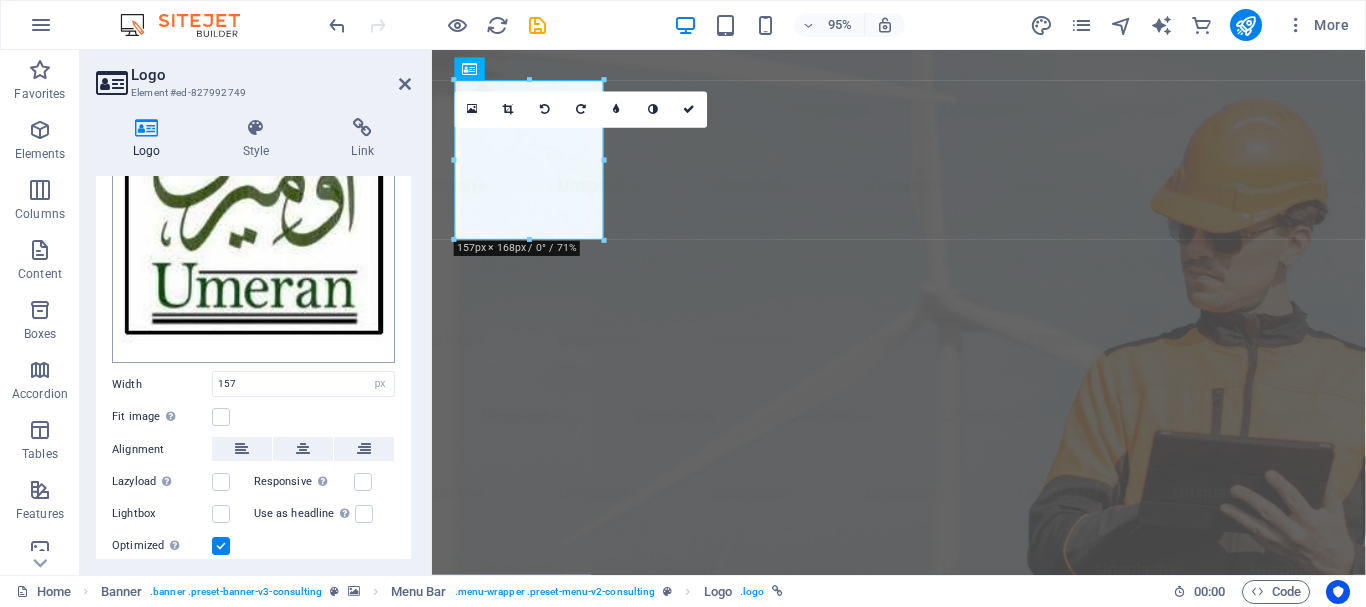 scroll, scrollTop: 259, scrollLeft: 0, axis: vertical 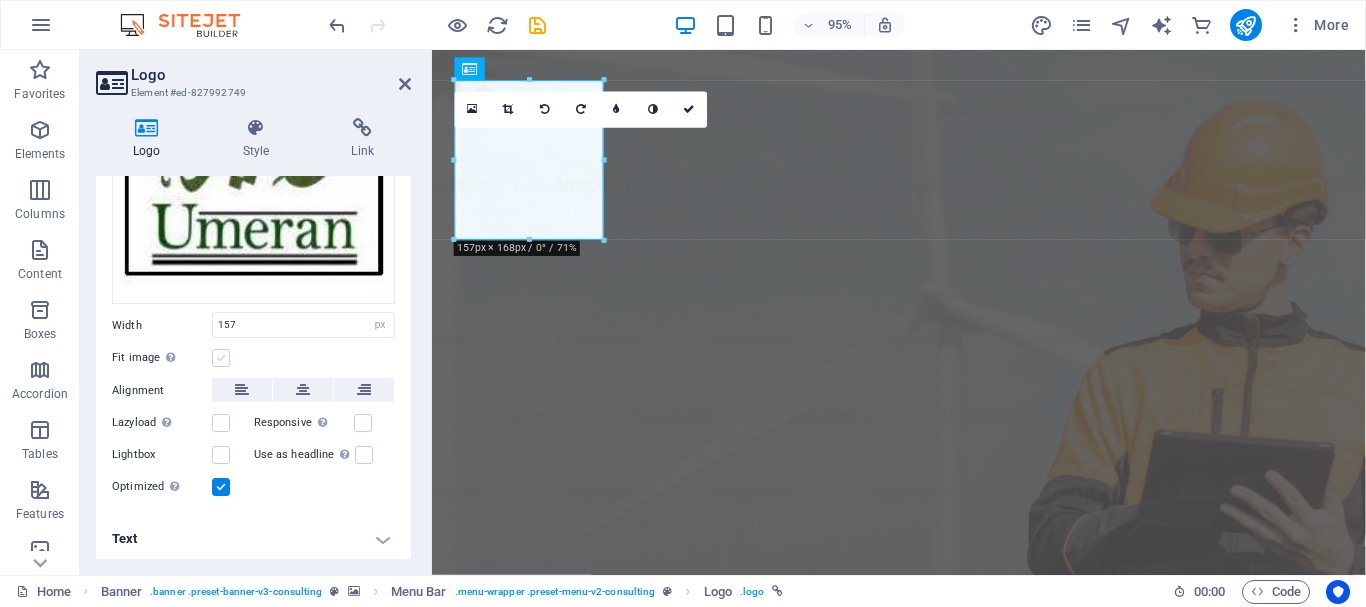 click at bounding box center [221, 358] 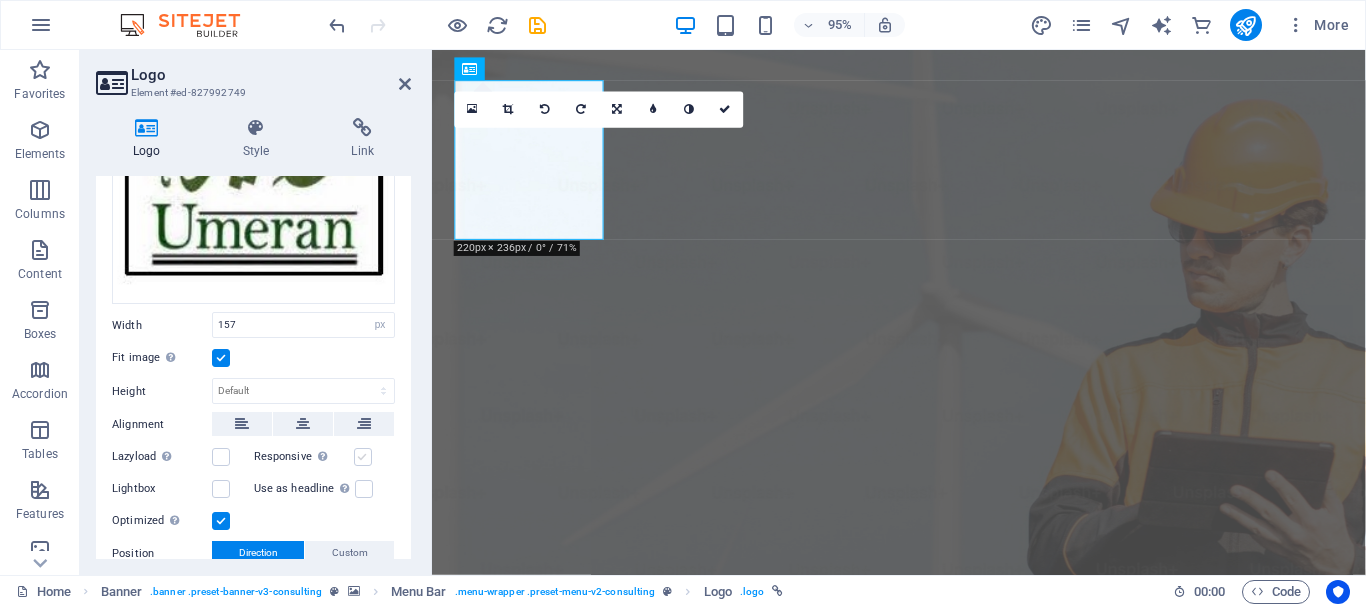 click at bounding box center (363, 457) 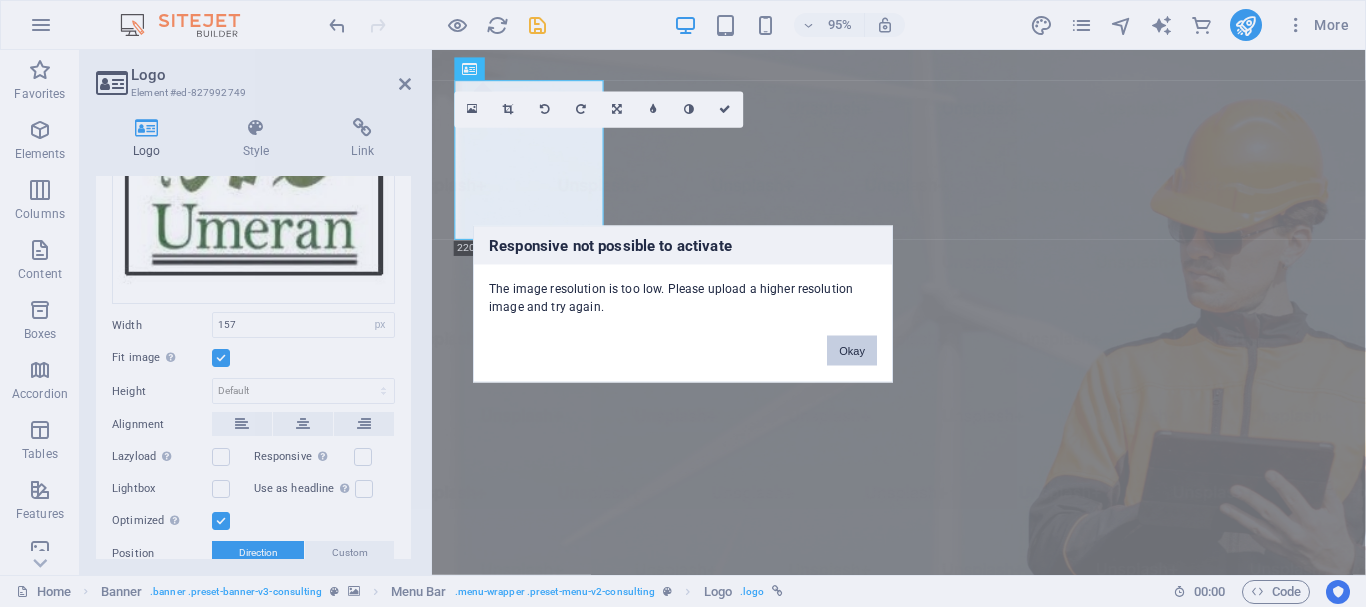 click on "Okay" at bounding box center (852, 350) 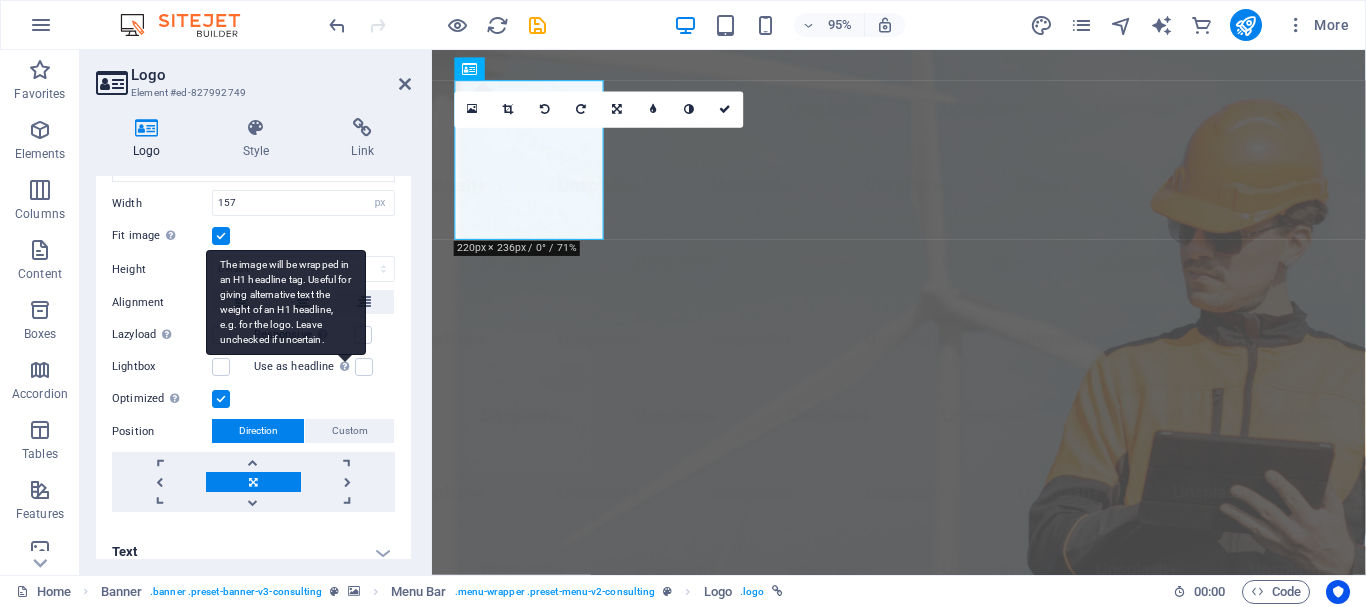 scroll, scrollTop: 394, scrollLeft: 0, axis: vertical 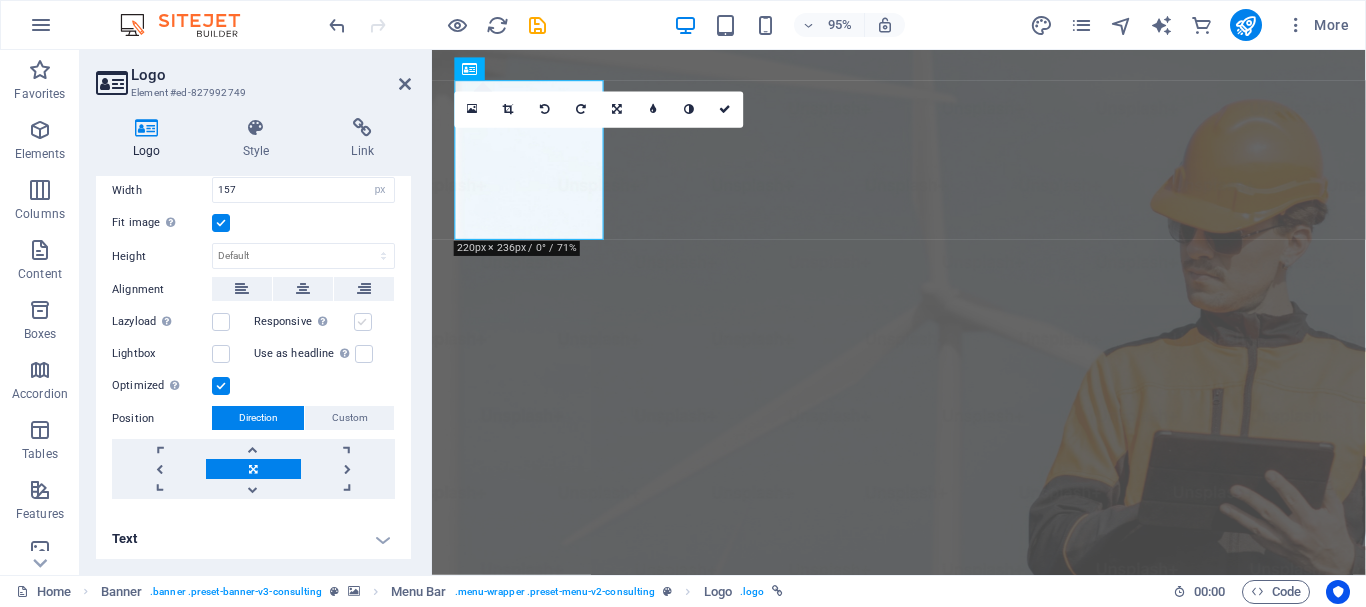click at bounding box center [363, 322] 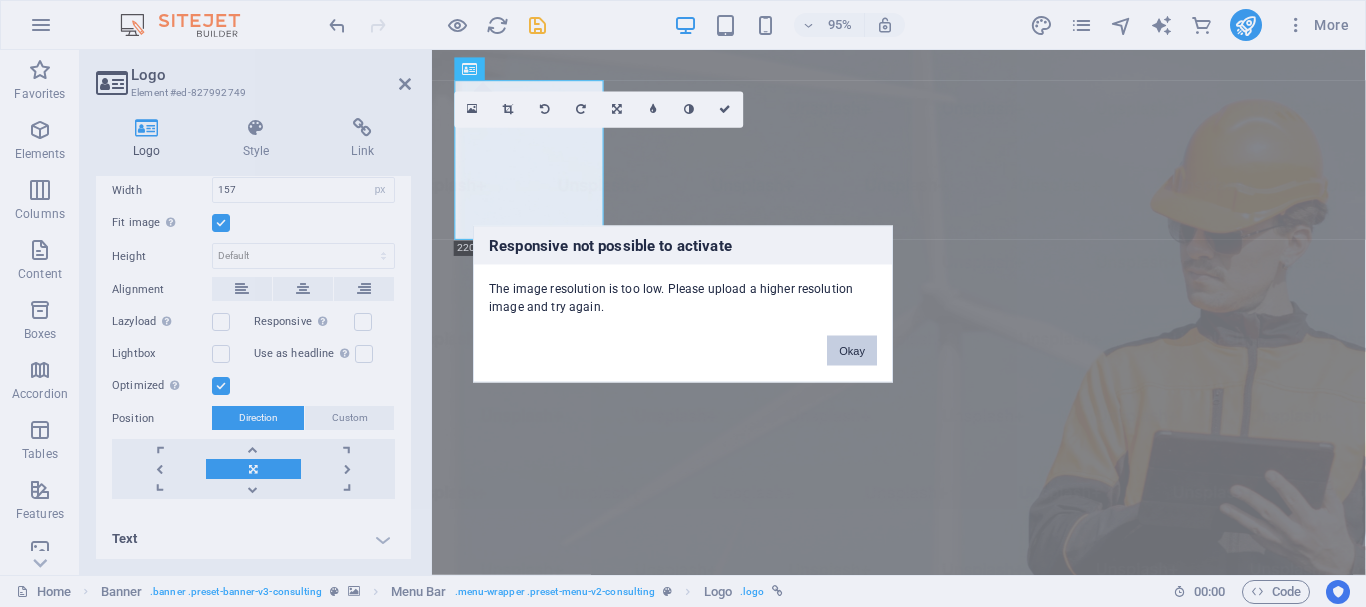 click on "Okay" at bounding box center (852, 350) 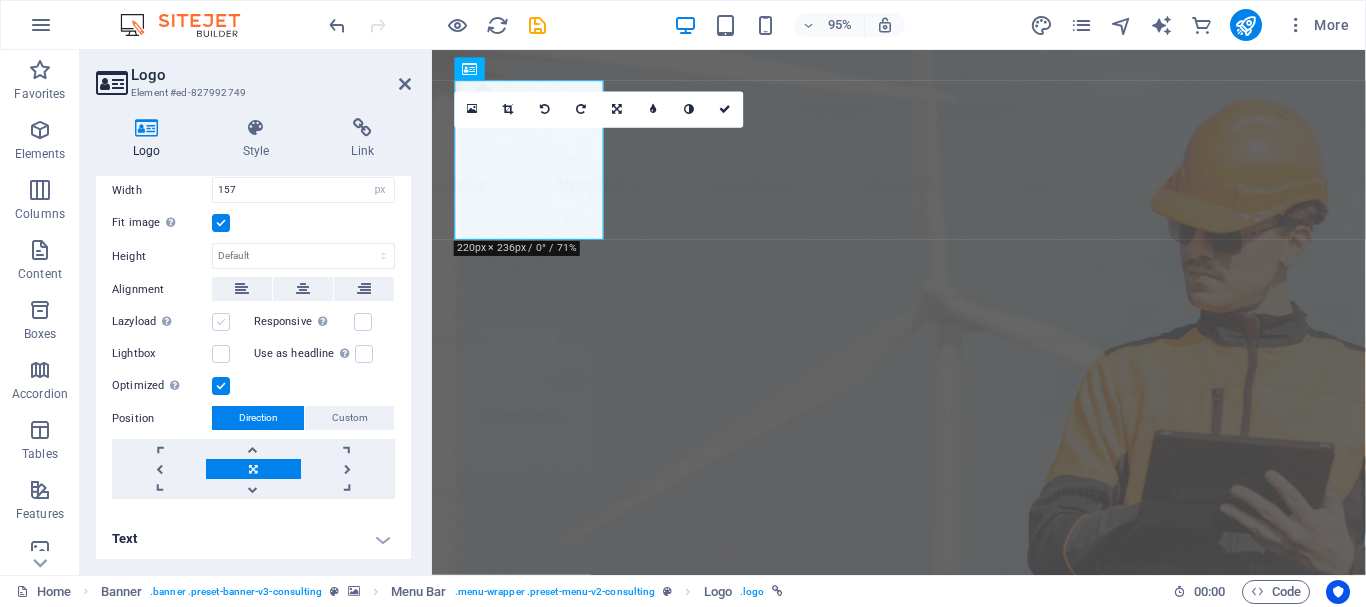 click at bounding box center [221, 322] 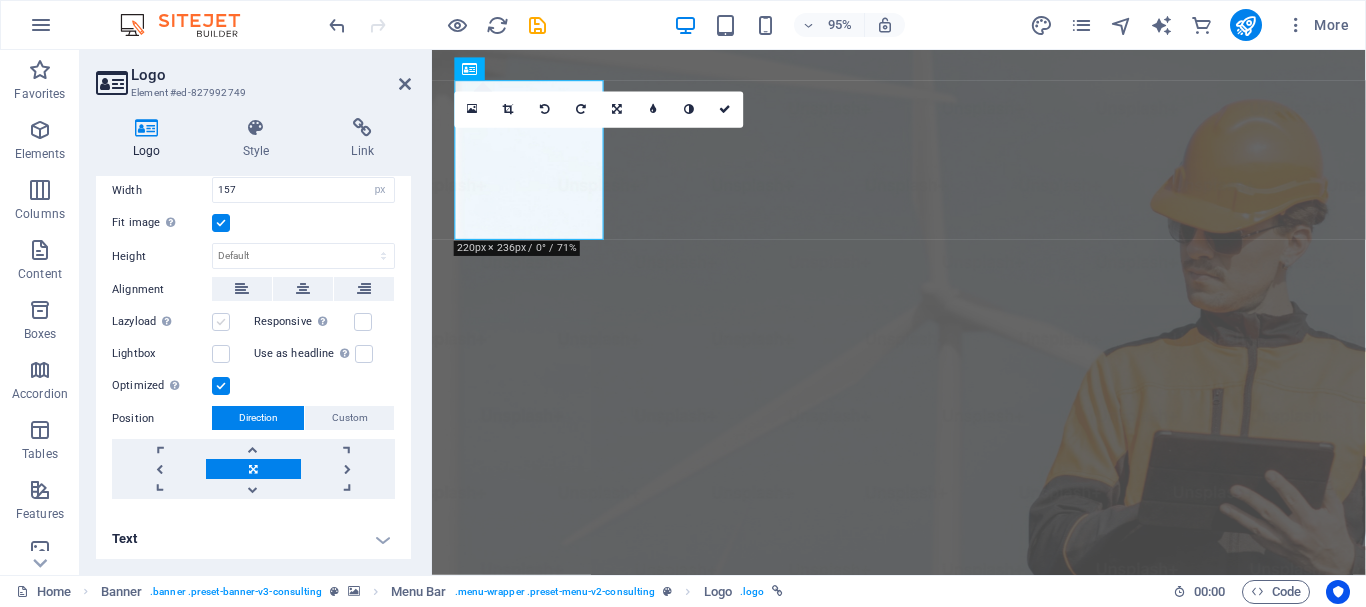 click on "Lazyload Loading images after the page loads improves page speed." at bounding box center (0, 0) 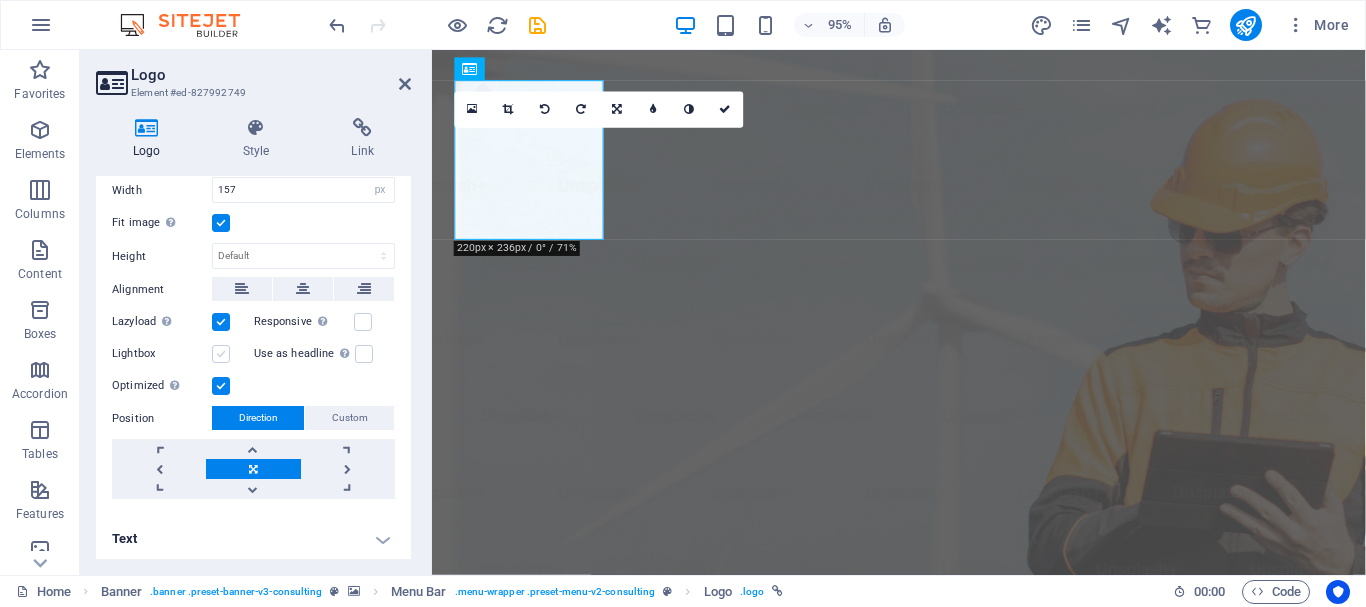 click at bounding box center [221, 354] 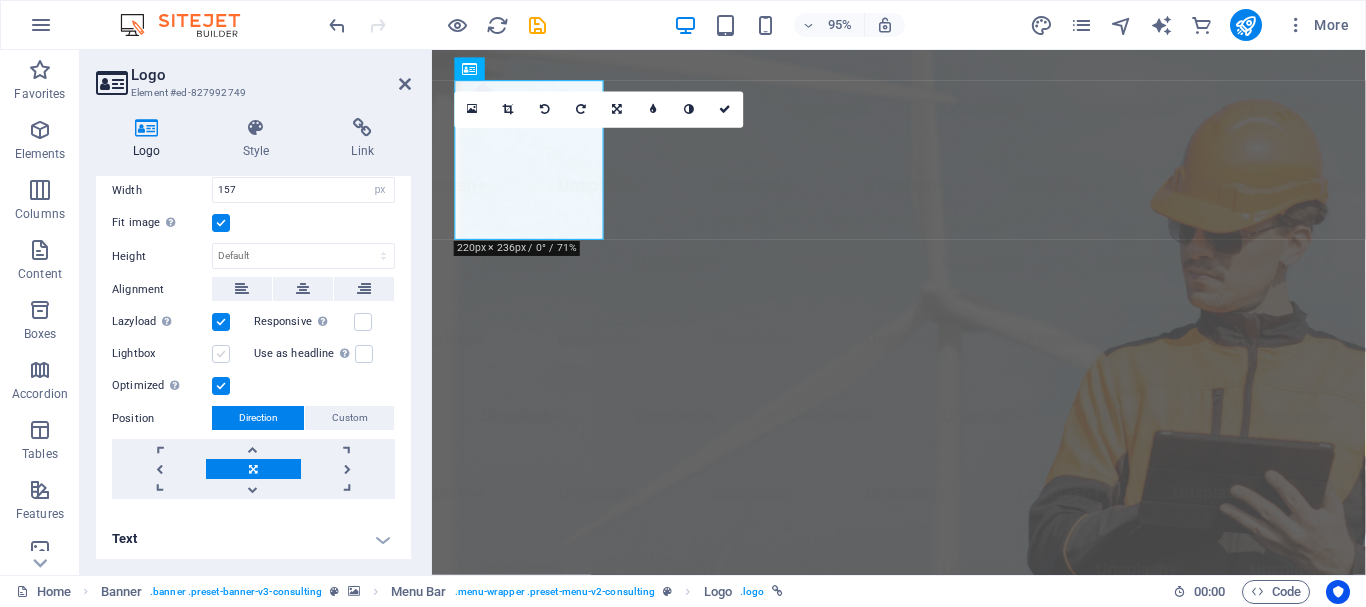 click on "Lightbox" at bounding box center (0, 0) 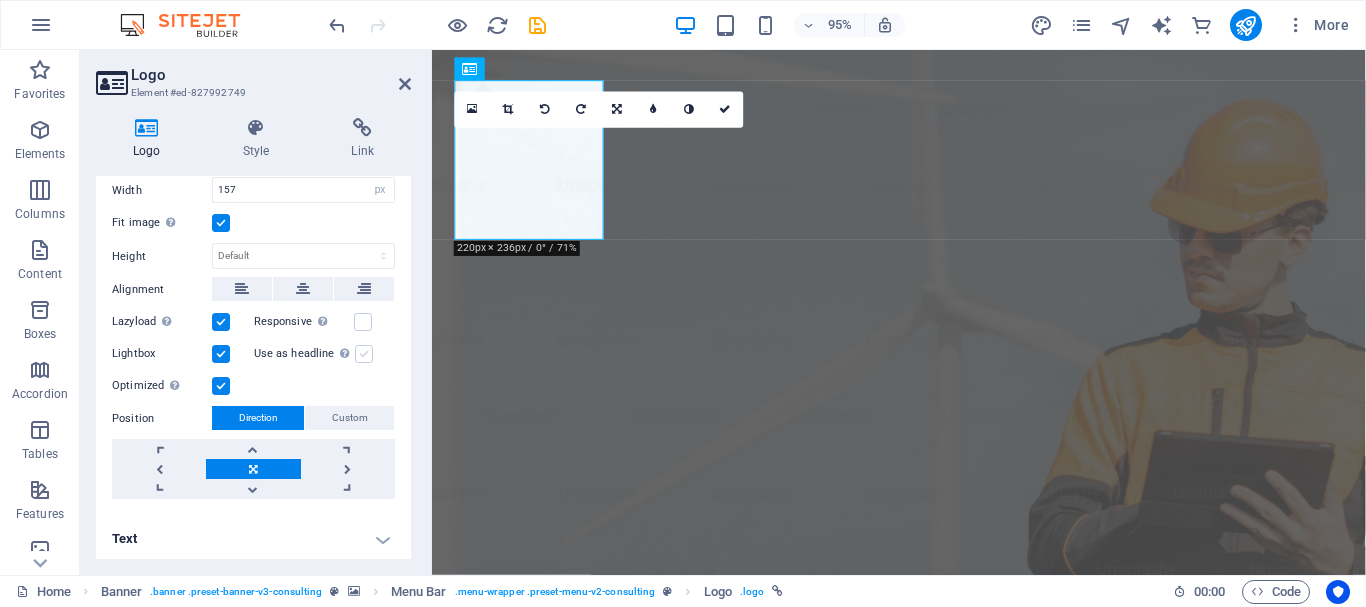 click at bounding box center [364, 354] 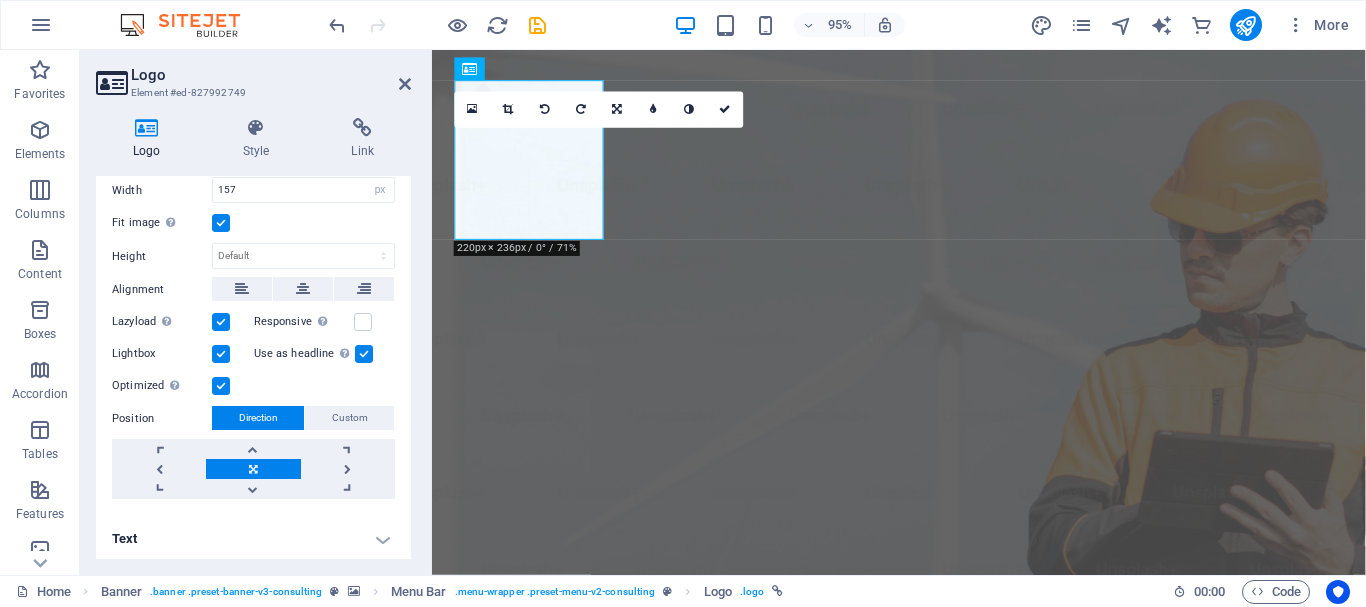 click at bounding box center (364, 354) 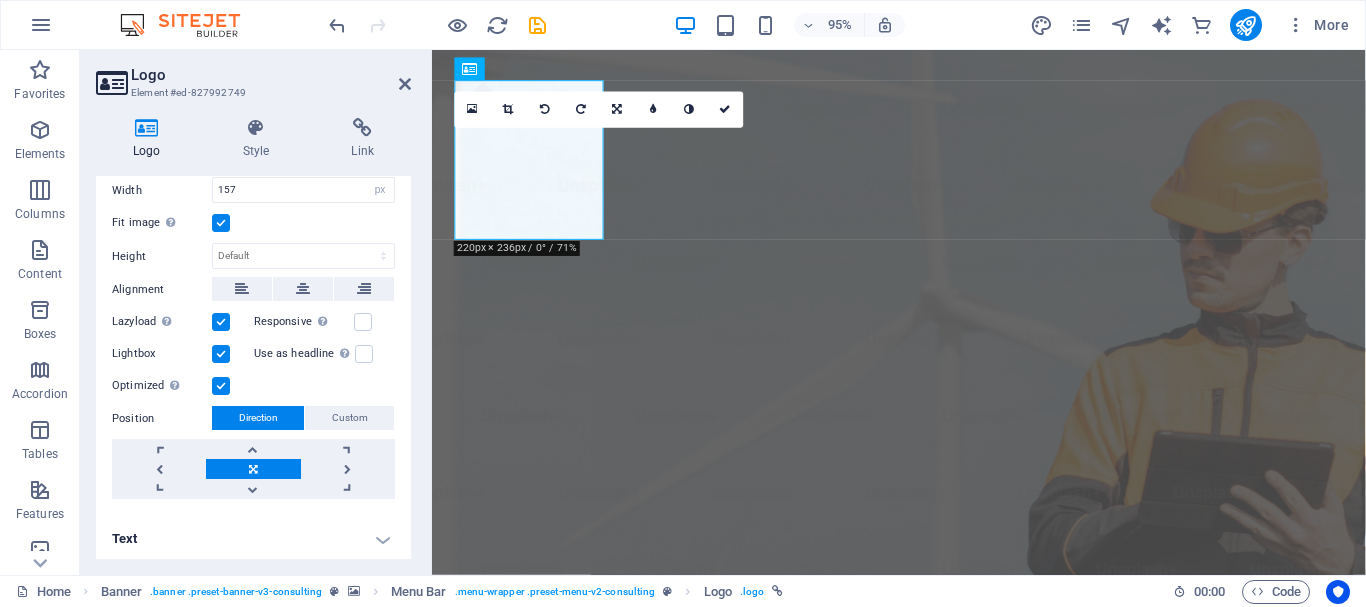 scroll, scrollTop: 0, scrollLeft: 0, axis: both 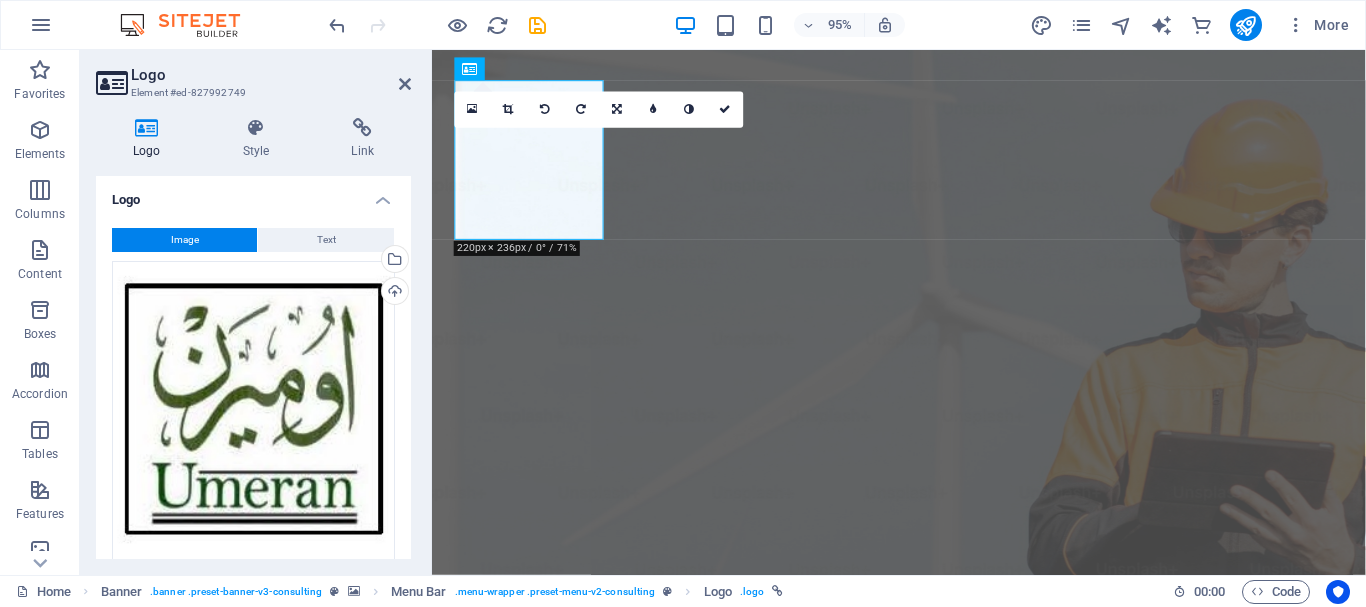 click on "Logo" at bounding box center (271, 75) 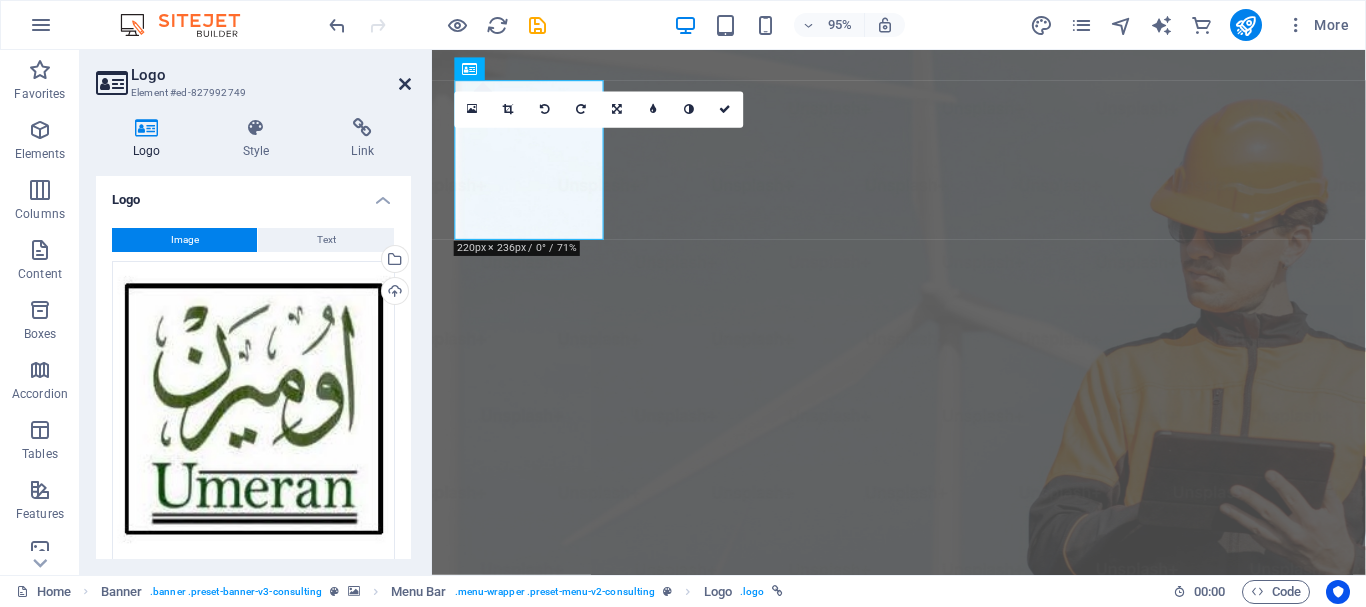 click at bounding box center [405, 84] 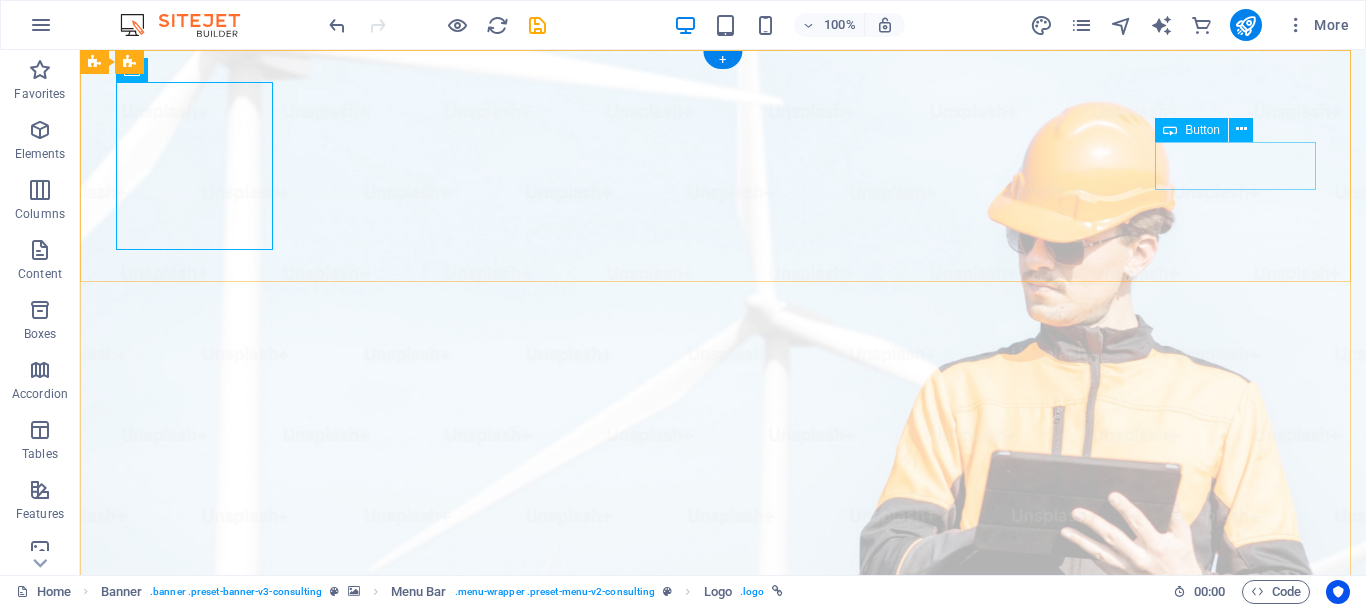 click on "Get Started" at bounding box center [723, 1222] 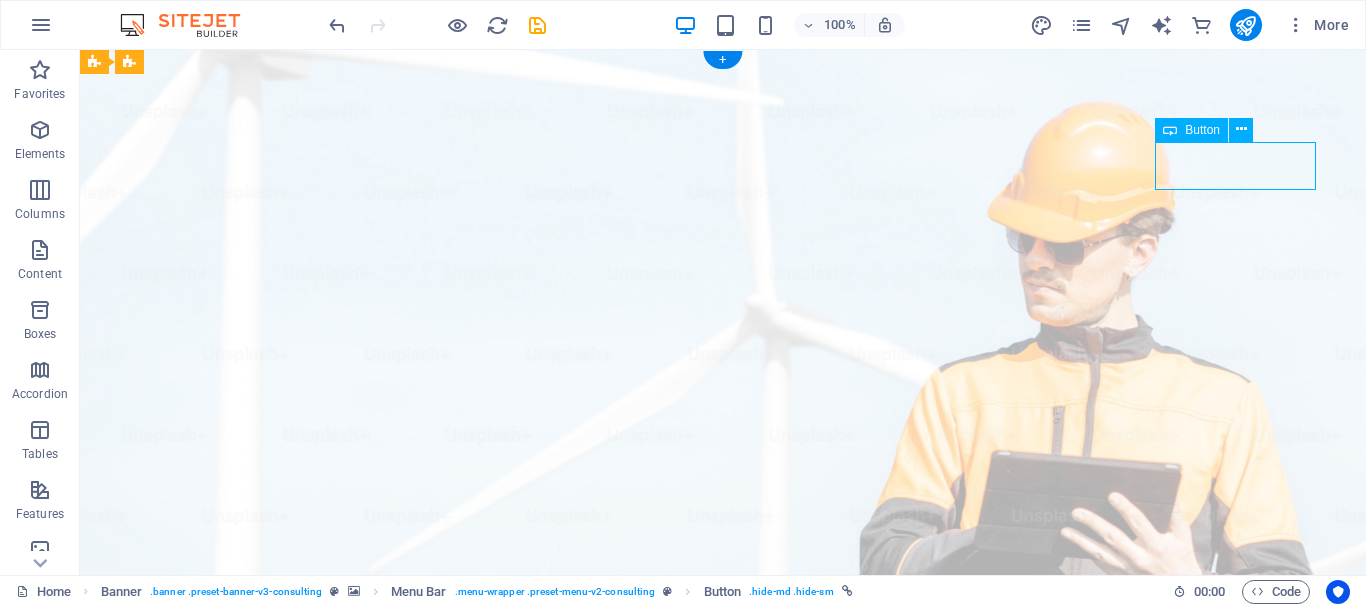click on "Get Started" at bounding box center [723, 1222] 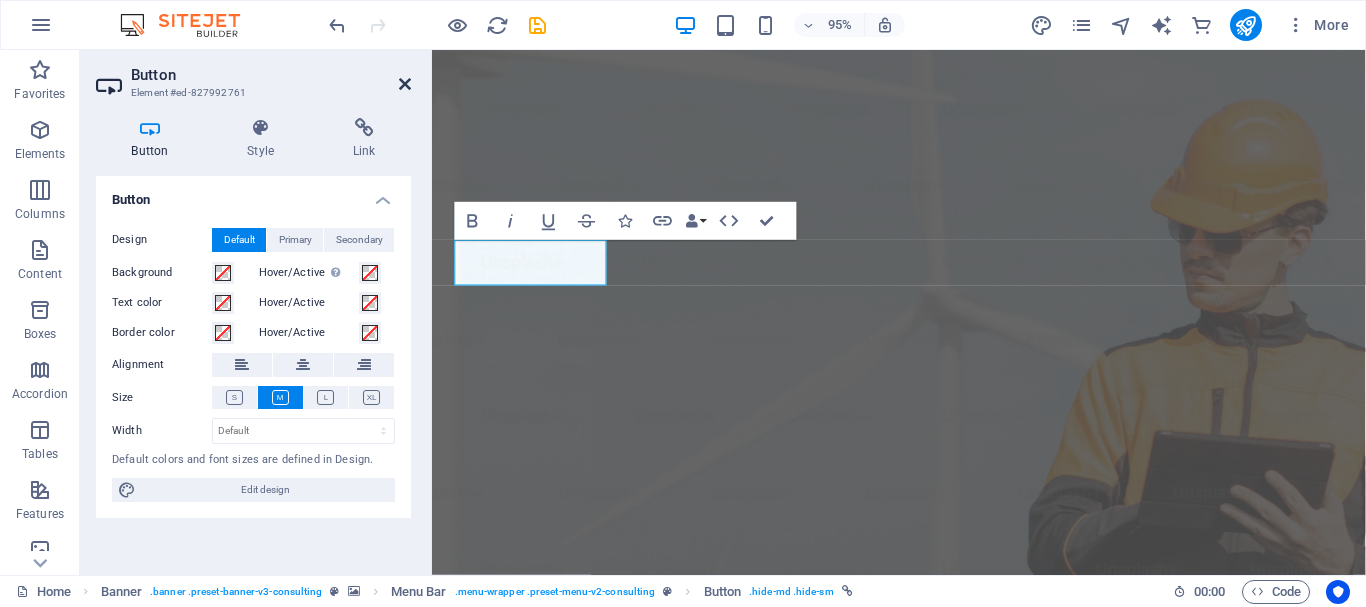 click at bounding box center [405, 84] 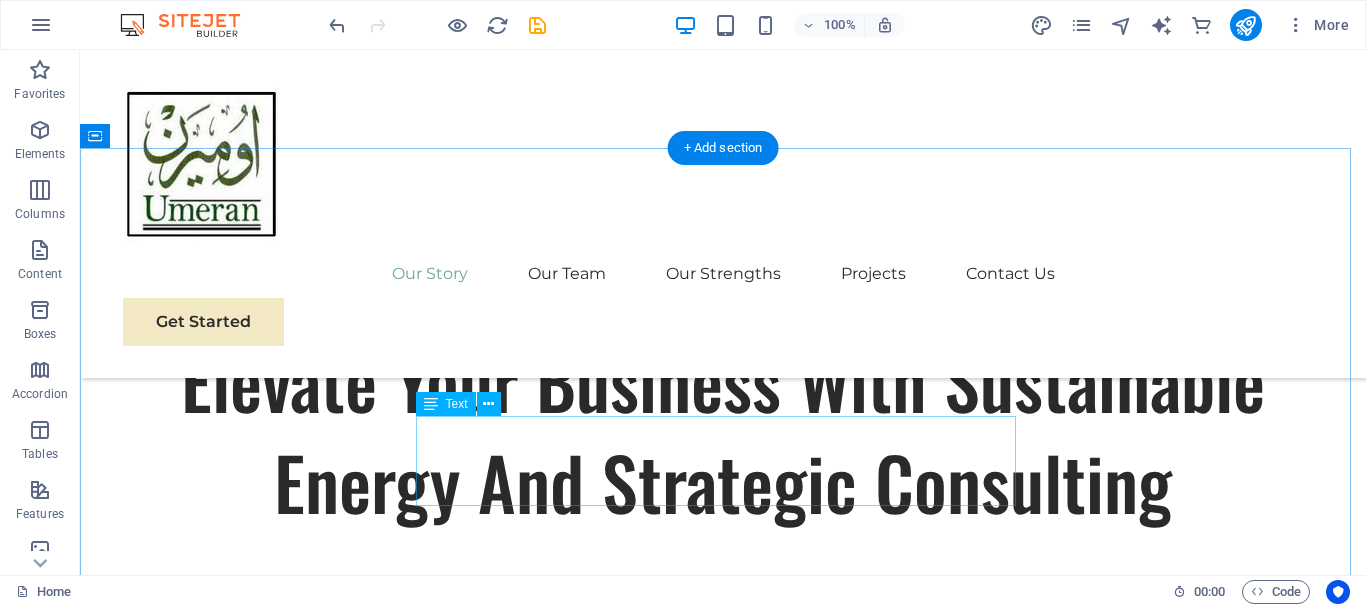 scroll, scrollTop: 800, scrollLeft: 0, axis: vertical 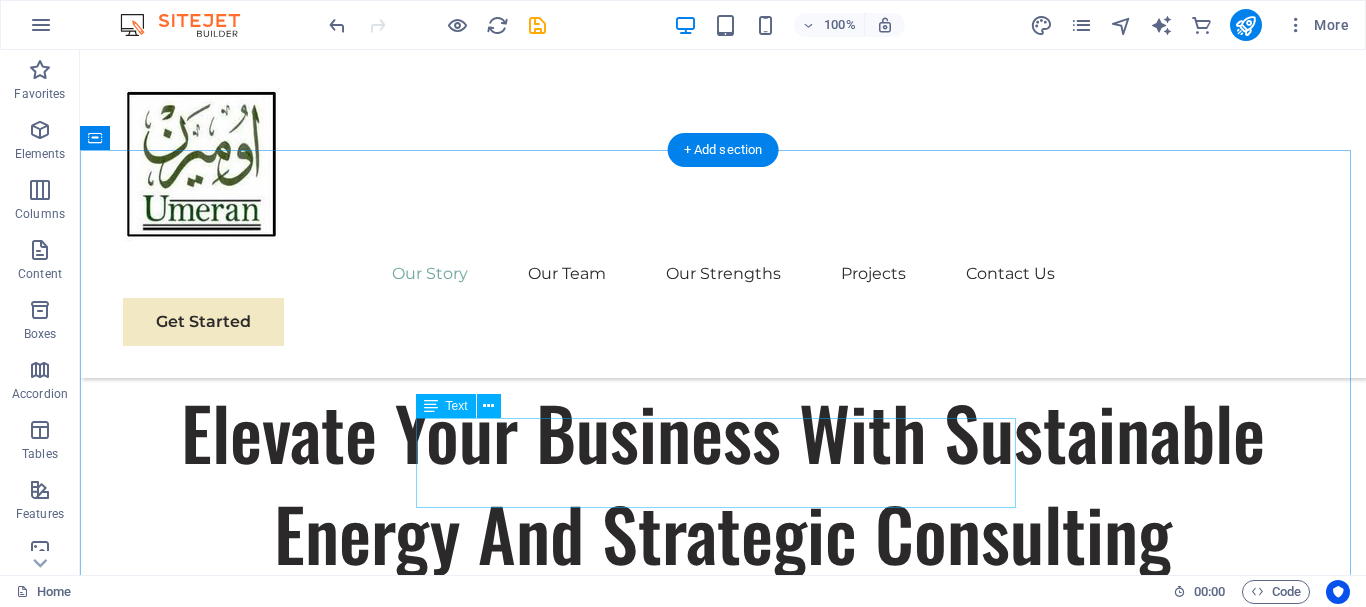 click on "We are a passionate consulting agency dedicated to helping businesses navigate the dynamic landscape of sustainable energy and strategic growth. Our core mission is to empower organizations to thrive while making a positive impact on the environment." at bounding box center [723, 1135] 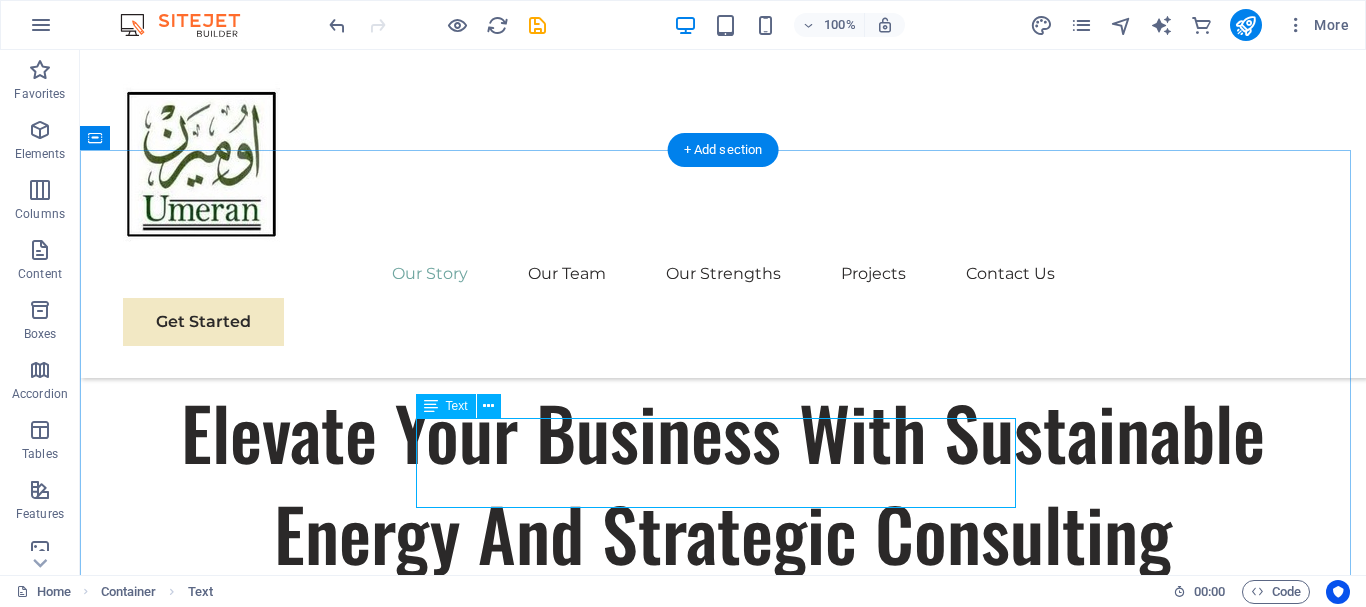 click on "We are a passionate consulting agency dedicated to helping businesses navigate the dynamic landscape of sustainable energy and strategic growth. Our core mission is to empower organizations to thrive while making a positive impact on the environment." at bounding box center [723, 1135] 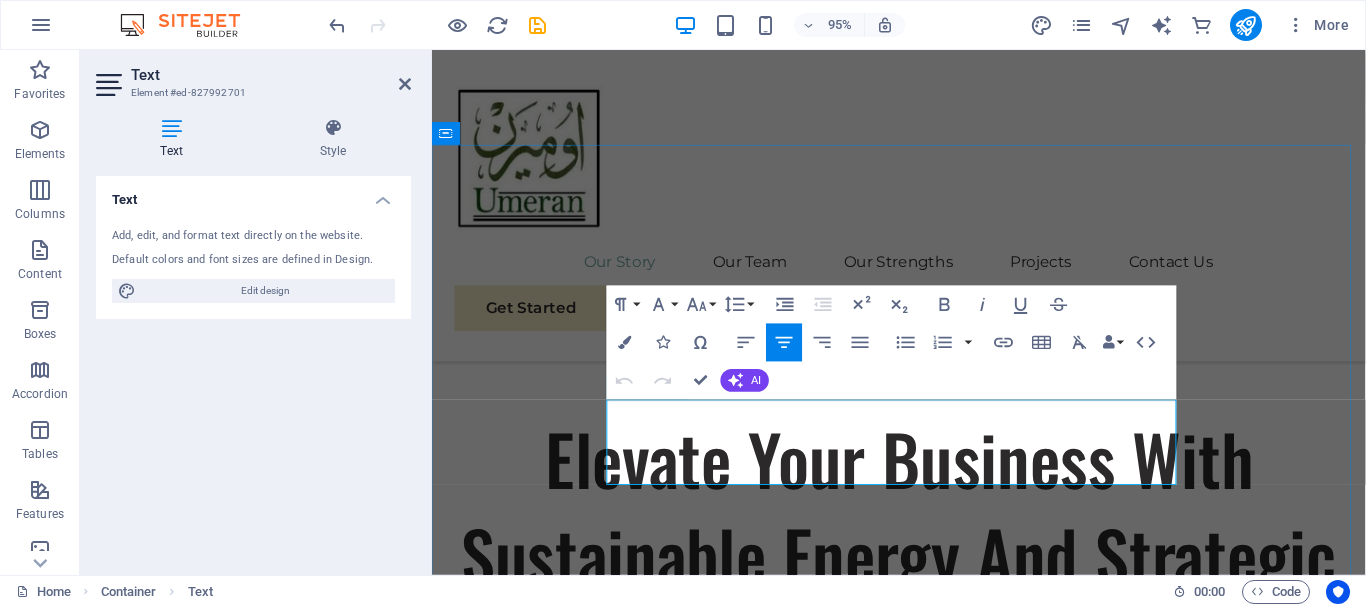 drag, startPoint x: 630, startPoint y: 433, endPoint x: 1113, endPoint y: 500, distance: 487.62485 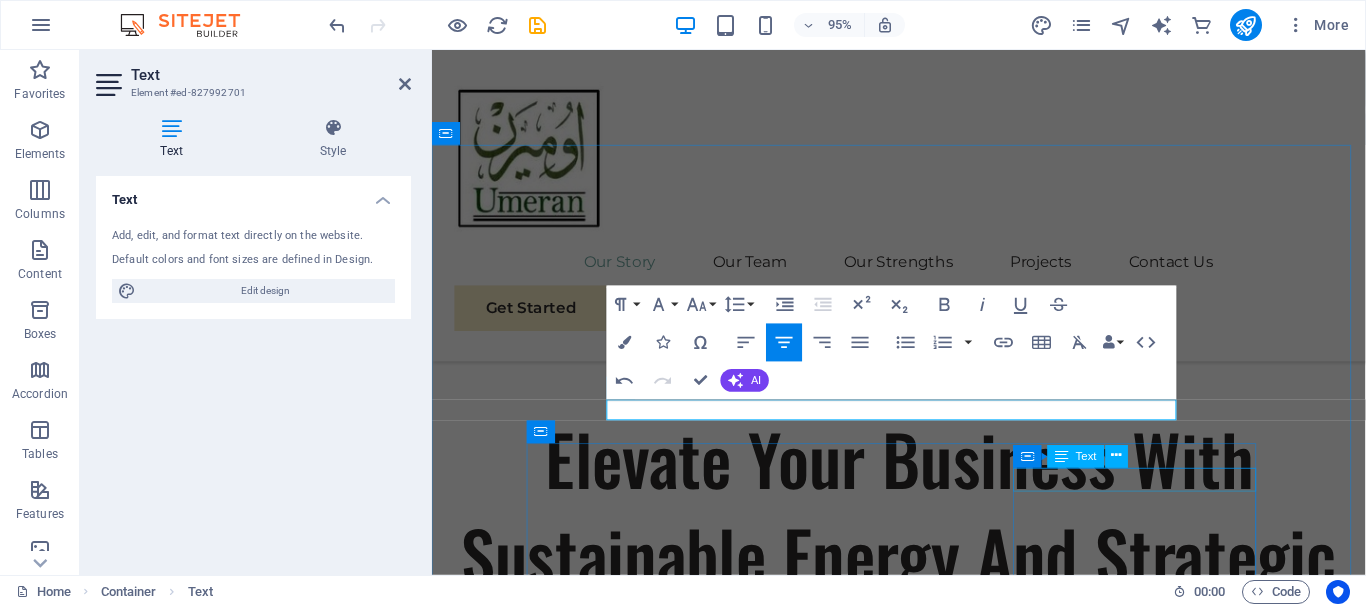 scroll, scrollTop: 0, scrollLeft: 15, axis: horizontal 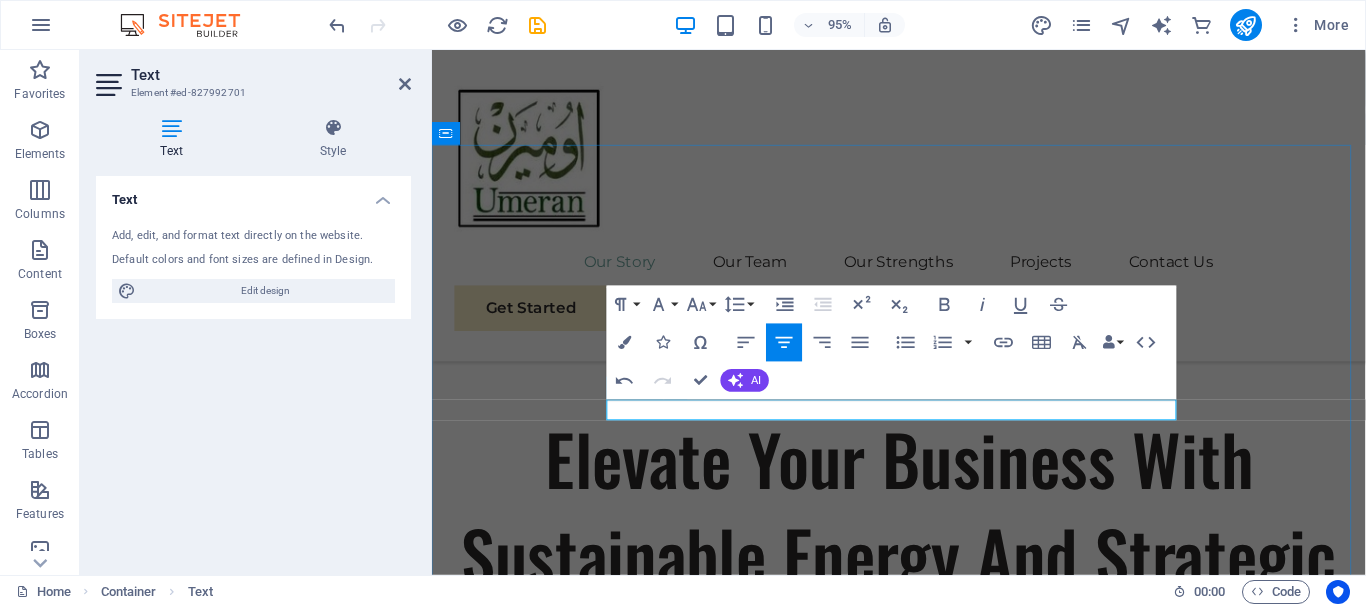 drag, startPoint x: 1027, startPoint y: 427, endPoint x: 1204, endPoint y: 445, distance: 177.9129 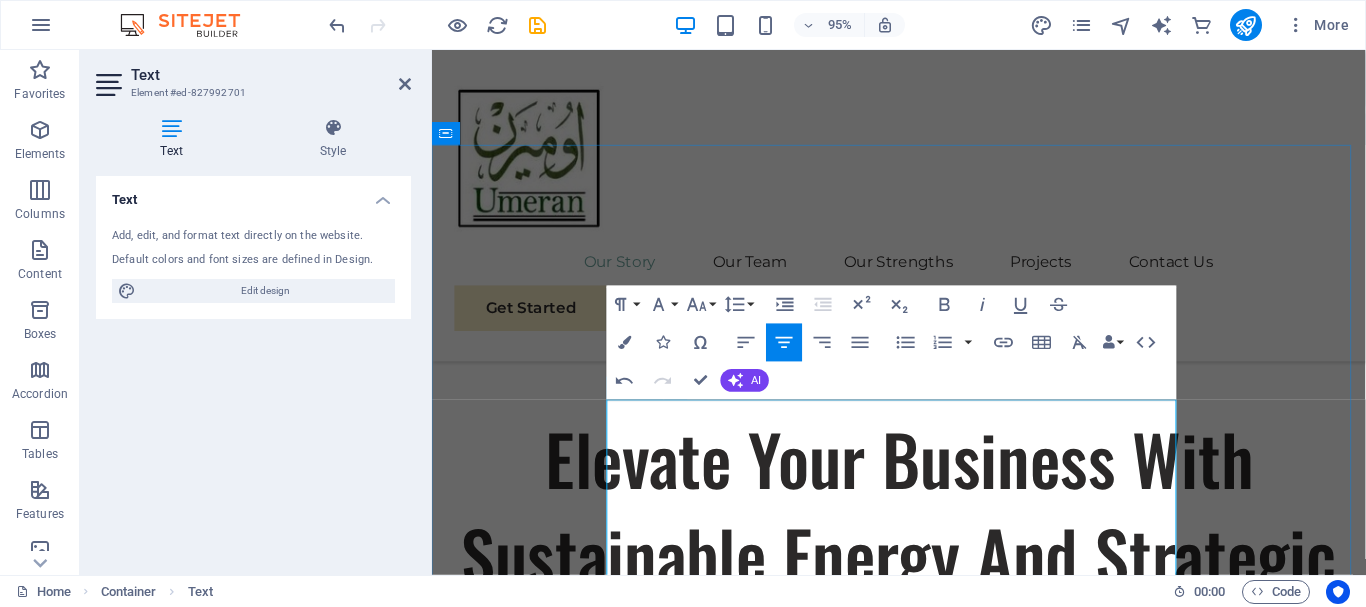 scroll, scrollTop: 900, scrollLeft: 0, axis: vertical 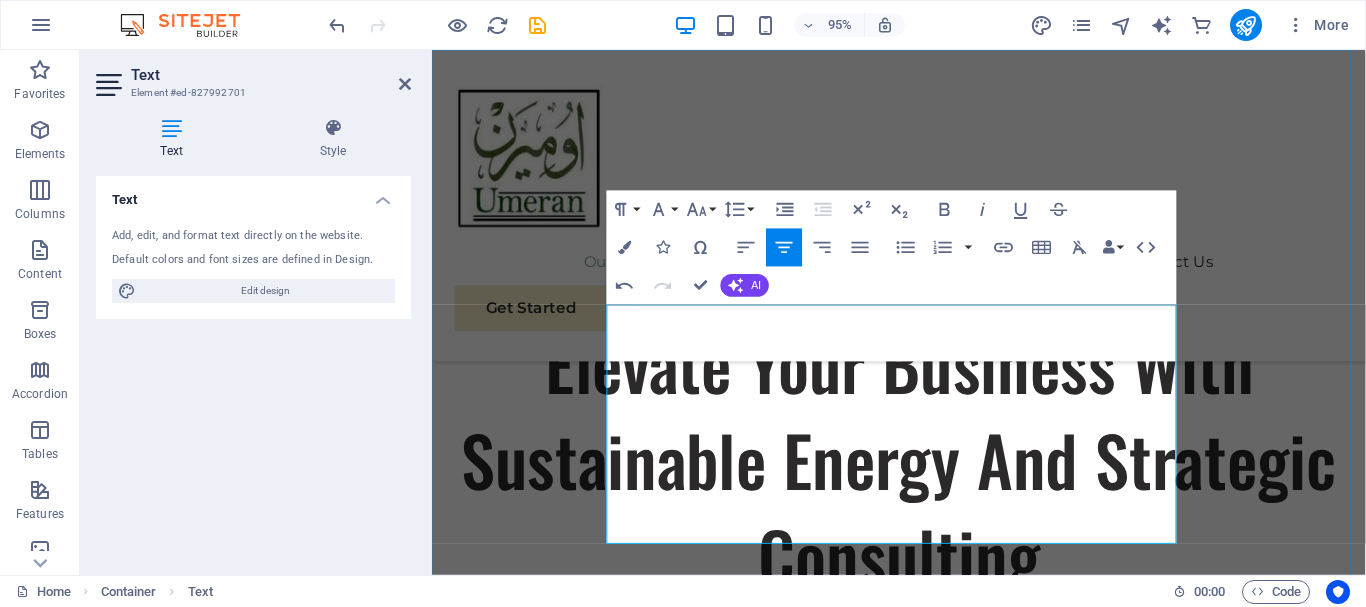 click on "Our Story Initially known as Unified Range Sdn Bhd when incorporated on [DATE] [YEAR], Umeran Resources Son Bho had gone through several name changes over the years, but not until [YEAR] when the company chose to move forward with its current name out of love for the great grandfather of the majority shareholder. Umeran Resources Sdn Bhd began with renovation works during its tenure years before expanding into much bigger scale of construction works. Now, we have established ourselves as an expert in the construction of telecommunication tower and structure. mail.umerangroup.com Sustainable Success Partner At Eco-Con, we understand that success is not just about profitability; it's also about sustainability and responsible business practices. With a proven track record of guiding businesses towards greater profitability and environmental responsibility, we have become a trusted partner in the industry. Expertise For Results" at bounding box center (923, 1800) 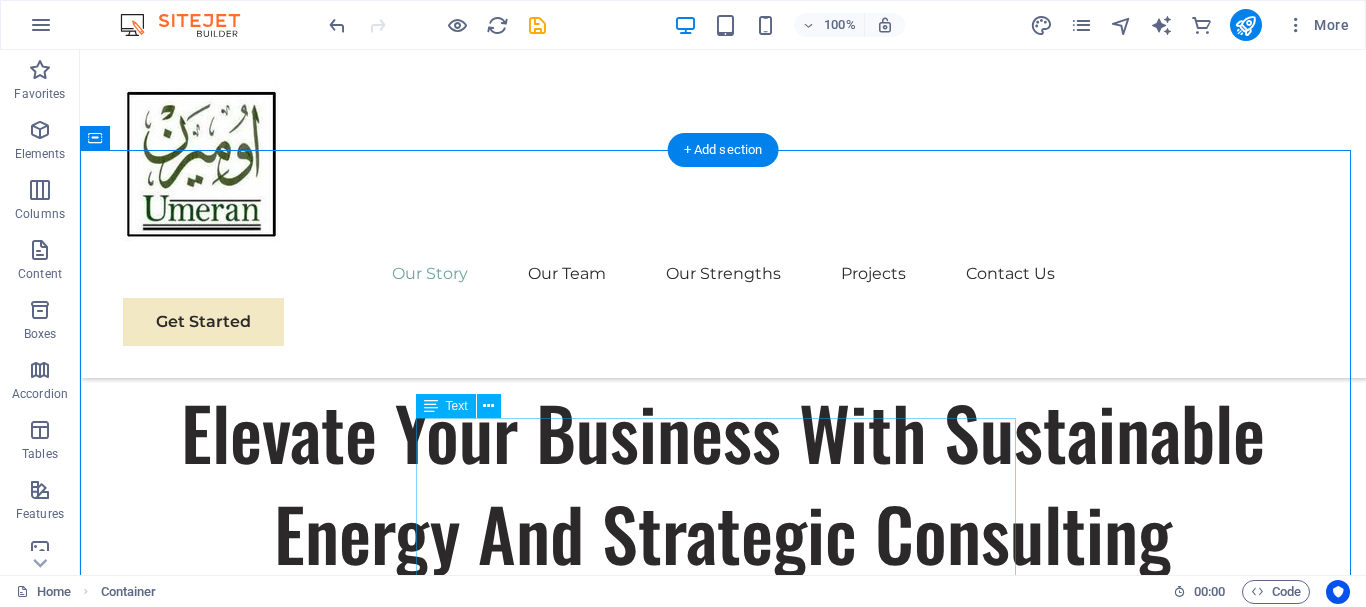 click on "Our Story Initially known as Unified Range Sdn Bhd when incorporated on [DATE] [YEAR], Umeran Resources Son Bho had gone through several name changes over the years, but not until [YEAR] when the company chose to move forward with its current name out of love for the great grandfather of the majority shareholder. Umeran Resources Sdn Bhd began with renovation works during its tenure years before expanding into much bigger scale of construction works. Now, we have established ourselves as an expert in the construction of telecommunication tower and structure." at bounding box center [723, 1183] 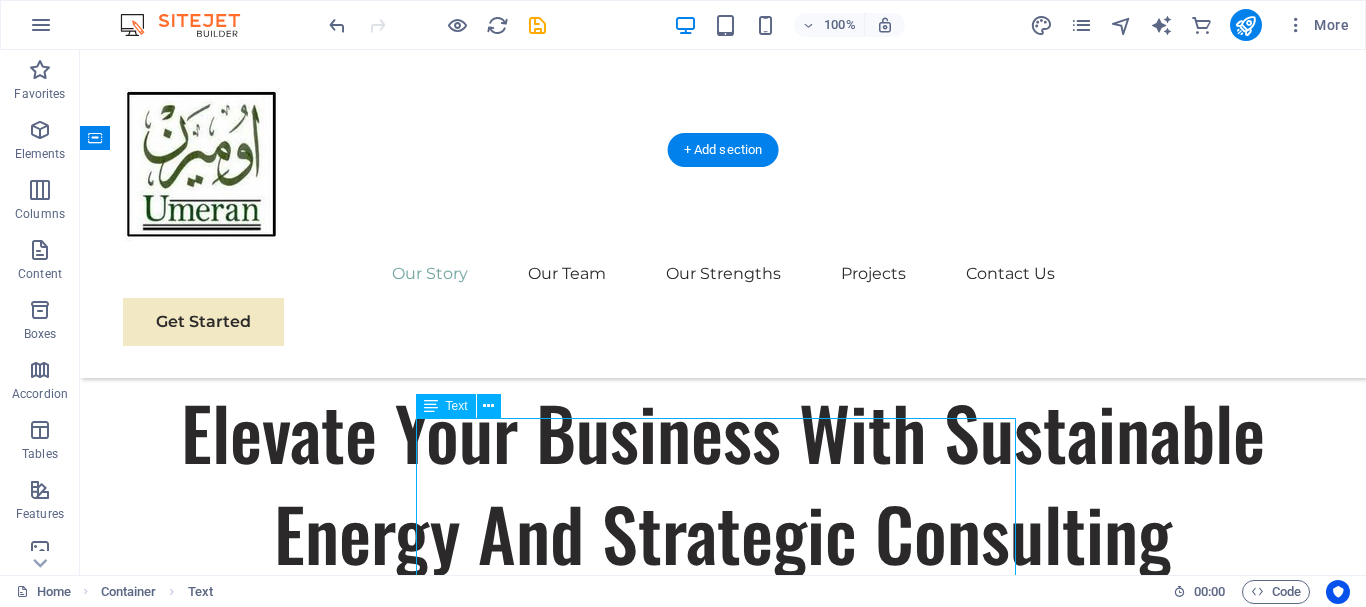 scroll, scrollTop: 900, scrollLeft: 0, axis: vertical 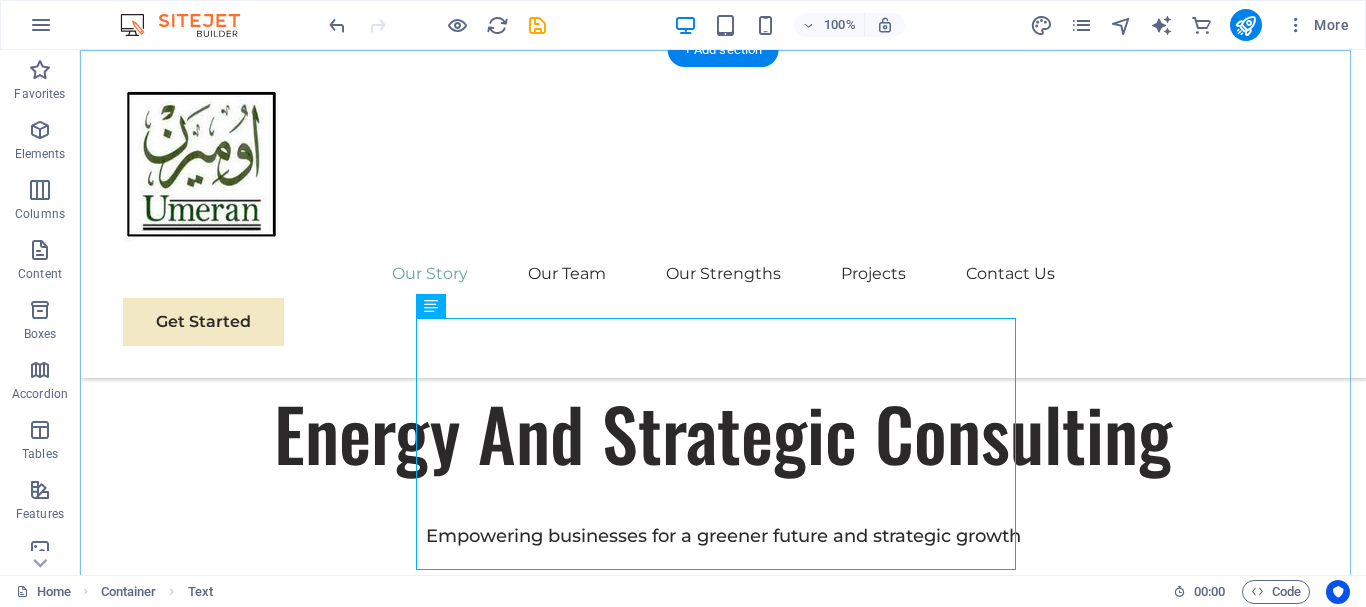 click on "Our Story Initially known as Unified Range Sdn Bhd when incorporated on [DATE] [YEAR], Umeran Resources Son Bho had gone through several name changes over the years, but not until [YEAR] when the company chose to move forward with its current name out of love for the great grandfather of the majority shareholder. Umeran Resources Sdn Bhd began with renovation works during its tenure years before expanding into much bigger scale of construction works. Now, we have established ourselves as an expert in the construction of telecommunication tower and structure." at bounding box center [723, 1083] 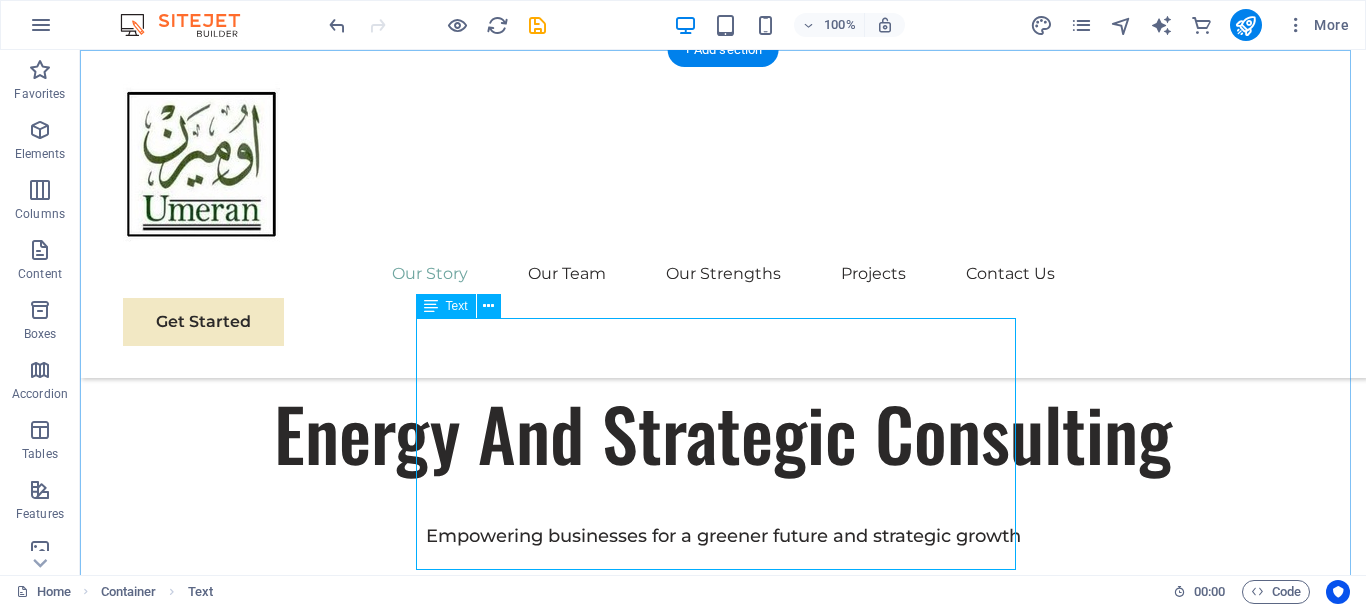 click on "Our Story Initially known as Unified Range Sdn Bhd when incorporated on [DATE] [YEAR], Umeran Resources Son Bho had gone through several name changes over the years, but not until [YEAR] when the company chose to move forward with its current name out of love for the great grandfather of the majority shareholder. Umeran Resources Sdn Bhd began with renovation works during its tenure years before expanding into much bigger scale of construction works. Now, we have established ourselves as an expert in the construction of telecommunication tower and structure." at bounding box center [723, 1083] 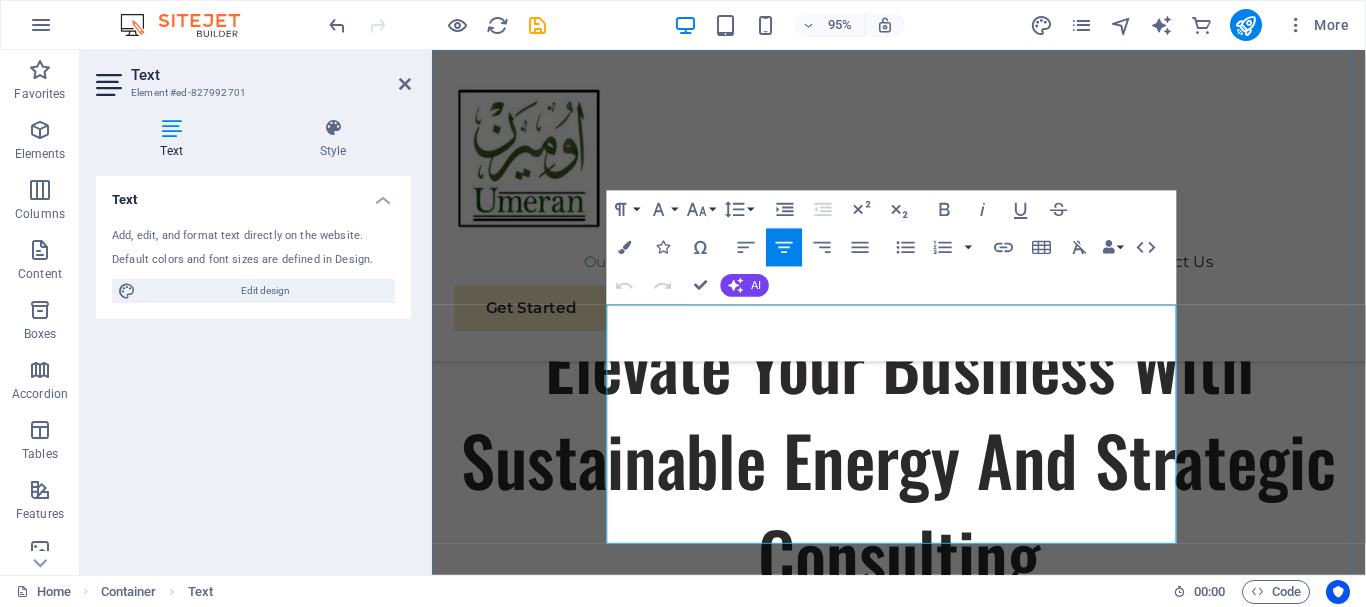 click on "Our Story Initially known as Unified Range Sdn Bhd when incorporated on [DATE] [YEAR], Umeran Resources Son Bho had gone through several name changes over the years, but not until [YEAR] when the company chose to move forward with its current name out of love for the great grandfather of the majority shareholder. Umeran Resources Sdn Bhd began with renovation works during its tenure years before expanding into much bigger scale of construction works. Now, we have established ourselves as an expert in the construction of telecommunication tower and structure." at bounding box center [923, 1260] 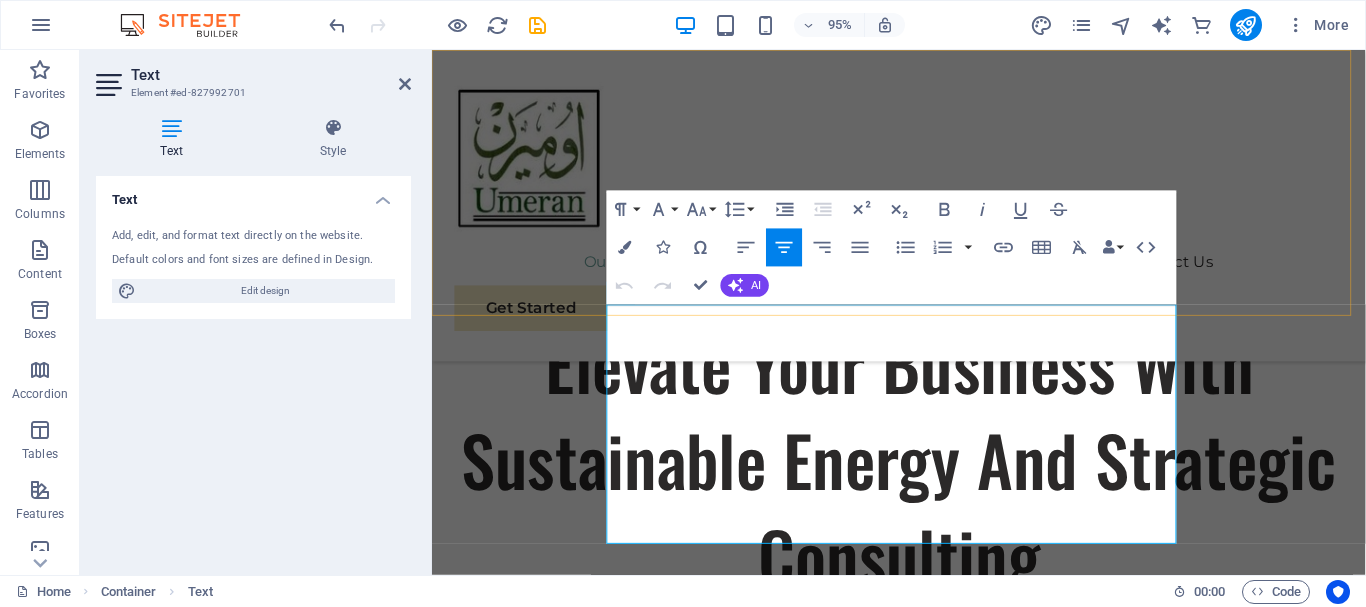 click on "Our Story Our Team Our Strengths Projects Contact Us Get Started" at bounding box center (923, 214) 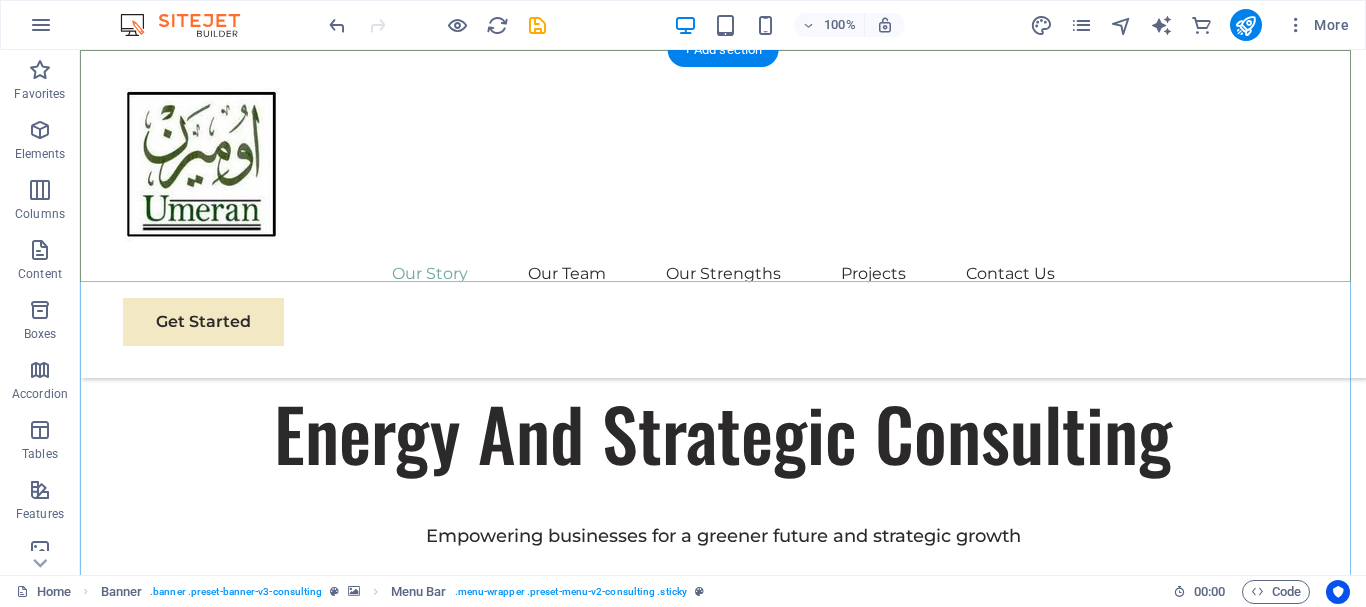 click on "Our Story Initially known as Unified Range Sdn Bhd when incorporated on [DATE] [YEAR], Umeran Resources Son Bho had gone through several name changes over the years, but not until [YEAR] when the company chose to move forward with its current name out of love for the great grandfather of the majority shareholder. Umeran Resources Sdn Bhd began with renovation works during its tenure years before expanding into much bigger scale of construction works. Now, we have established ourselves as an expert in the construction of telecommunication tower and structure. Sustainable Success Partner At Eco-Con, we understand that success is not just about profitability; it's also about sustainability and responsible business practices. With a proven track record of guiding businesses towards greater profitability and environmental responsibility, we have become a trusted partner in the industry. Expertise For Results" at bounding box center (723, 1752) 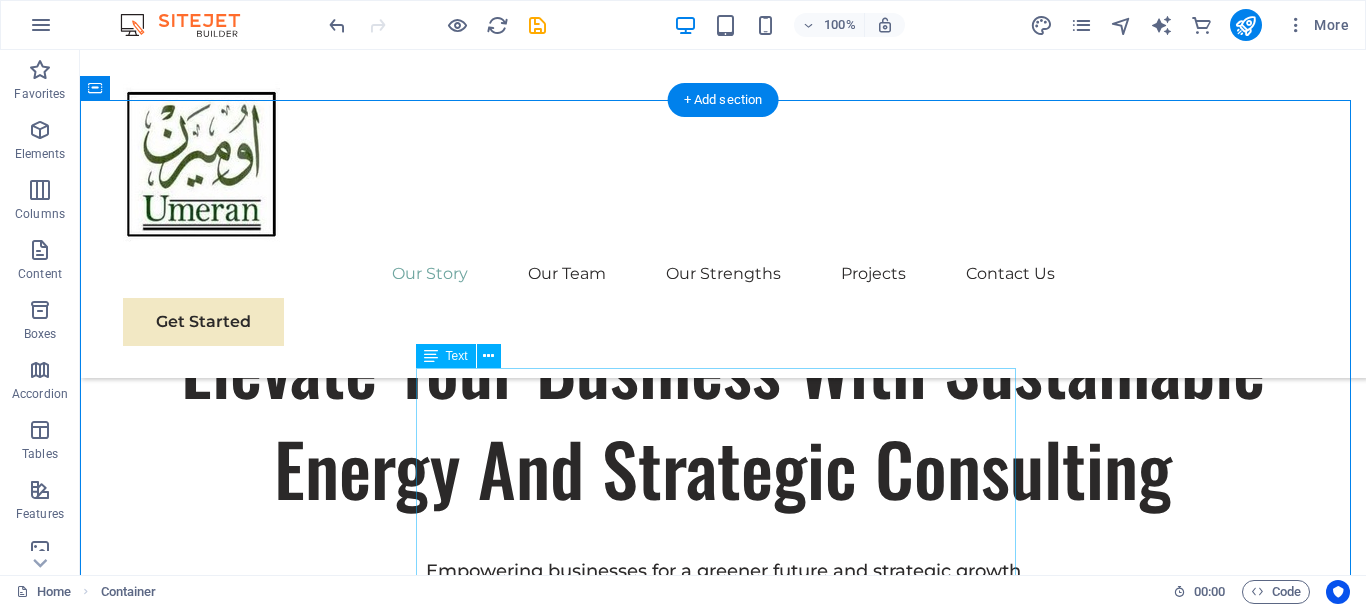 scroll, scrollTop: 900, scrollLeft: 0, axis: vertical 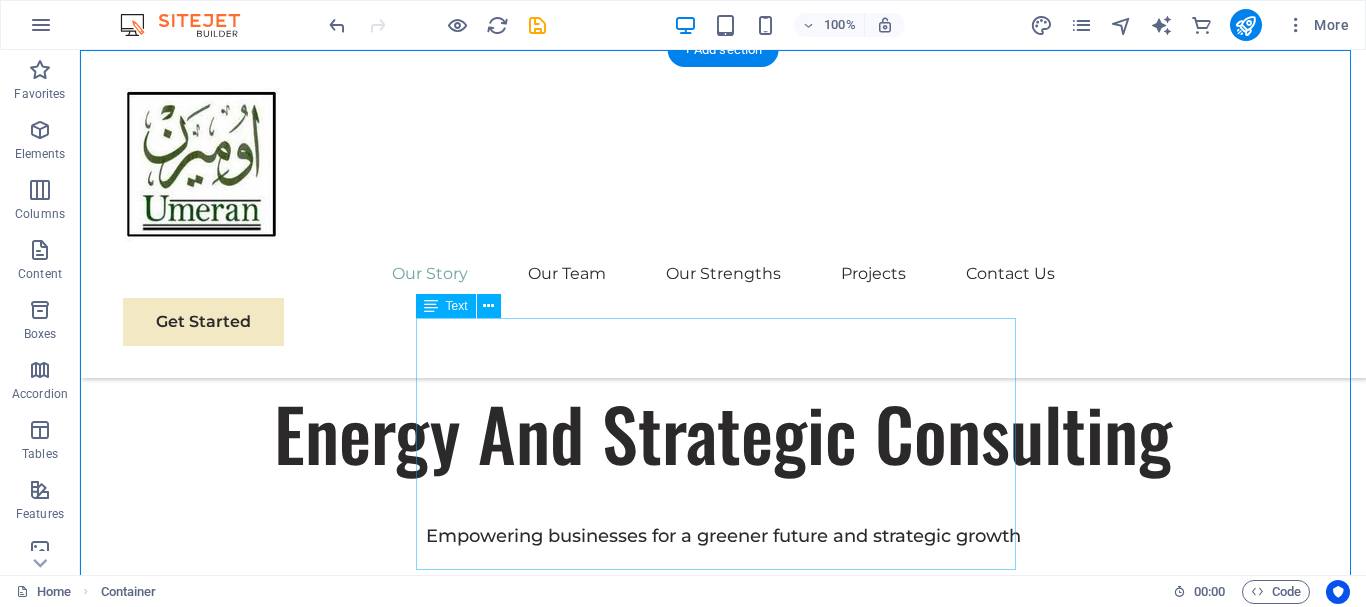 click on "Our Story Initially known as Unified Range Sdn Bhd when incorporated on [DATE] [YEAR], Umeran Resources Son Bho had gone through several name changes over the years, but not until [YEAR] when the company chose to move forward with its current name out of love for the great grandfather of the majority shareholder. Umeran Resources Sdn Bhd began with renovation works during its tenure years before expanding into much bigger scale of construction works. Now, we have established ourselves as an expert in the construction of telecommunication tower and structure." at bounding box center (723, 1083) 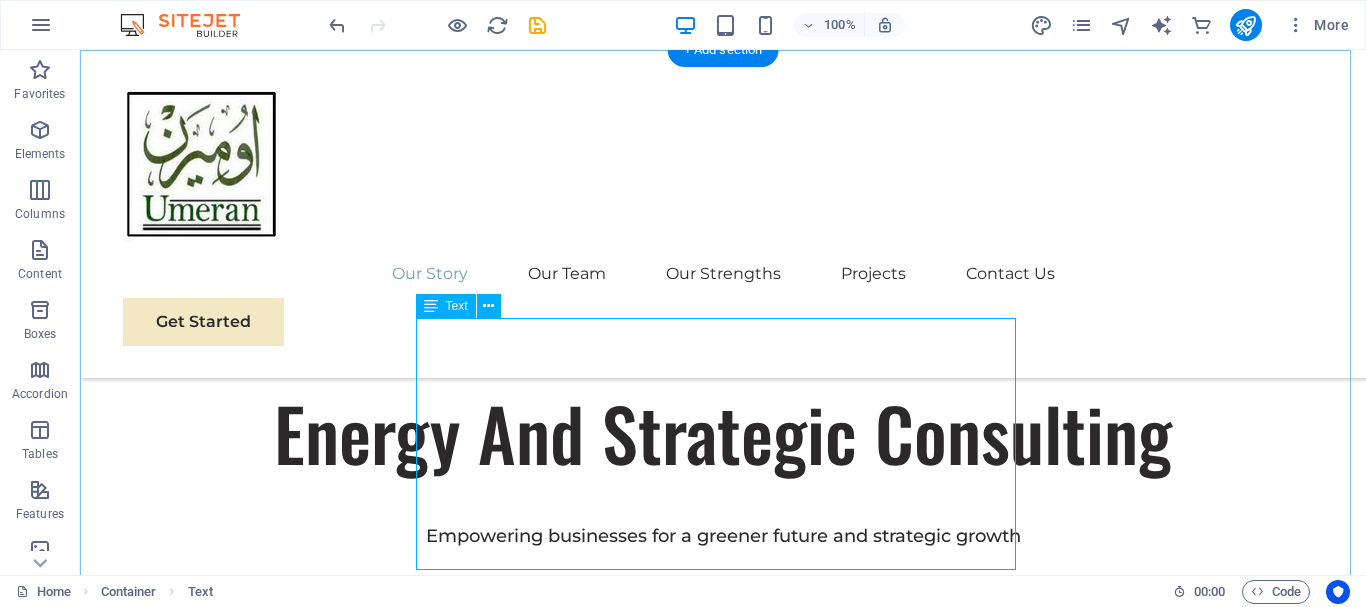 click on "Our Story Initially known as Unified Range Sdn Bhd when incorporated on [DATE] [YEAR], Umeran Resources Son Bho had gone through several name changes over the years, but not until [YEAR] when the company chose to move forward with its current name out of love for the great grandfather of the majority shareholder. Umeran Resources Sdn Bhd began with renovation works during its tenure years before expanding into much bigger scale of construction works. Now, we have established ourselves as an expert in the construction of telecommunication tower and structure." at bounding box center (723, 1083) 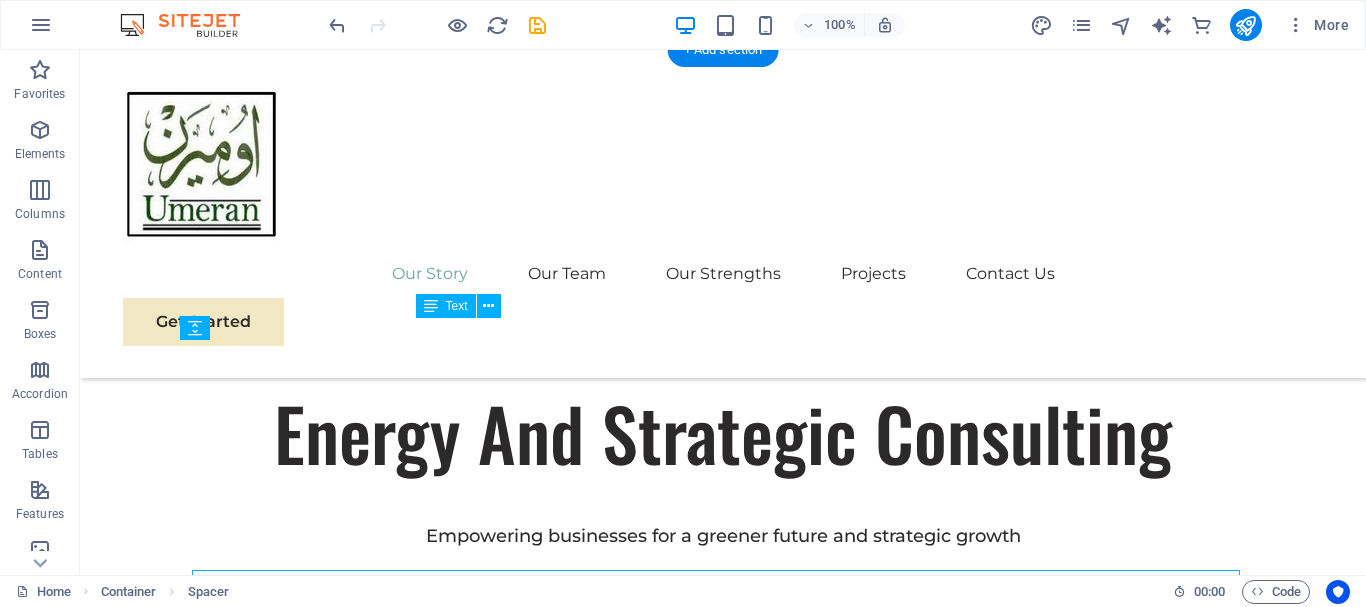 click on "Our Story Initially known as Unified Range Sdn Bhd when incorporated on [DATE] [YEAR], Umeran Resources Son Bho had gone through several name changes over the years, but not until [YEAR] when the company chose to move forward with its current name out of love for the great grandfather of the majority shareholder. Umeran Resources Sdn Bhd began with renovation works during its tenure years before expanding into much bigger scale of construction works. Now, we have established ourselves as an expert in the construction of telecommunication tower and structure." at bounding box center (723, 1083) 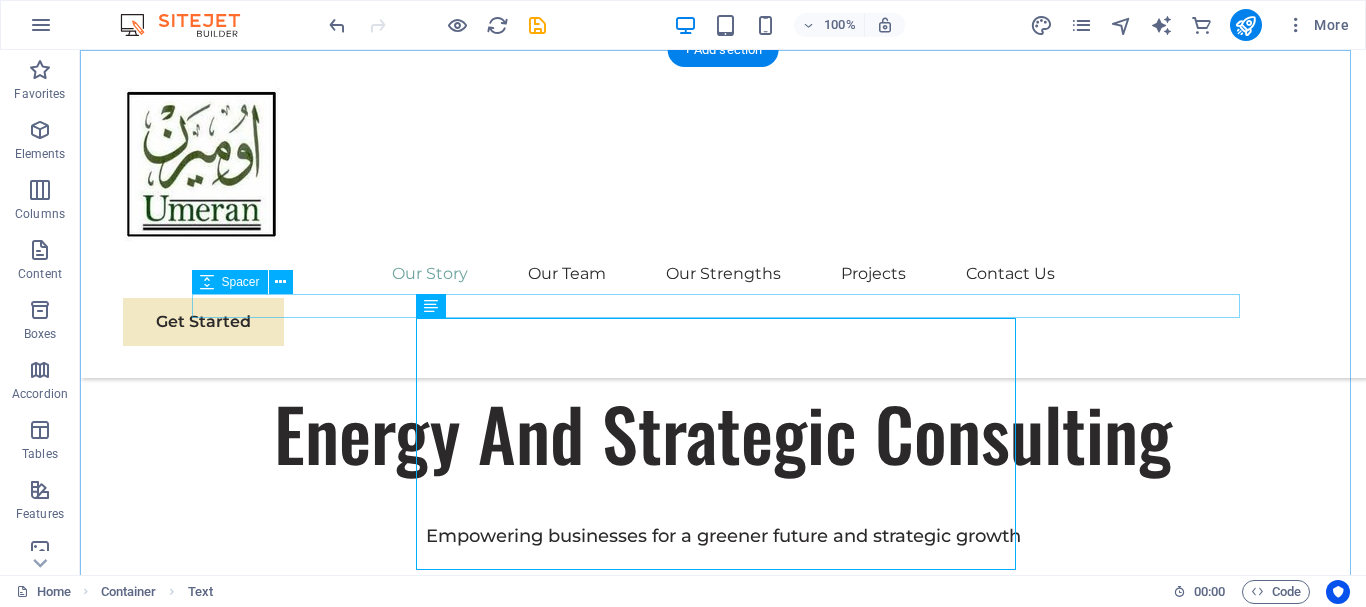 click at bounding box center (723, 1001) 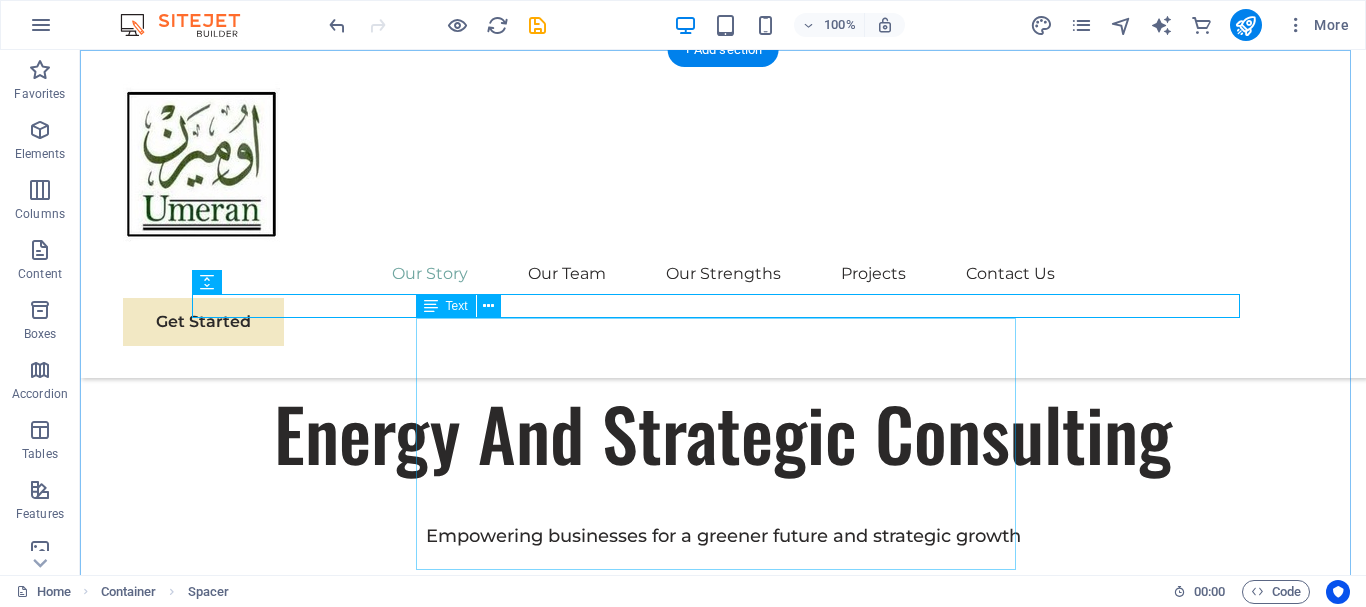 click on "Our Story Initially known as Unified Range Sdn Bhd when incorporated on [DATE] [YEAR], Umeran Resources Son Bho had gone through several name changes over the years, but not until [YEAR] when the company chose to move forward with its current name out of love for the great grandfather of the majority shareholder. Umeran Resources Sdn Bhd began with renovation works during its tenure years before expanding into much bigger scale of construction works. Now, we have established ourselves as an expert in the construction of telecommunication tower and structure." at bounding box center [723, 1083] 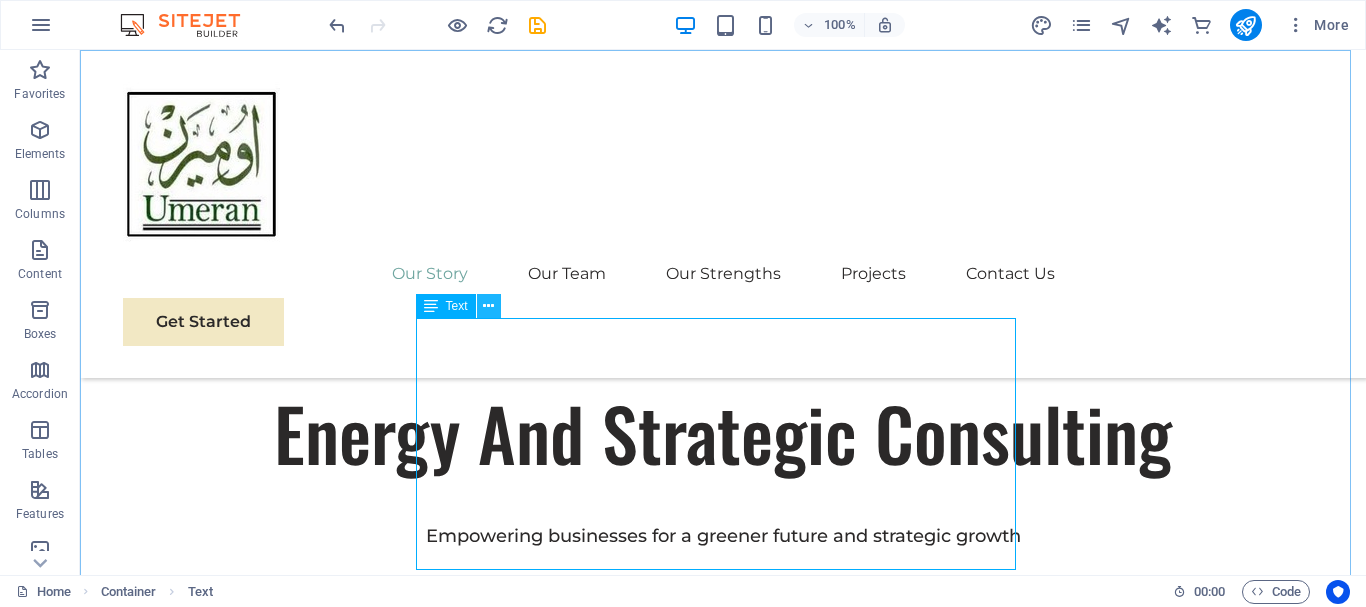 click at bounding box center (488, 306) 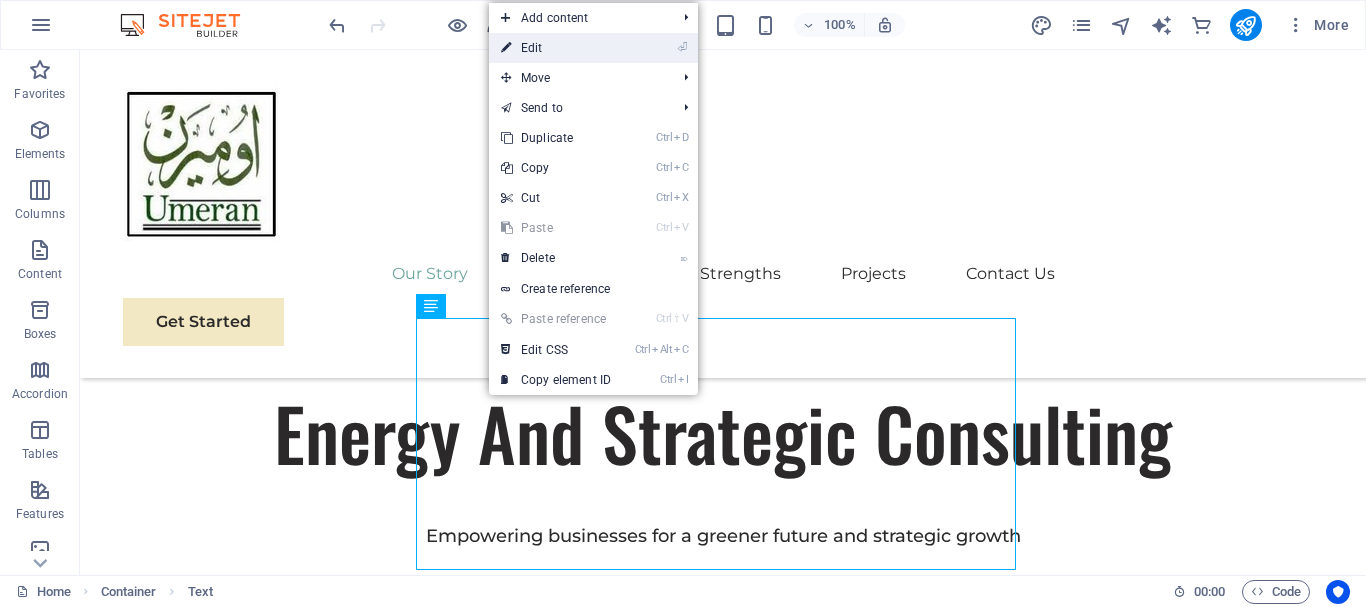 click on "⏎  Edit" at bounding box center (556, 48) 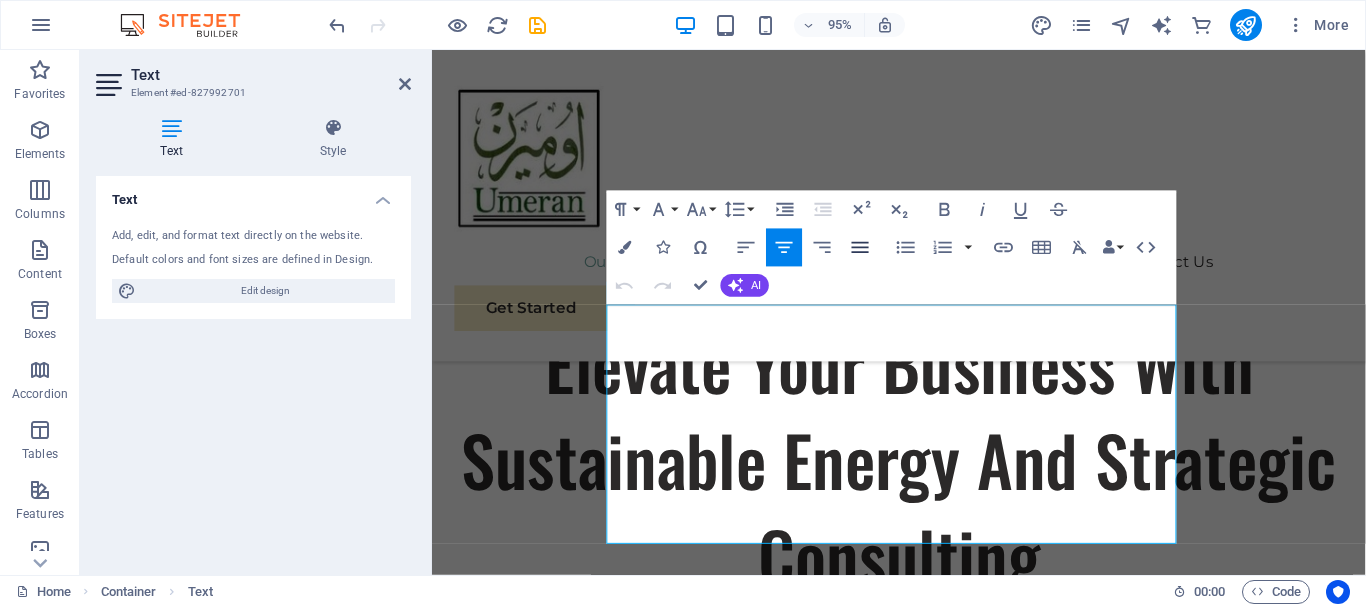 click 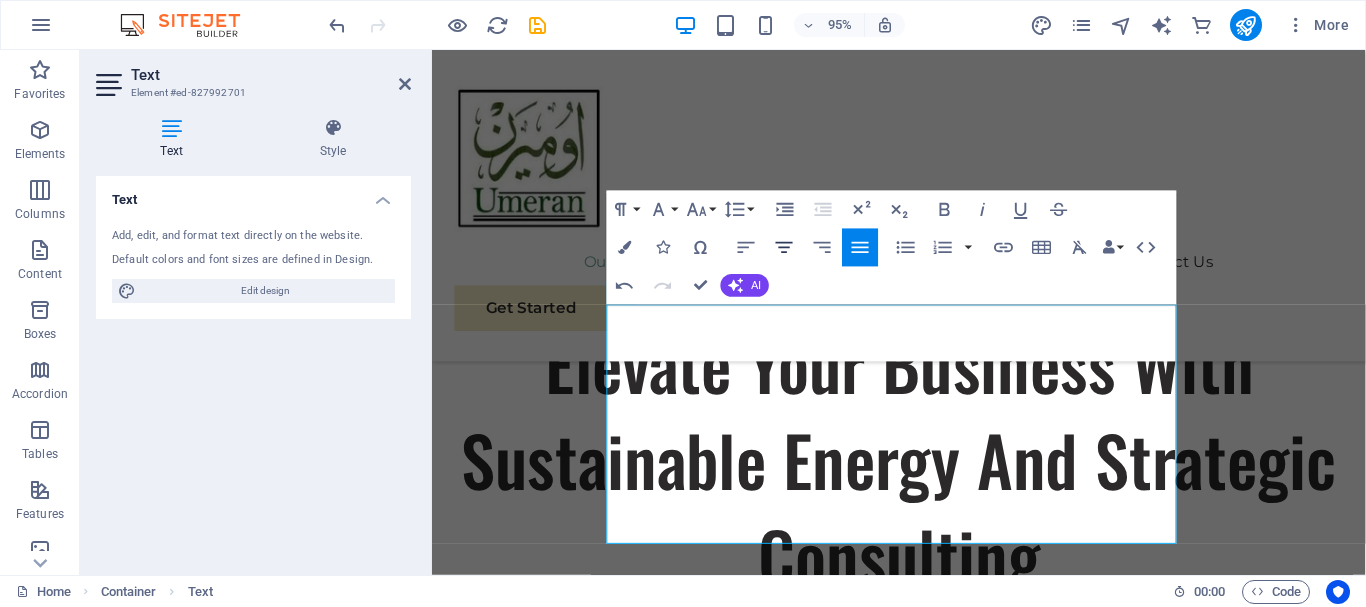 click 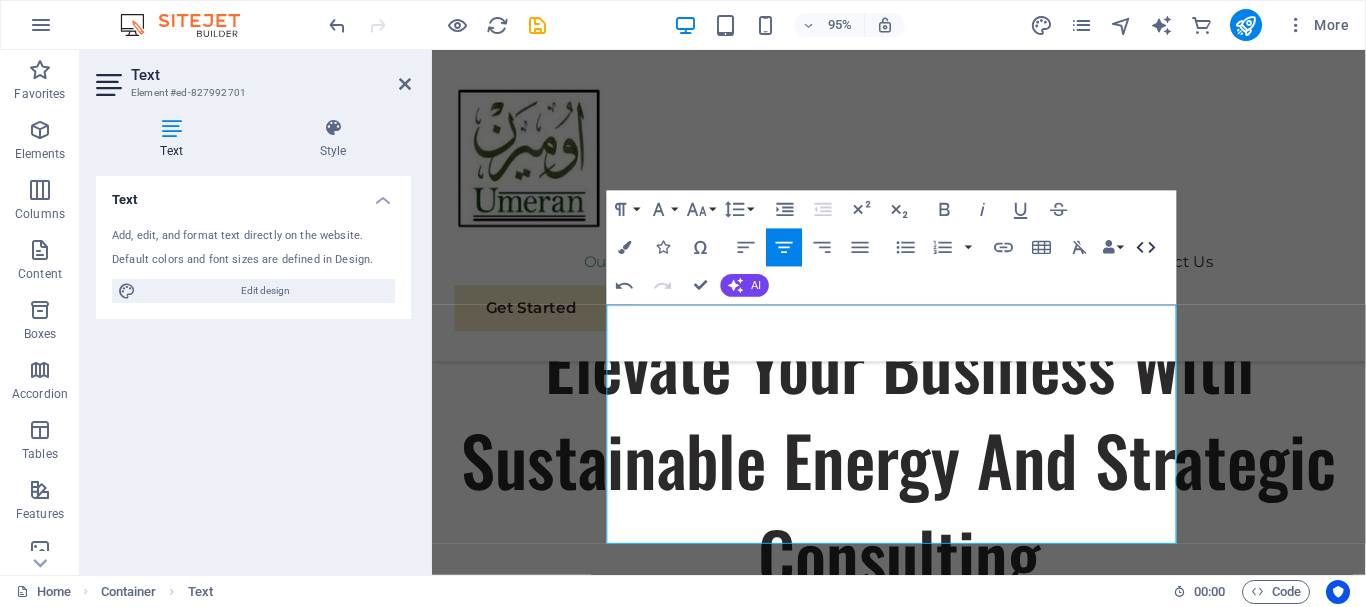 click 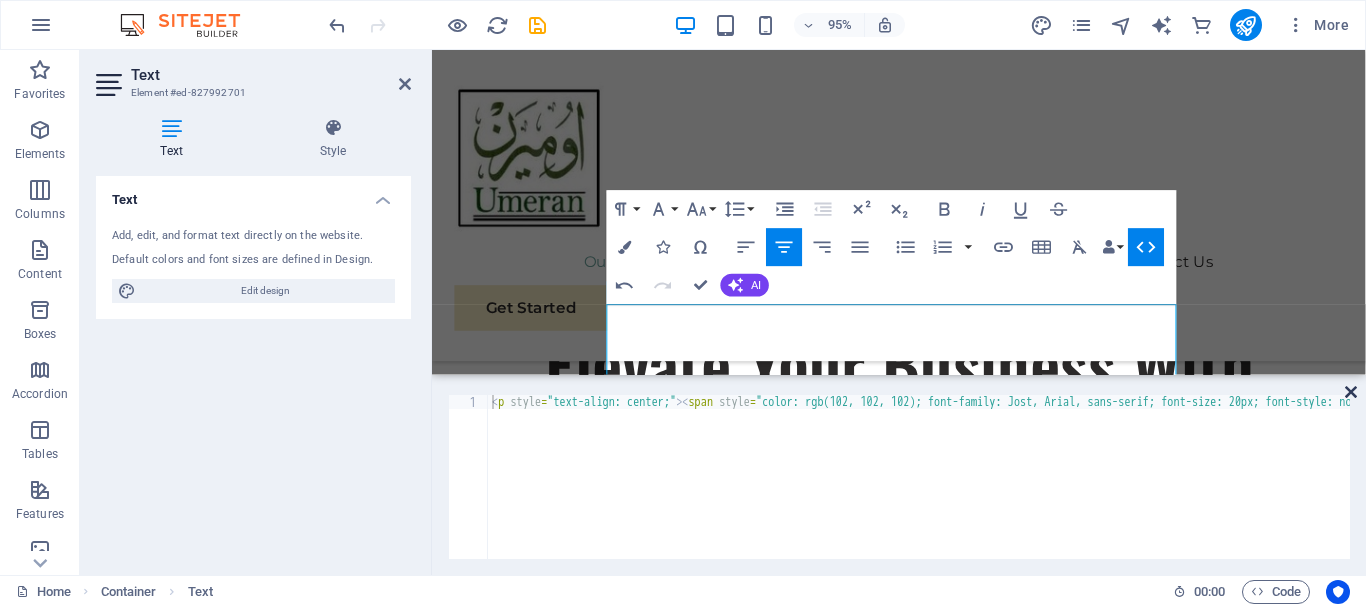 click at bounding box center [1351, 392] 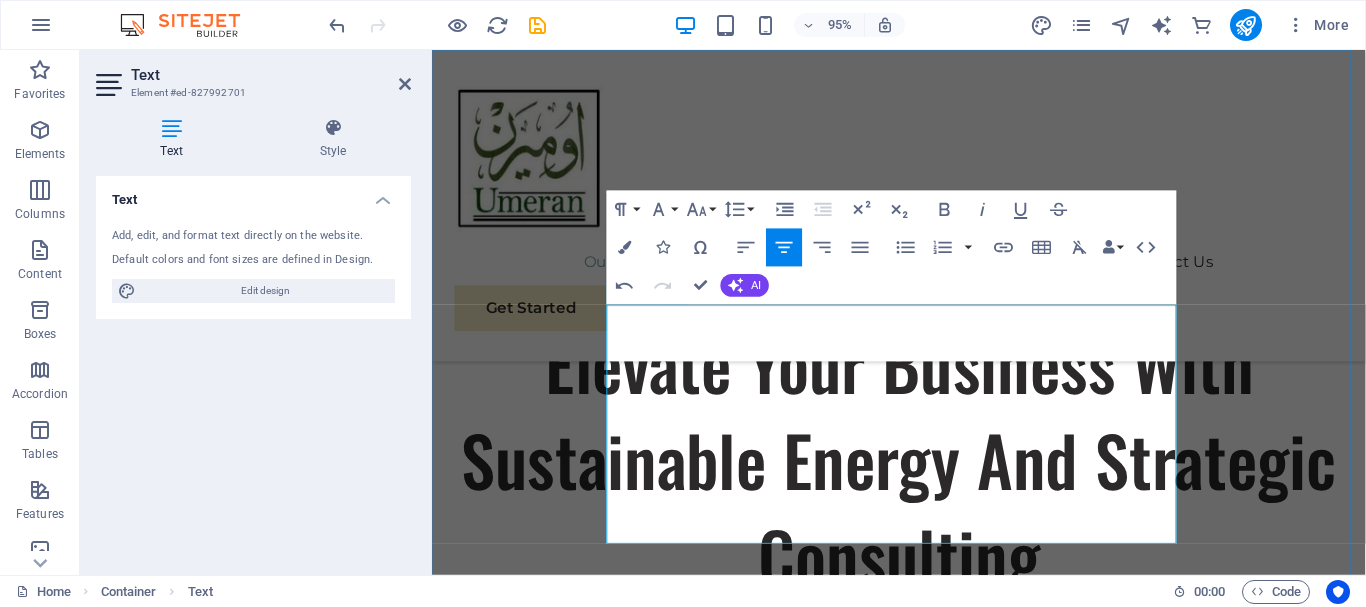 click on "Our Story Initially known as Unified Range Sdn Bhd when incorporated on [DATE] [YEAR], Umeran Resources Son Bho had gone through several name changes over the years, but not until [YEAR] when the company chose to move forward with its current name out of love for the great grandfather of the majority shareholder. Umeran Resources Sdn Bhd began with renovation works during its tenure years before expanding into much bigger scale of construction works. Now, we have established ourselves as an expert in the construction of telecommunication tower and structure." at bounding box center (923, 1260) 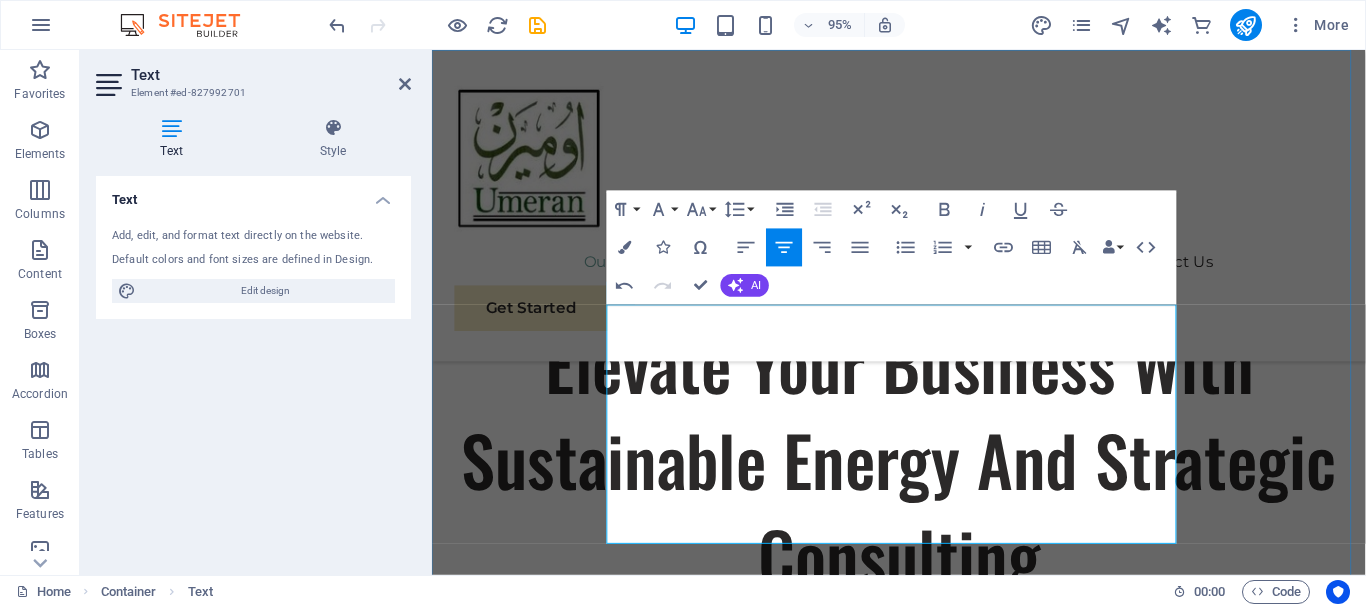 click on "Our Story Initially known as Unified Range Sdn Bhd when incorporated on [DATE] [YEAR], Umeran Resources Son Bho had gone through several name changes over the years, but not until [YEAR] when the company chose to move forward with its current name out of love for the great grandfather of the majority shareholder. Umeran Resources Sdn Bhd began with renovation works during its tenure years before expanding into much bigger scale of construction works. Now, we have established ourselves as an expert in the construction of telecommunication tower and structure. Sustainable Success Partner At Eco-Con, we understand that success is not just about profitability; it's also about sustainability and responsible business practices. With a proven track record of guiding businesses towards greater profitability and environmental responsibility, we have become a trusted partner in the industry. Expertise For Results" at bounding box center [923, 1800] 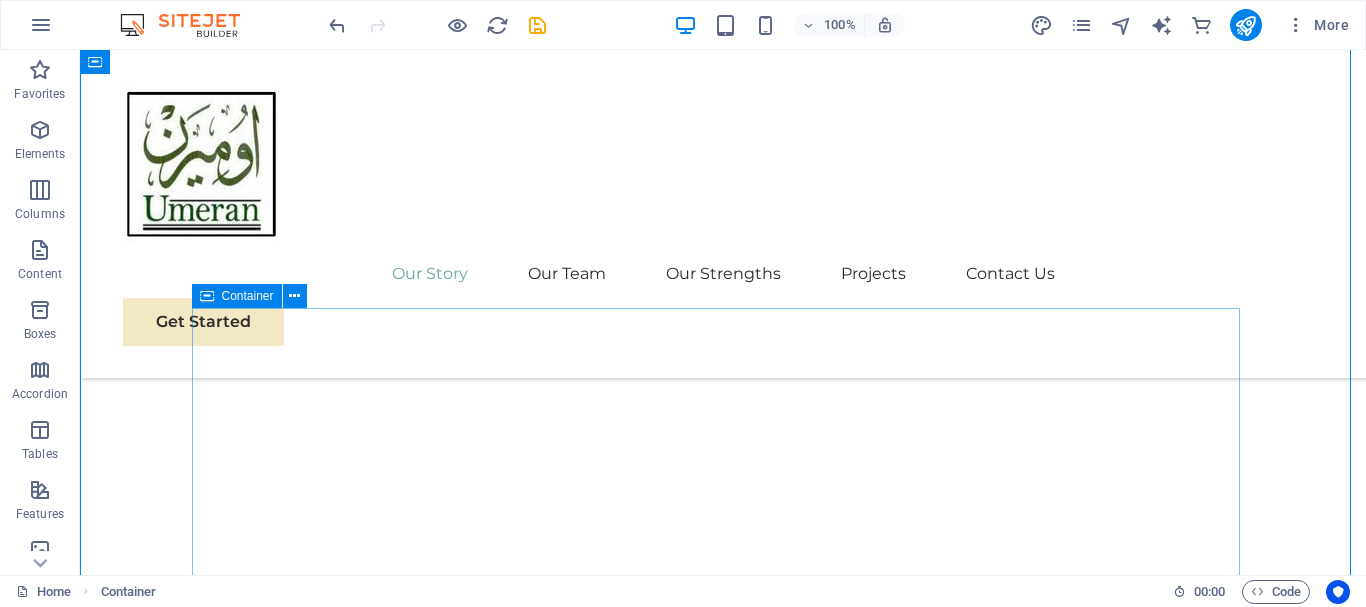 scroll, scrollTop: 1200, scrollLeft: 0, axis: vertical 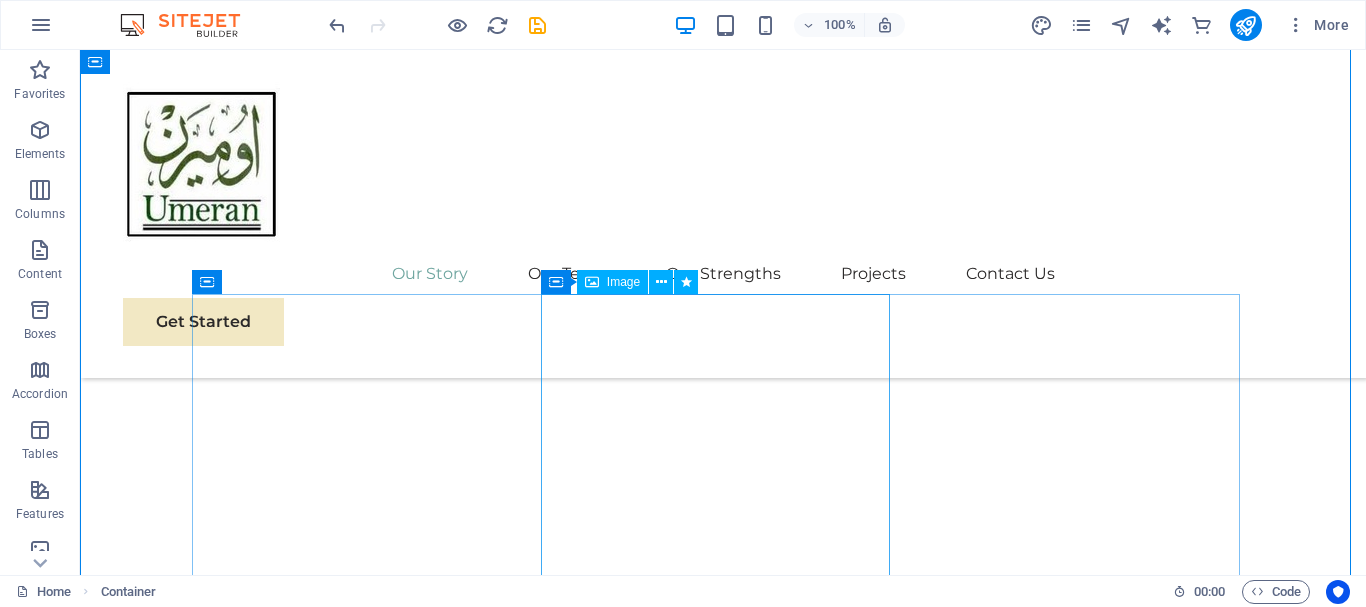 click at bounding box center [723, 1629] 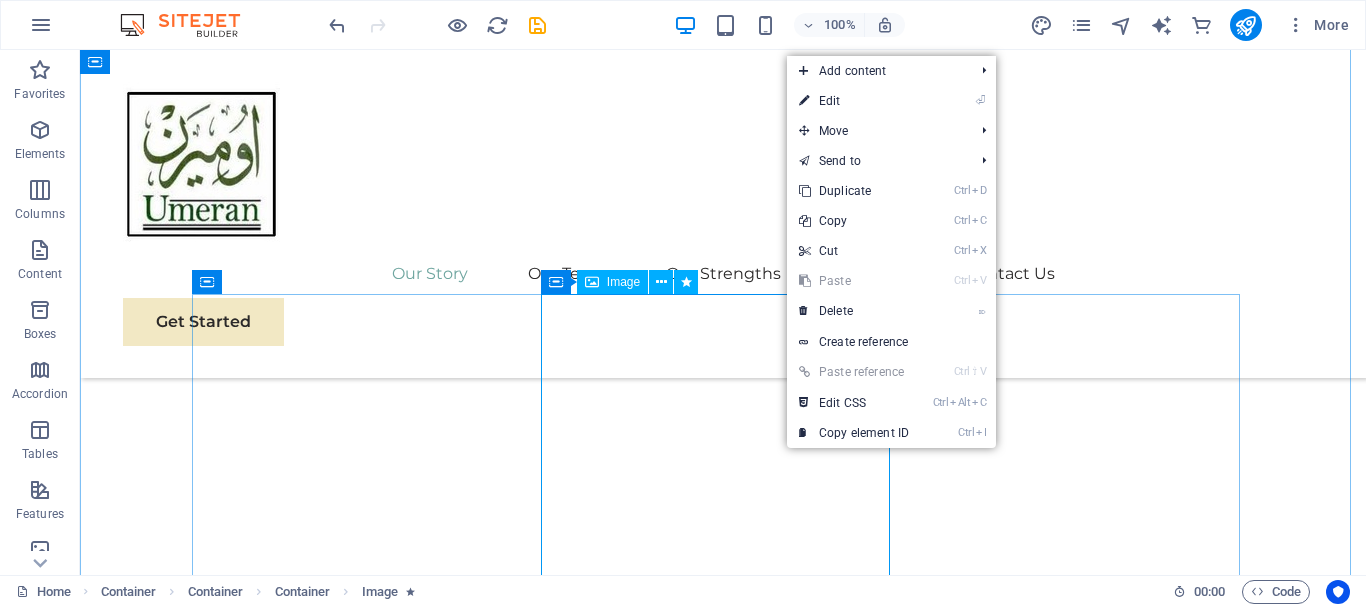 click on "Image" at bounding box center [623, 282] 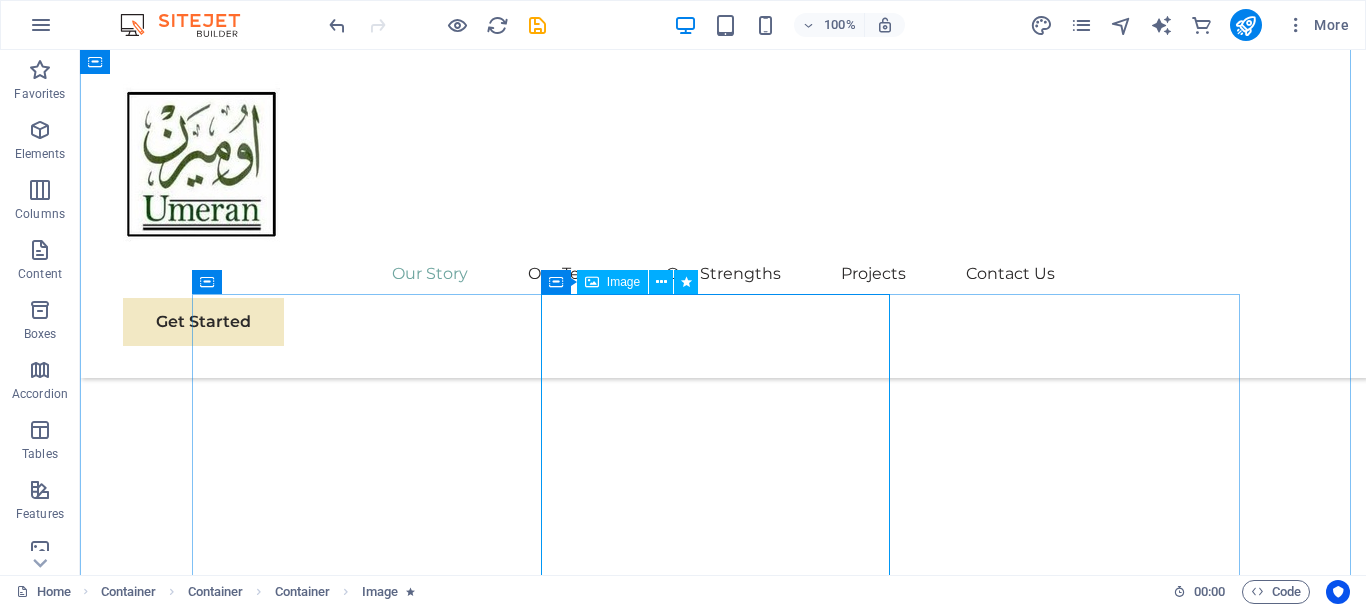 click on "Image" at bounding box center (623, 282) 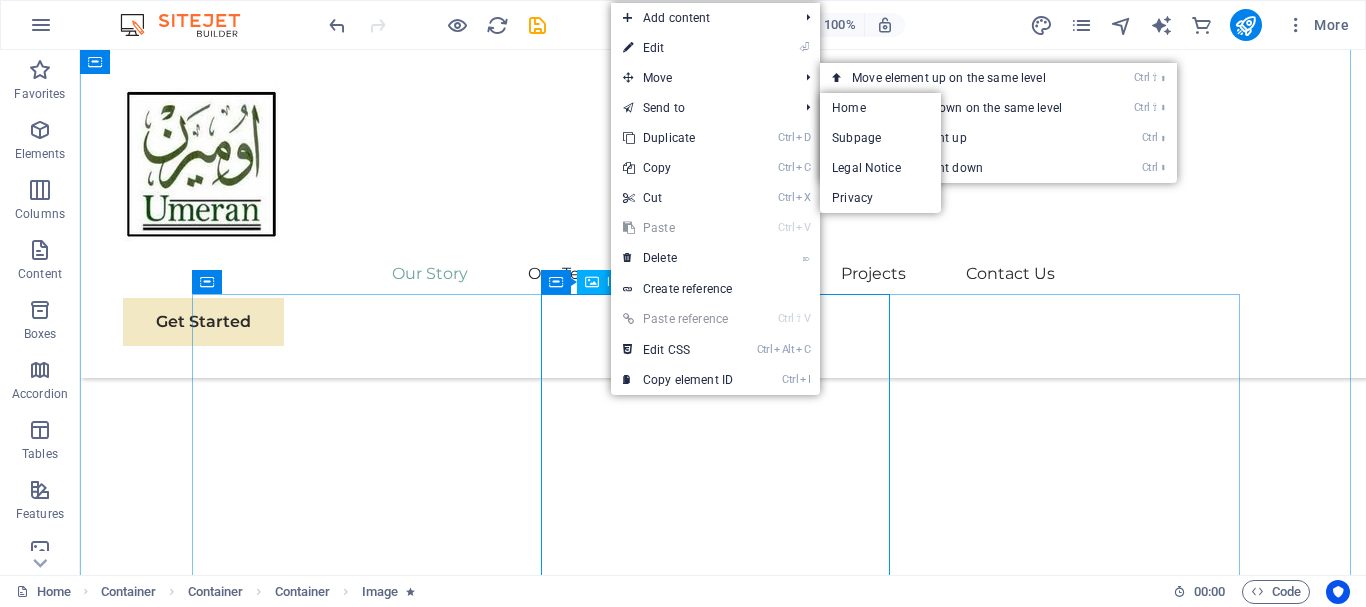 click at bounding box center [723, 1629] 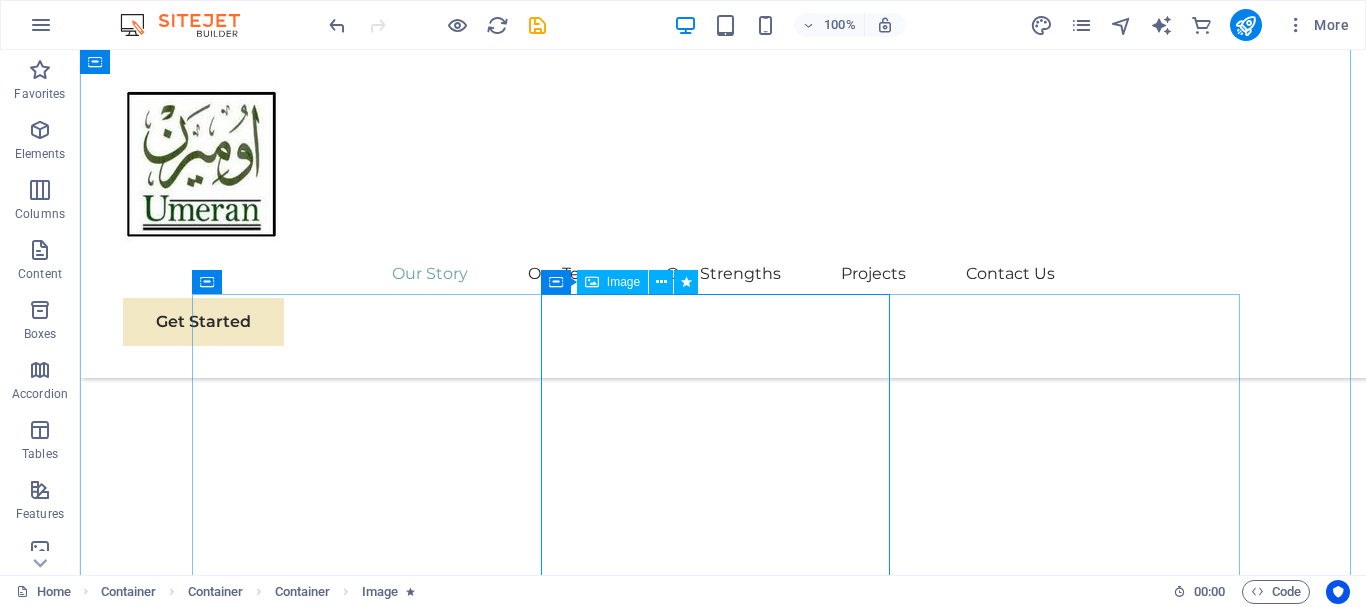 click at bounding box center (723, 1629) 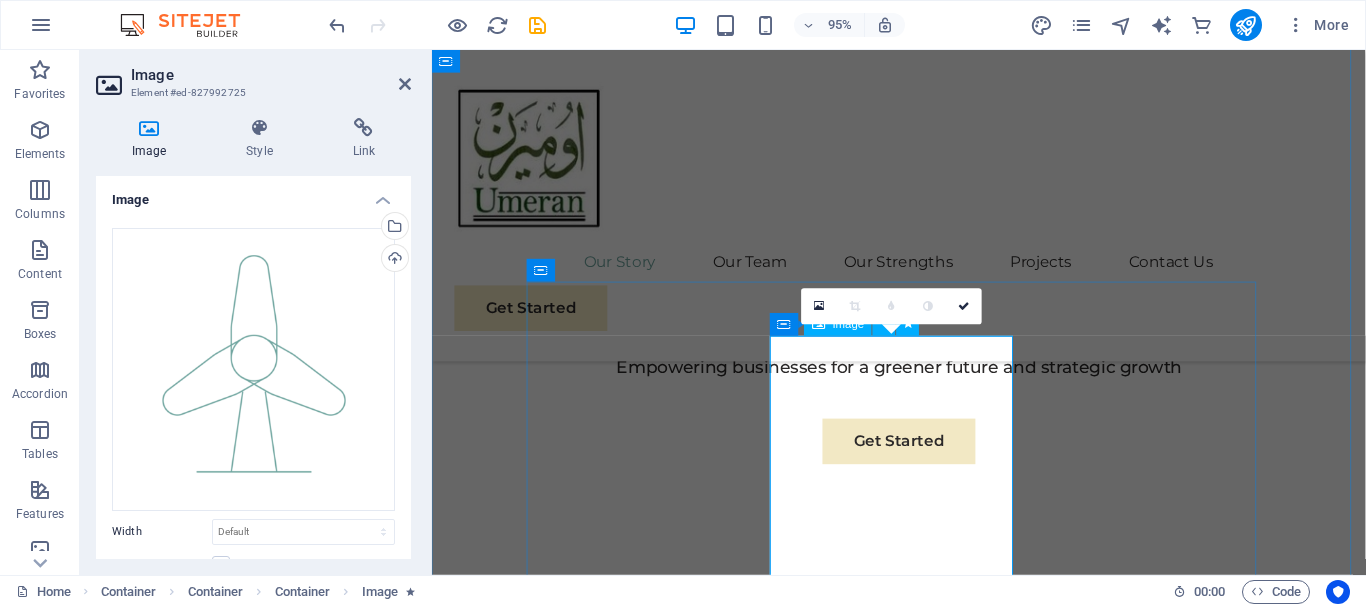 scroll, scrollTop: 1300, scrollLeft: 0, axis: vertical 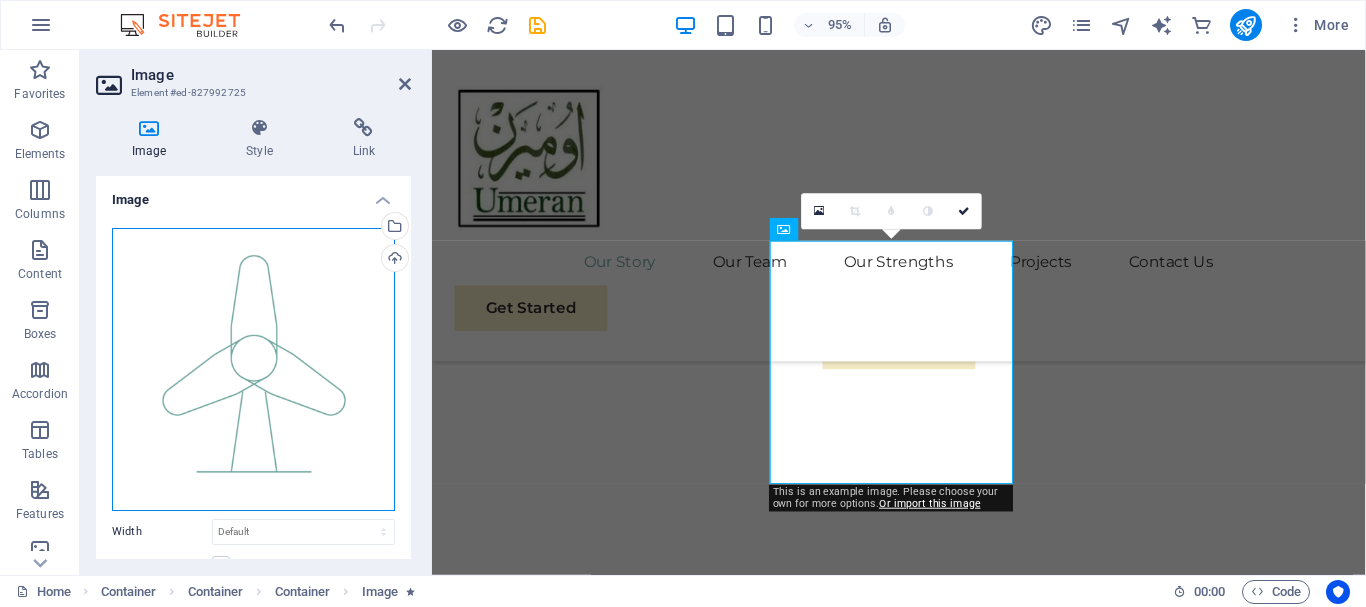 drag, startPoint x: 251, startPoint y: 323, endPoint x: 230, endPoint y: 318, distance: 21.587032 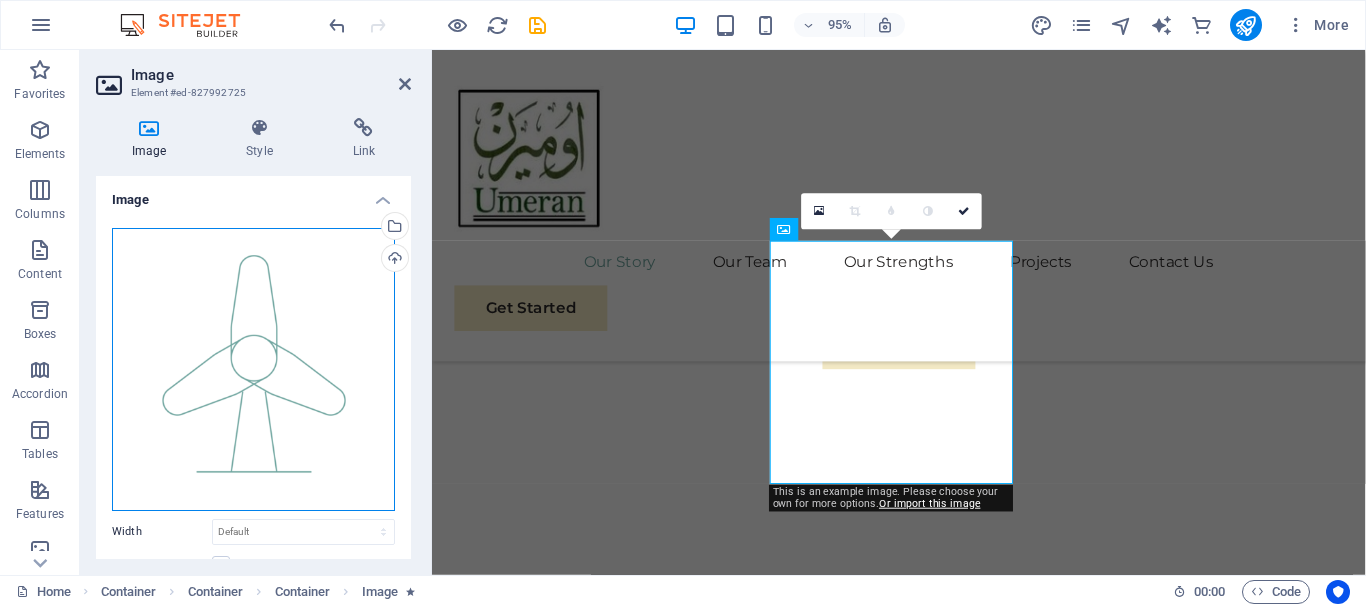 click on "Drag files here, click to choose files or select files from Files or our free stock photos & videos" at bounding box center [253, 369] 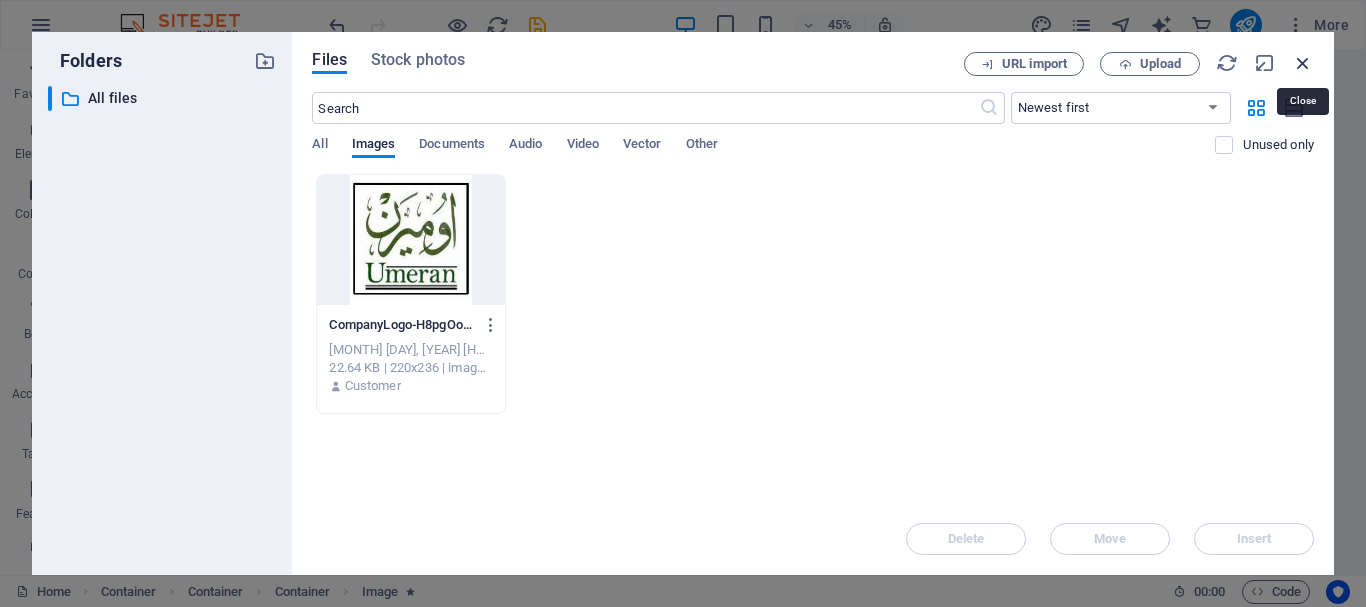 click at bounding box center (1303, 63) 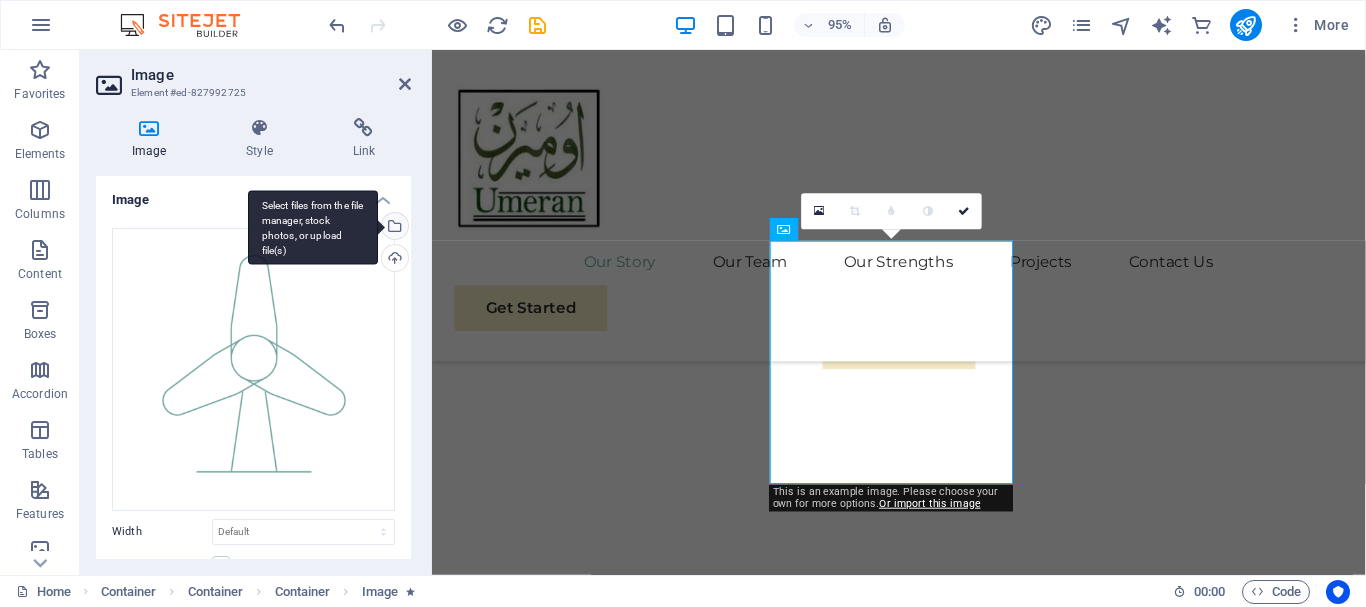 click on "Select files from the file manager, stock photos, or upload file(s)" at bounding box center (393, 228) 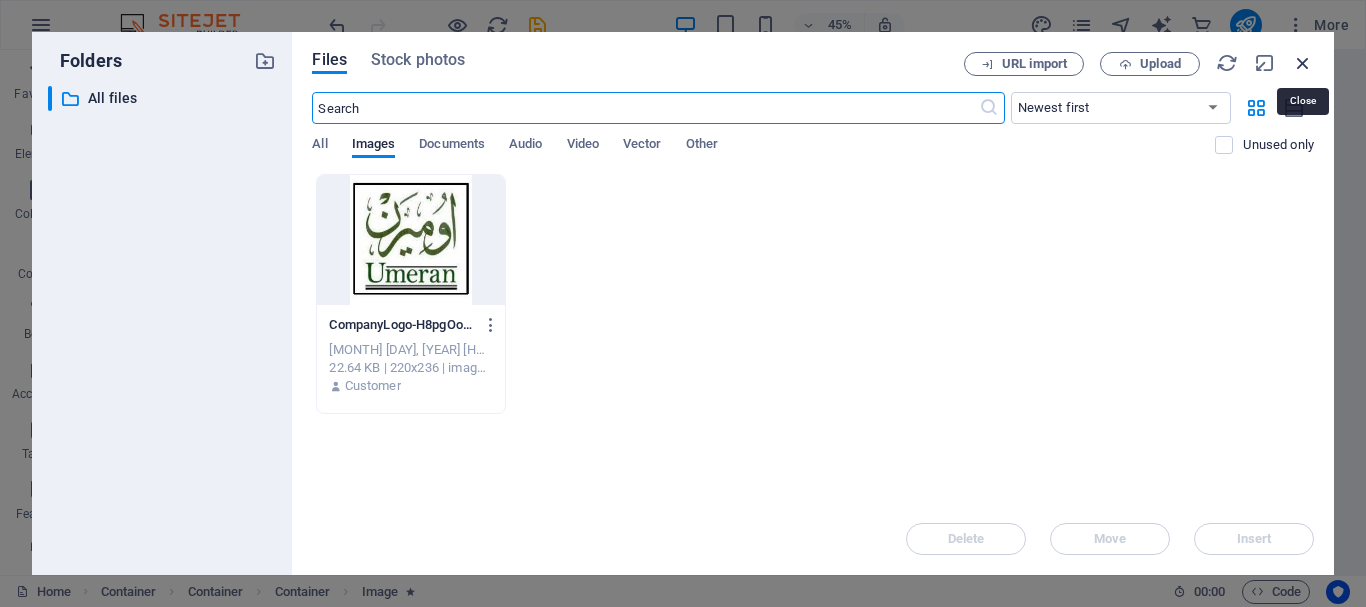click at bounding box center (1303, 63) 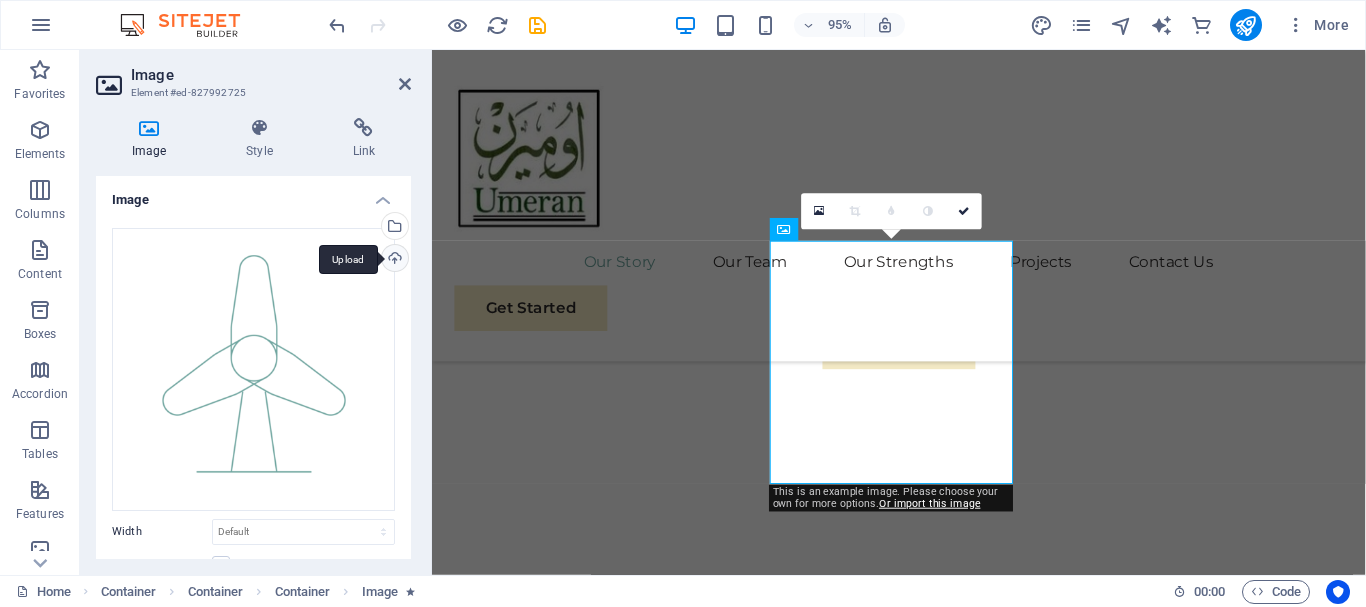 click on "Upload" at bounding box center (393, 260) 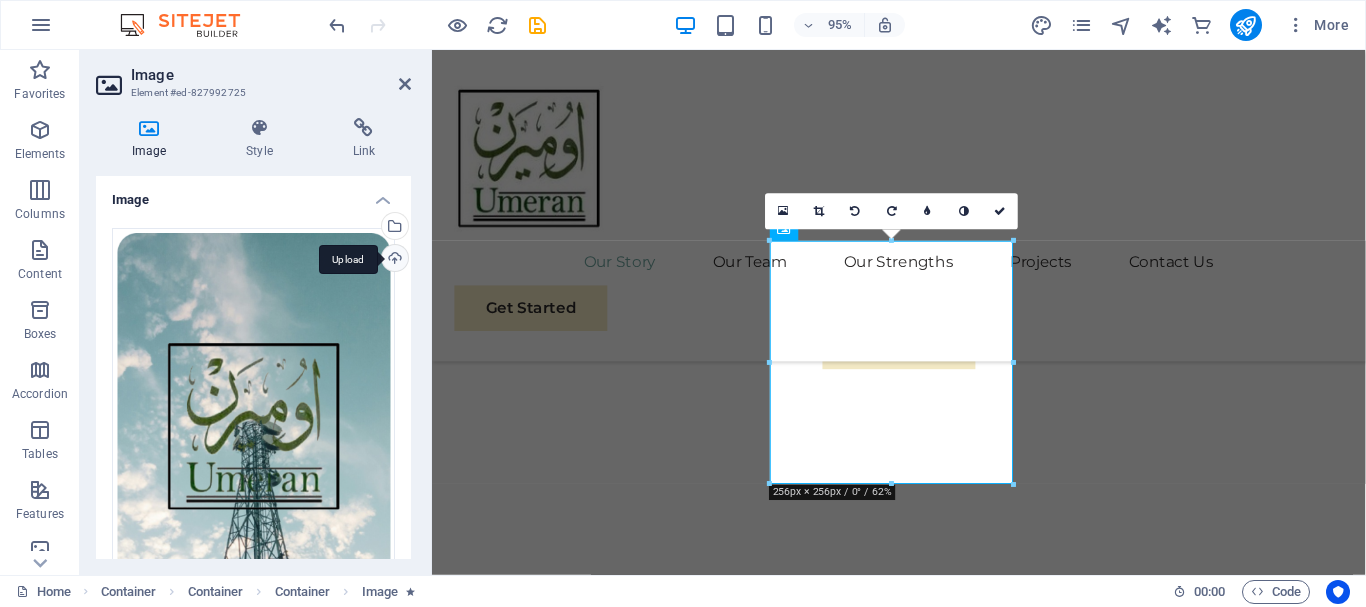 click on "Upload" at bounding box center (393, 260) 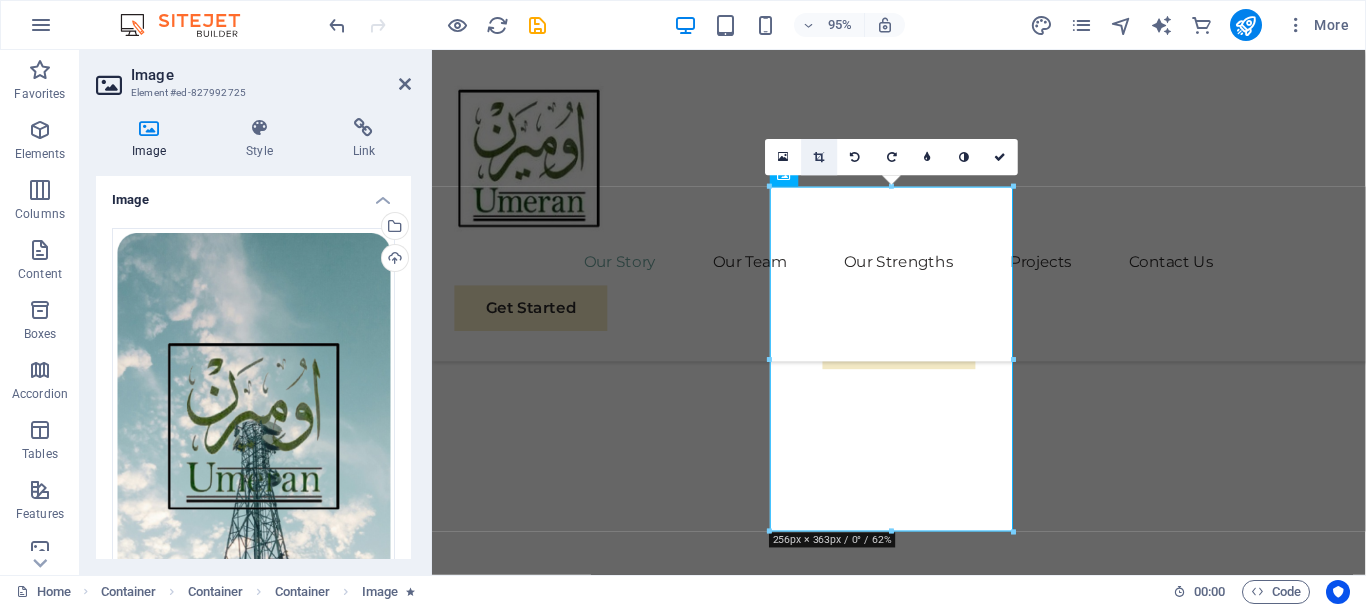 click at bounding box center (819, 157) 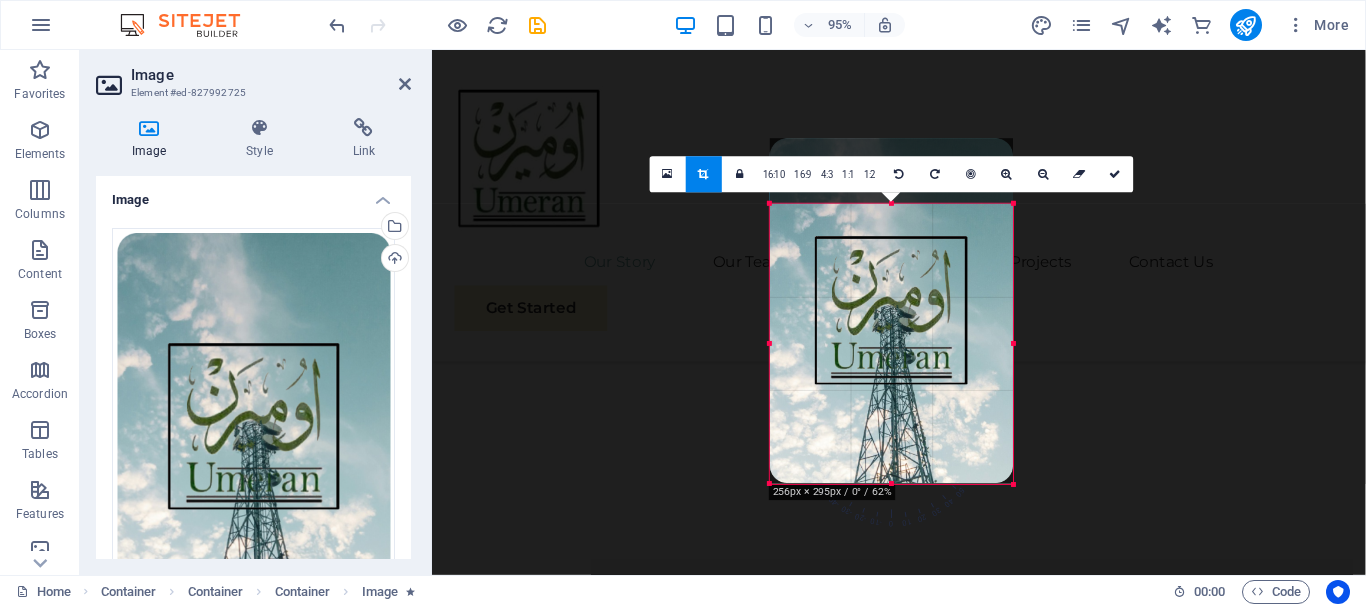 drag, startPoint x: 890, startPoint y: 183, endPoint x: 890, endPoint y: 252, distance: 69 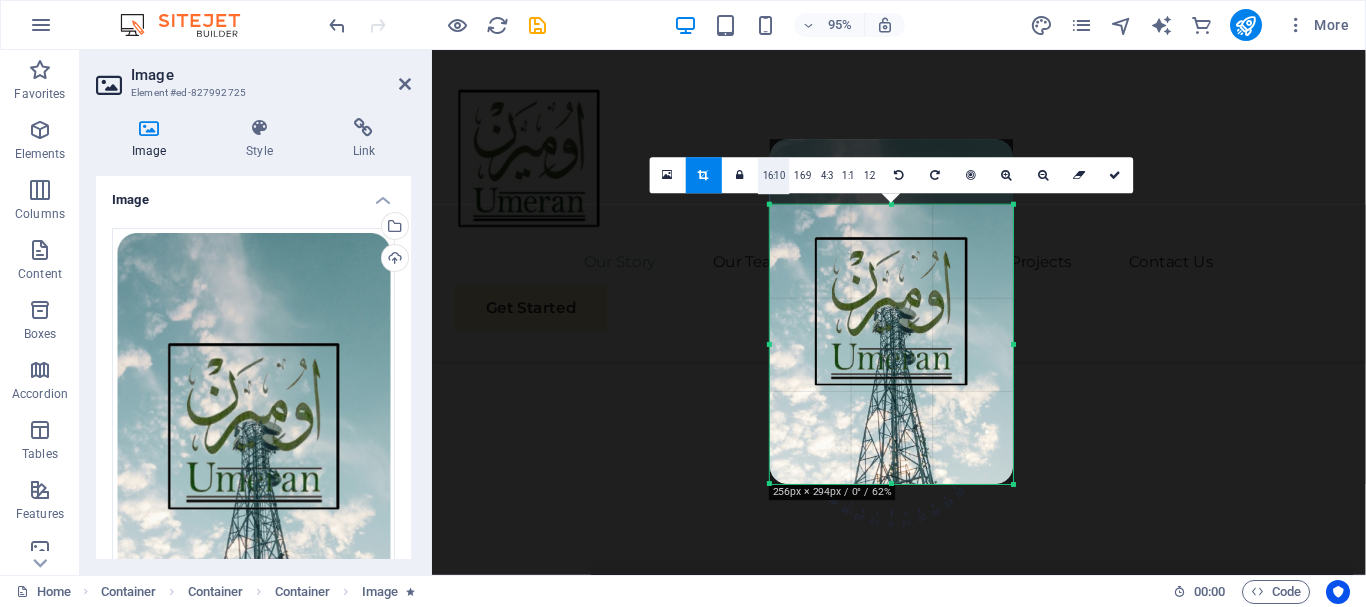 click on "16:10" at bounding box center [774, 176] 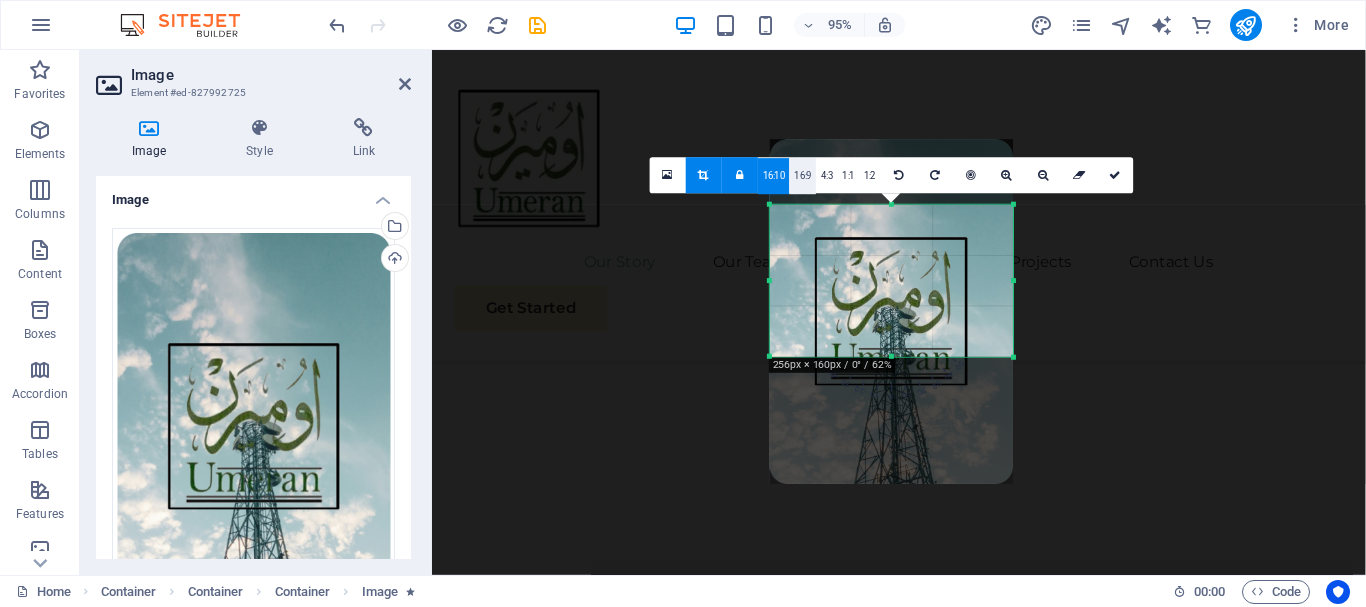 click on "16:9" at bounding box center (803, 176) 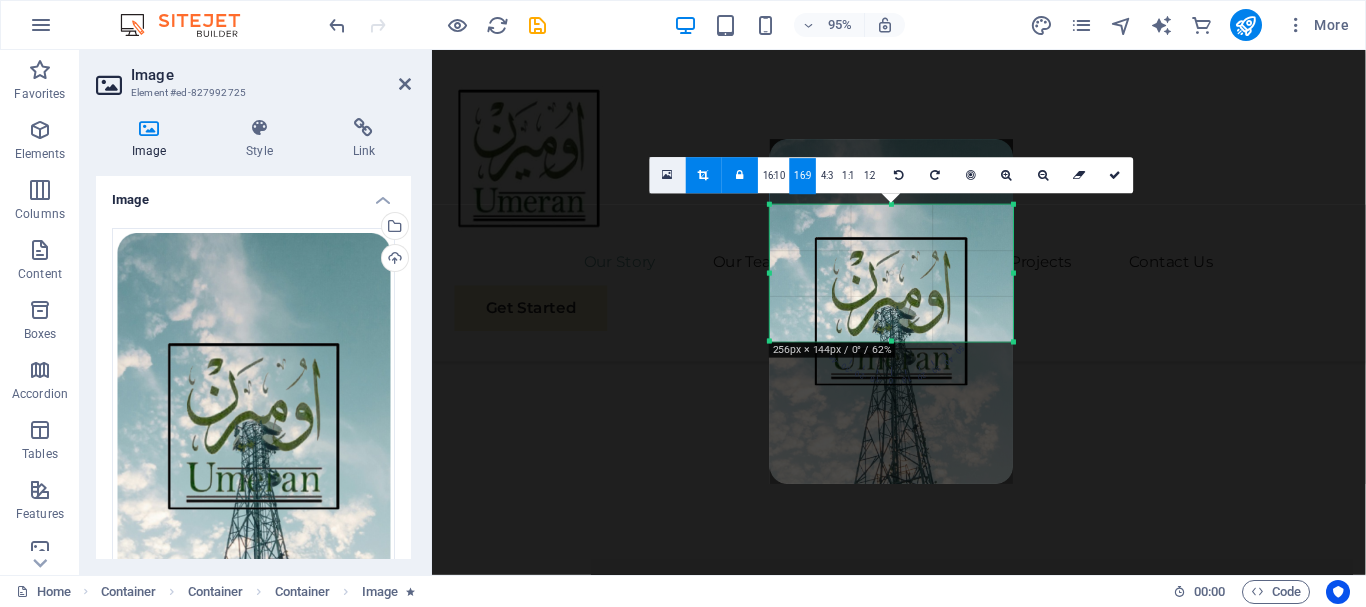 click at bounding box center [668, 175] 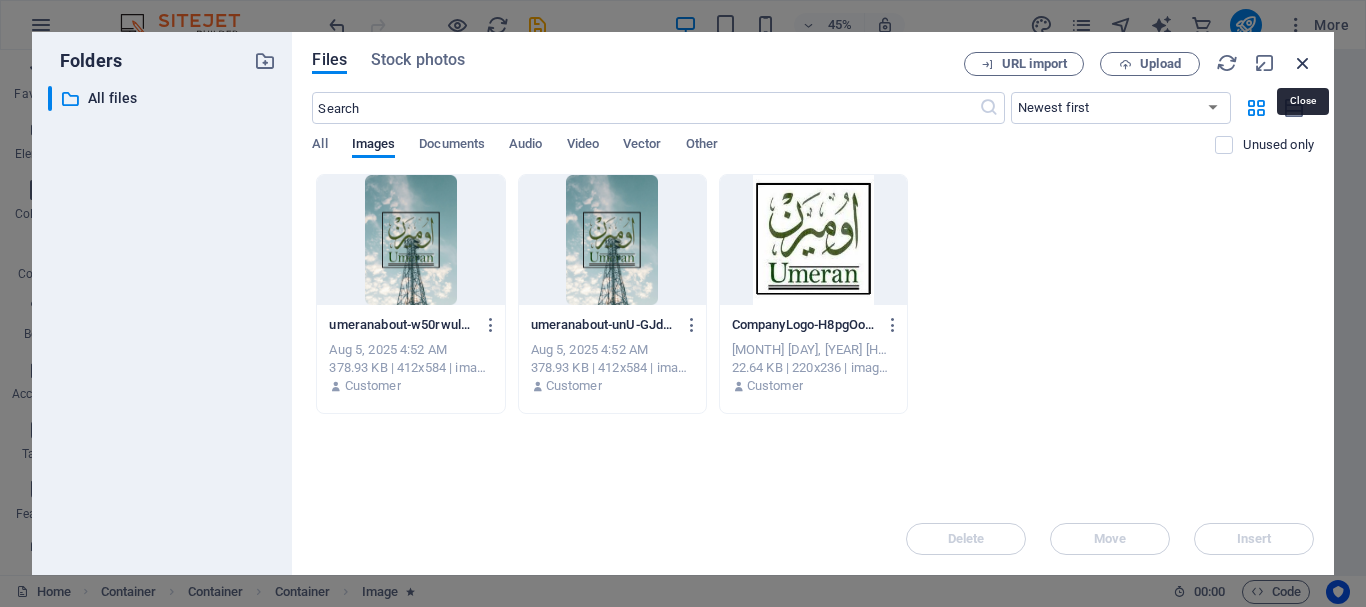 click at bounding box center [1303, 63] 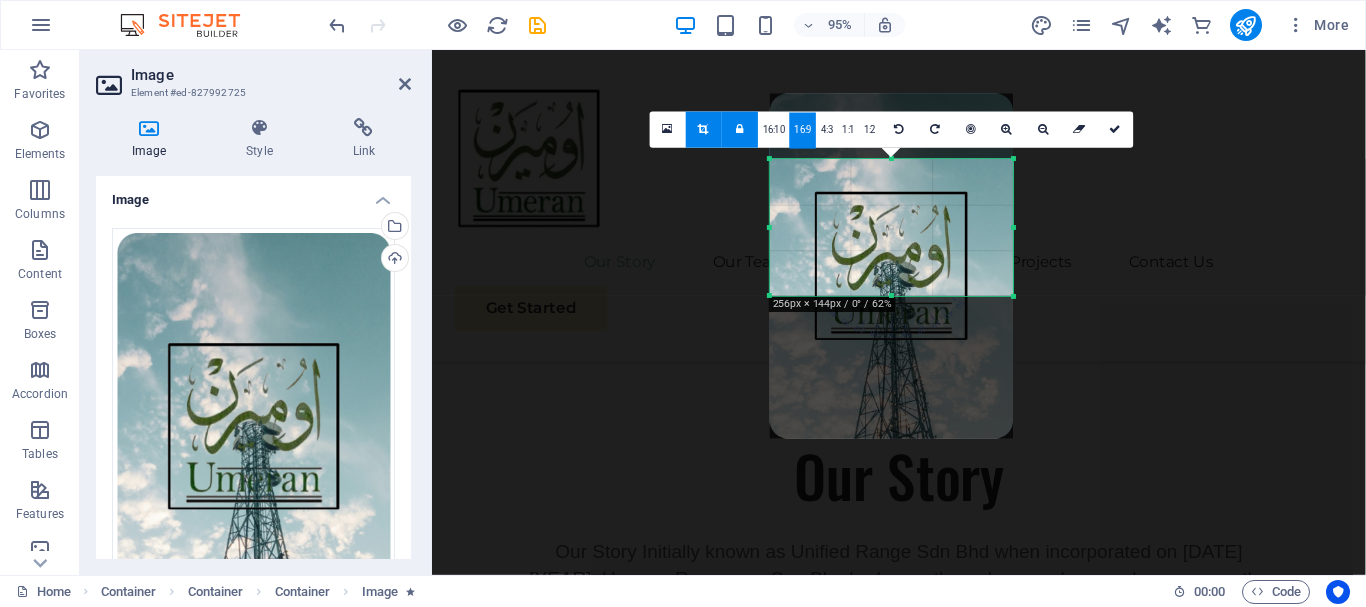 scroll, scrollTop: 1500, scrollLeft: 0, axis: vertical 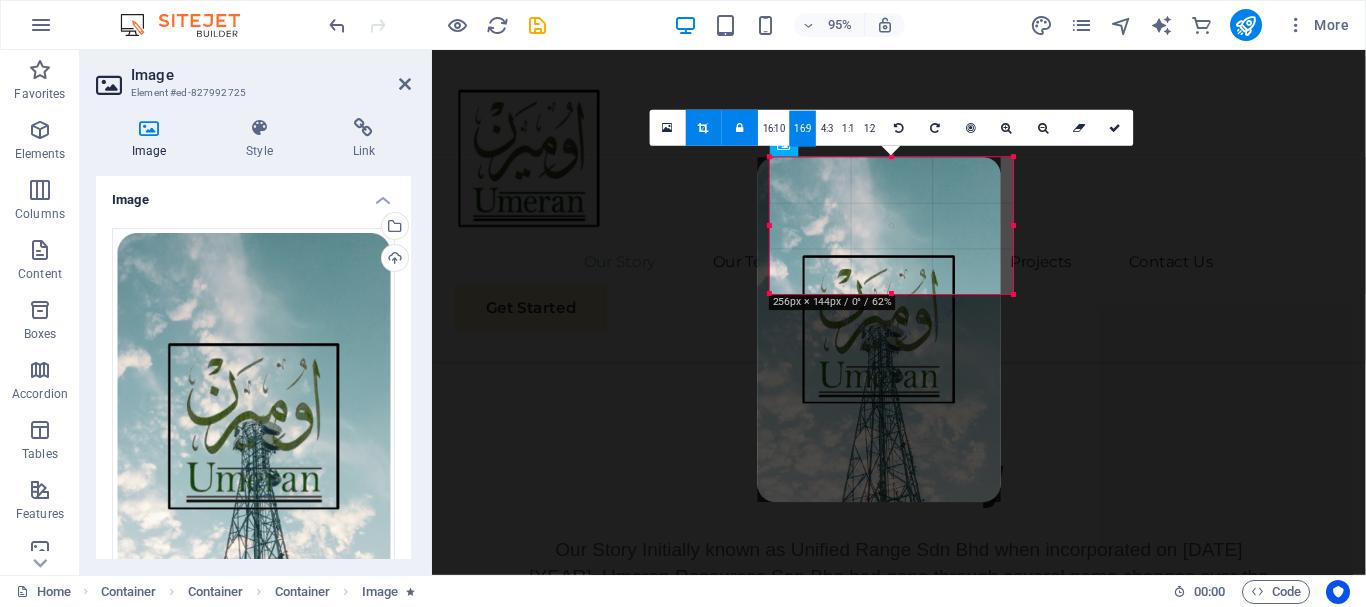 drag, startPoint x: 882, startPoint y: 248, endPoint x: 869, endPoint y: 313, distance: 66.287254 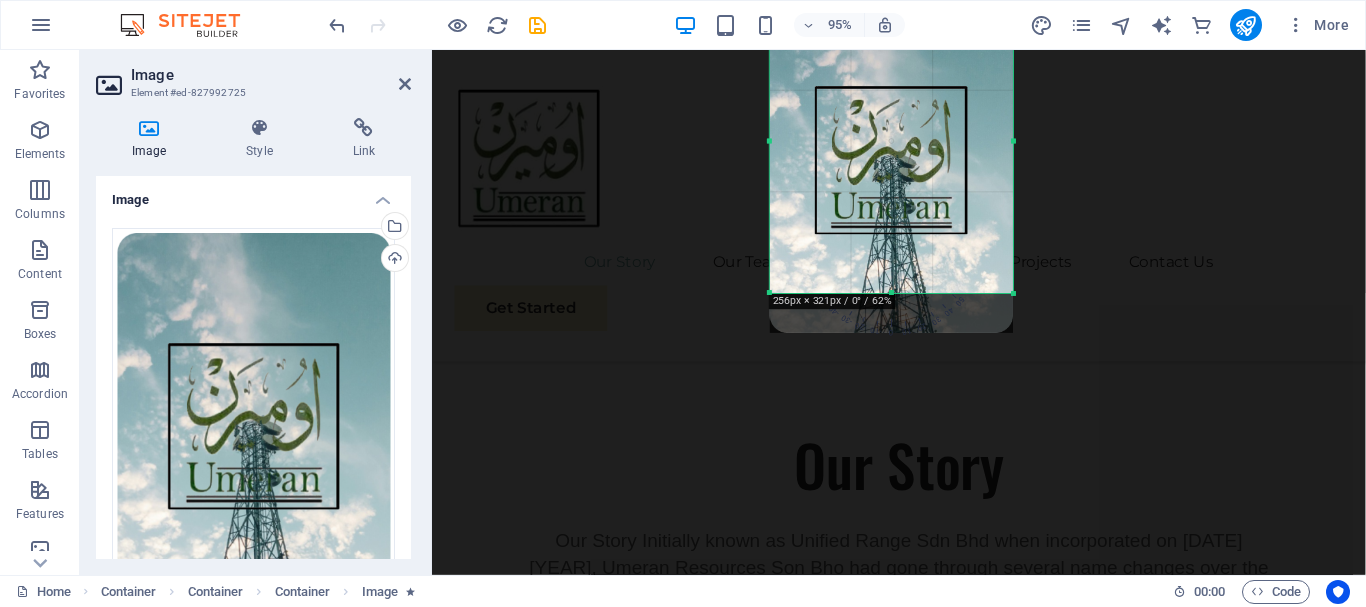 drag, startPoint x: 893, startPoint y: 290, endPoint x: 859, endPoint y: 467, distance: 180.23596 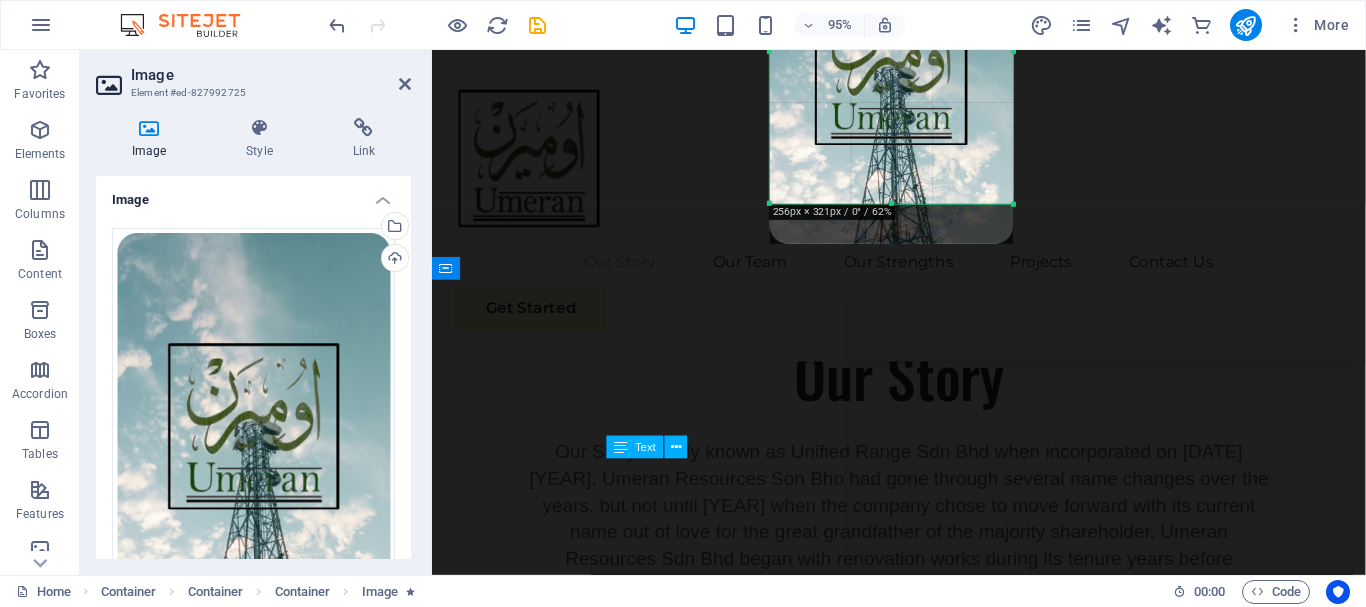 scroll, scrollTop: 1409, scrollLeft: 0, axis: vertical 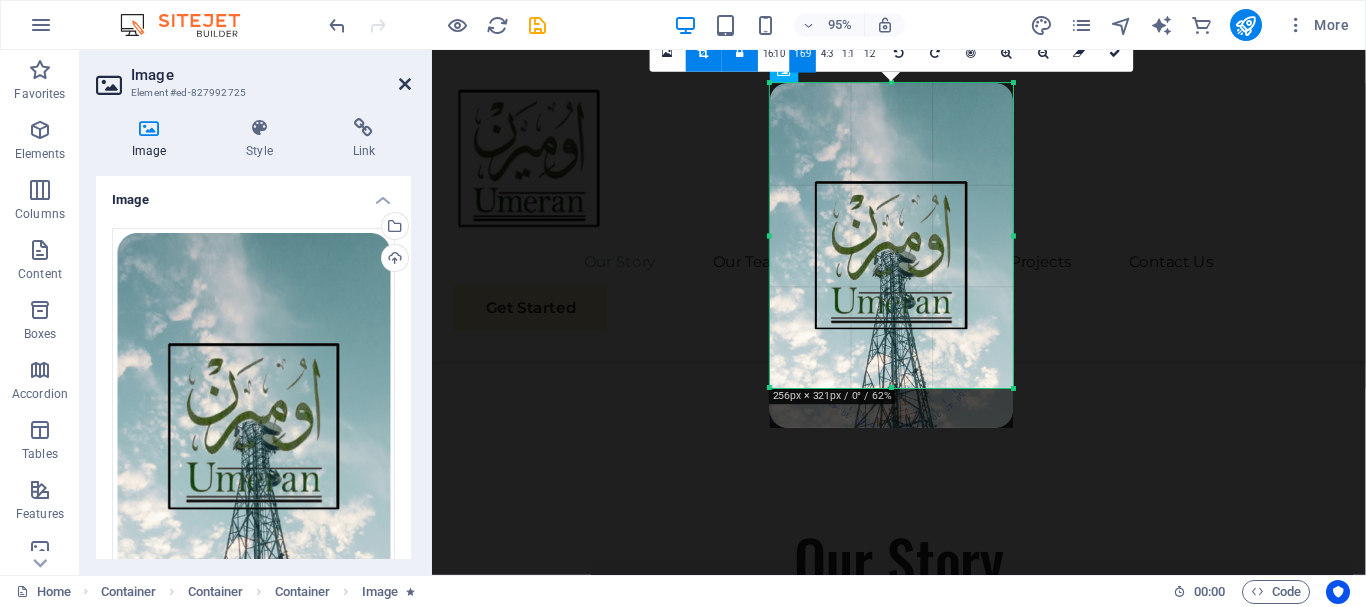 click at bounding box center [405, 84] 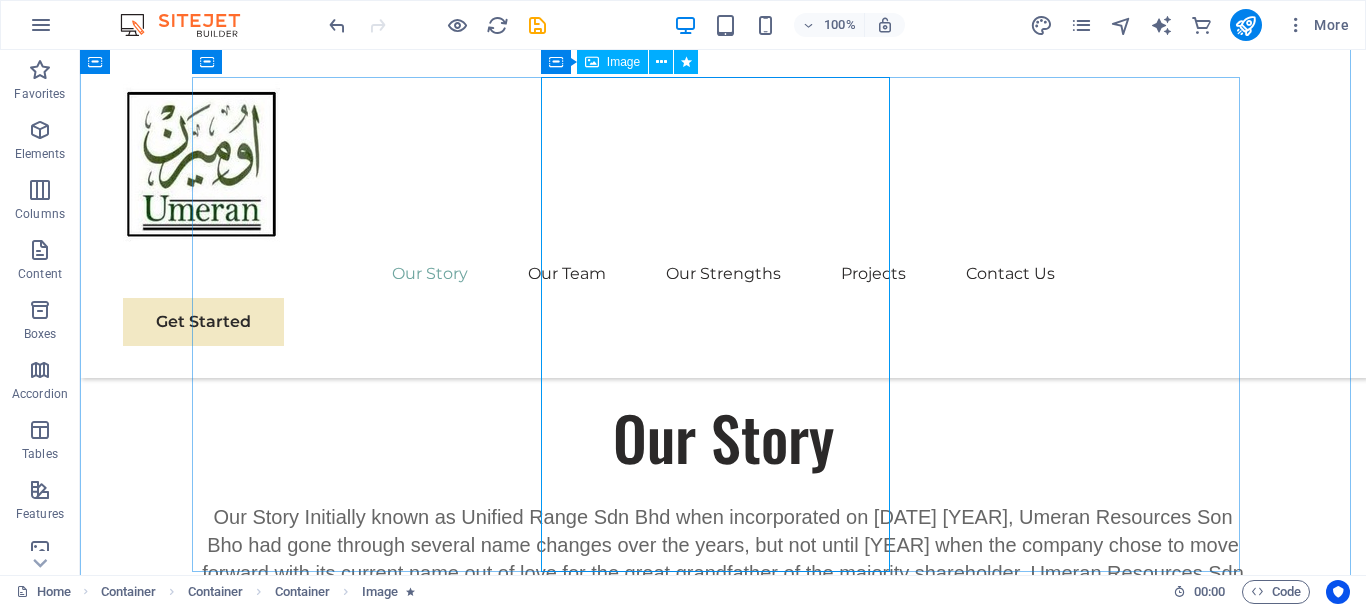 scroll, scrollTop: 1409, scrollLeft: 0, axis: vertical 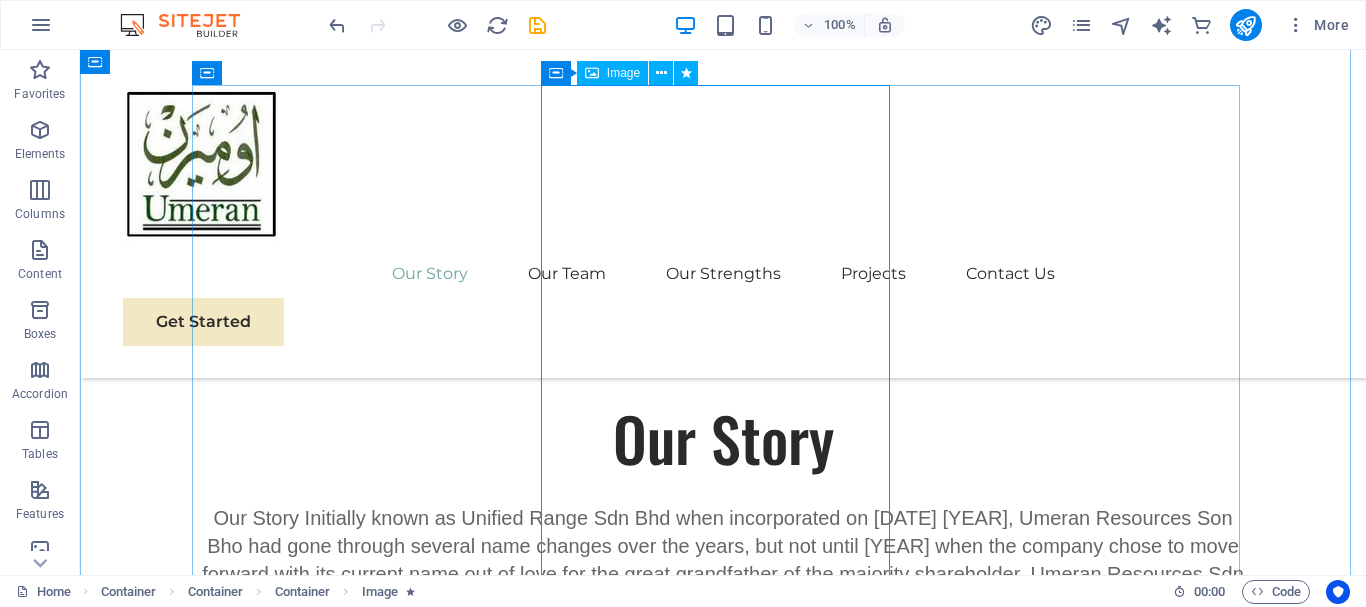 click at bounding box center (723, 1035) 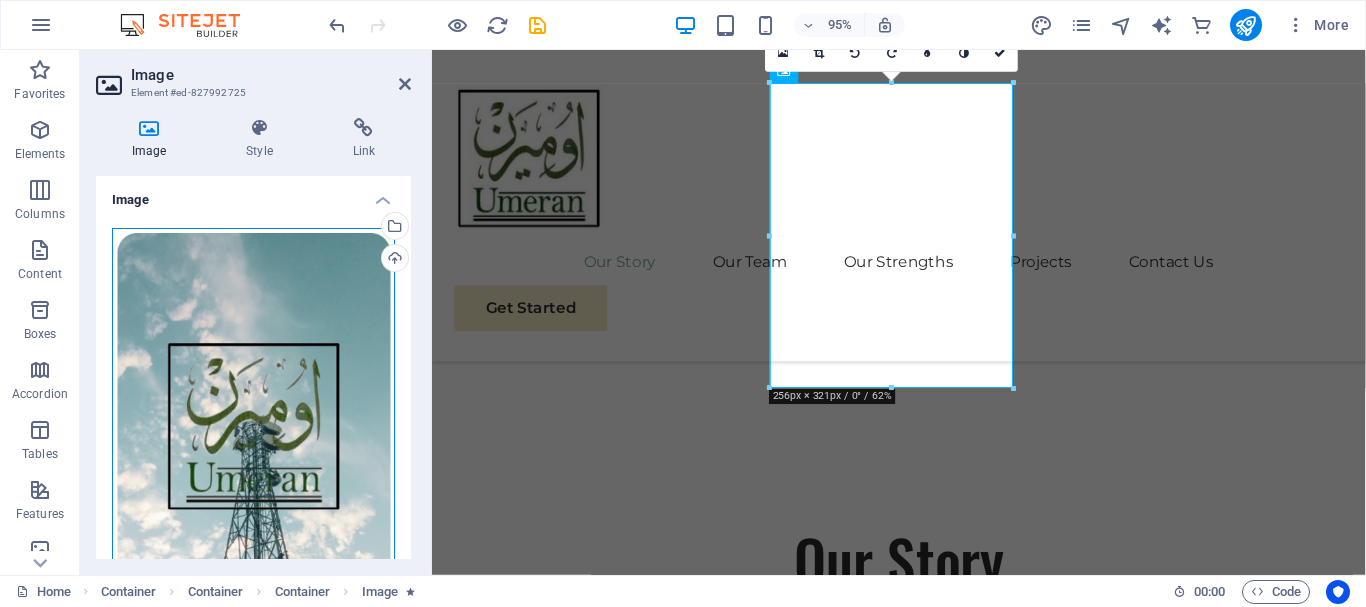 click on "Drag files here, click to choose files or select files from Files or our free stock photos & videos" at bounding box center [253, 426] 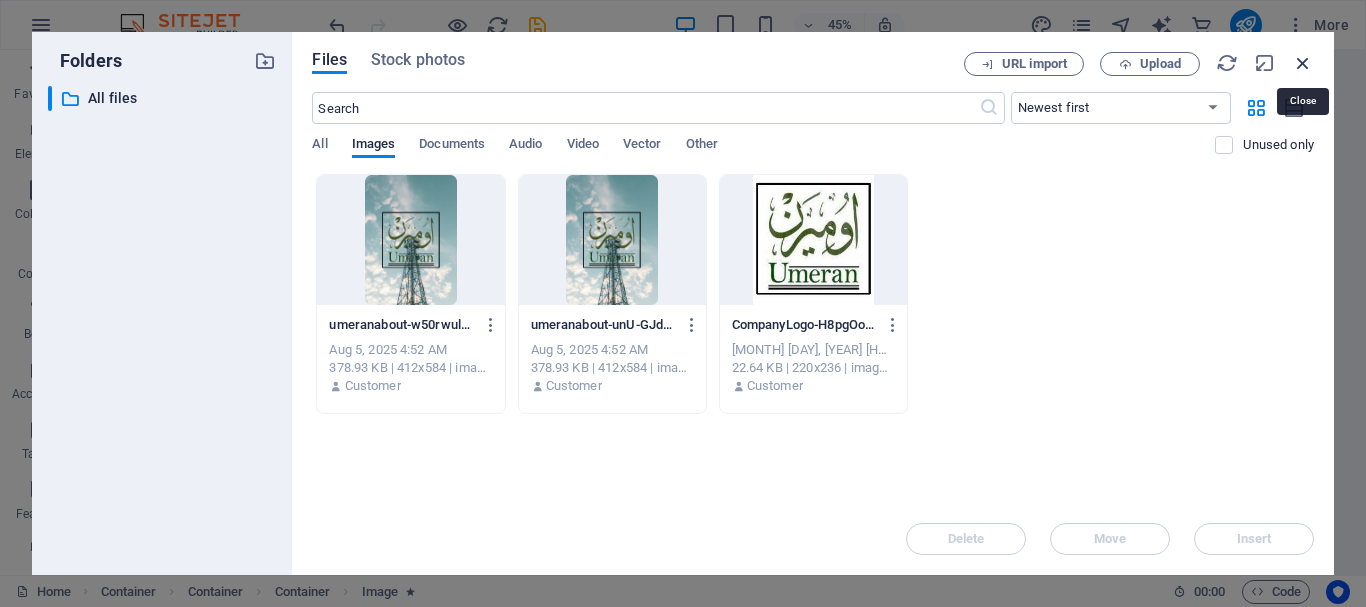 drag, startPoint x: 1302, startPoint y: 67, endPoint x: 561, endPoint y: 197, distance: 752.3171 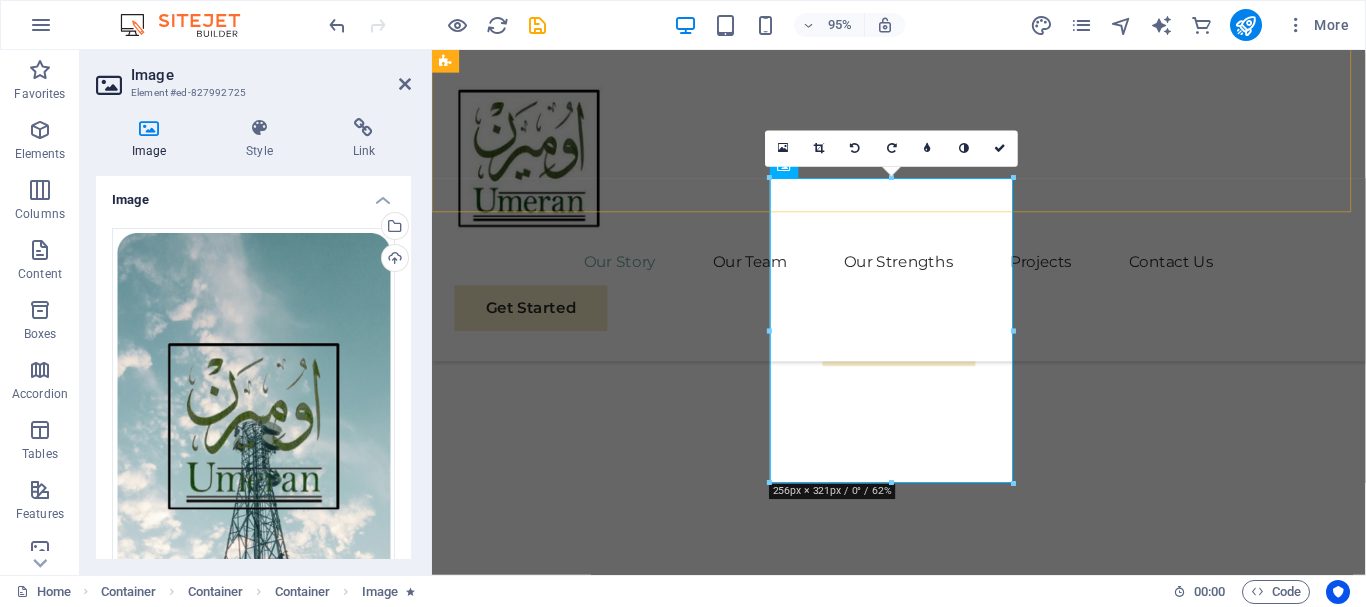 scroll, scrollTop: 1309, scrollLeft: 0, axis: vertical 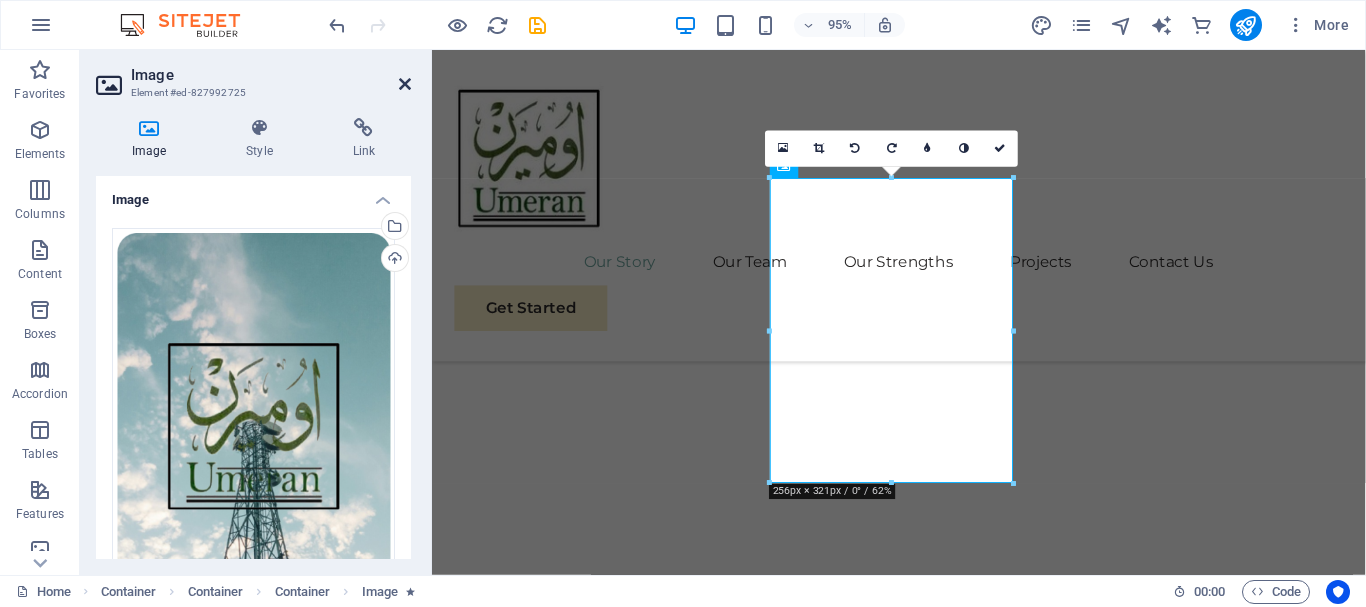click at bounding box center (405, 84) 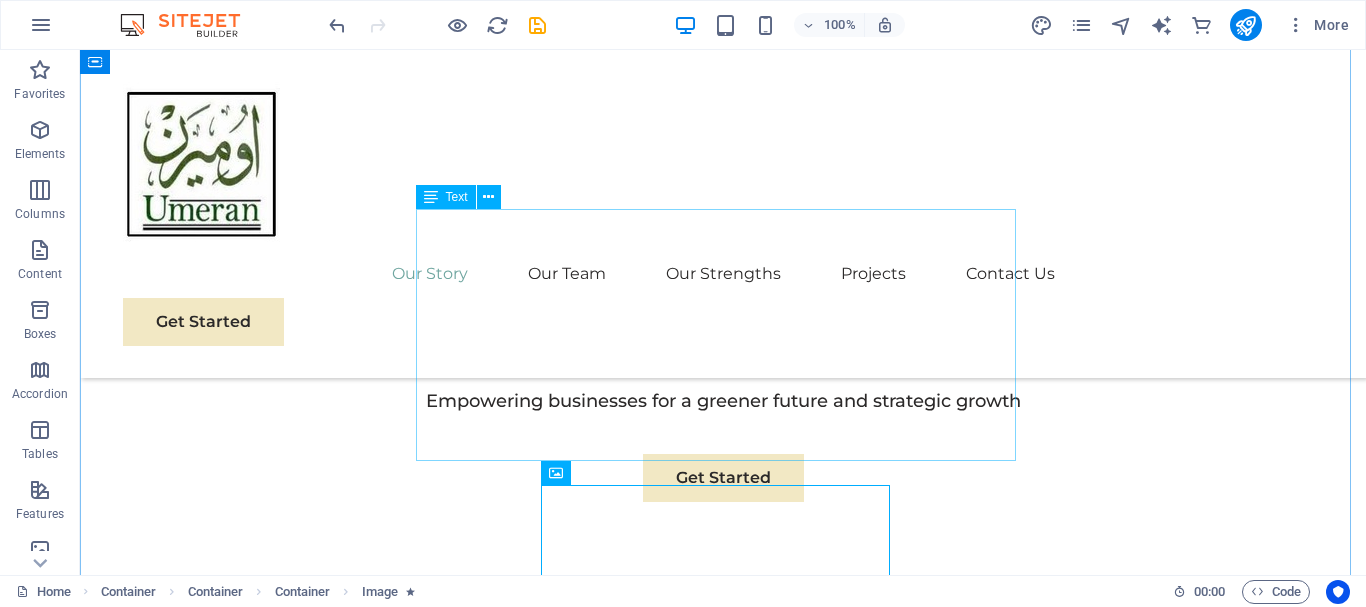 scroll, scrollTop: 1009, scrollLeft: 0, axis: vertical 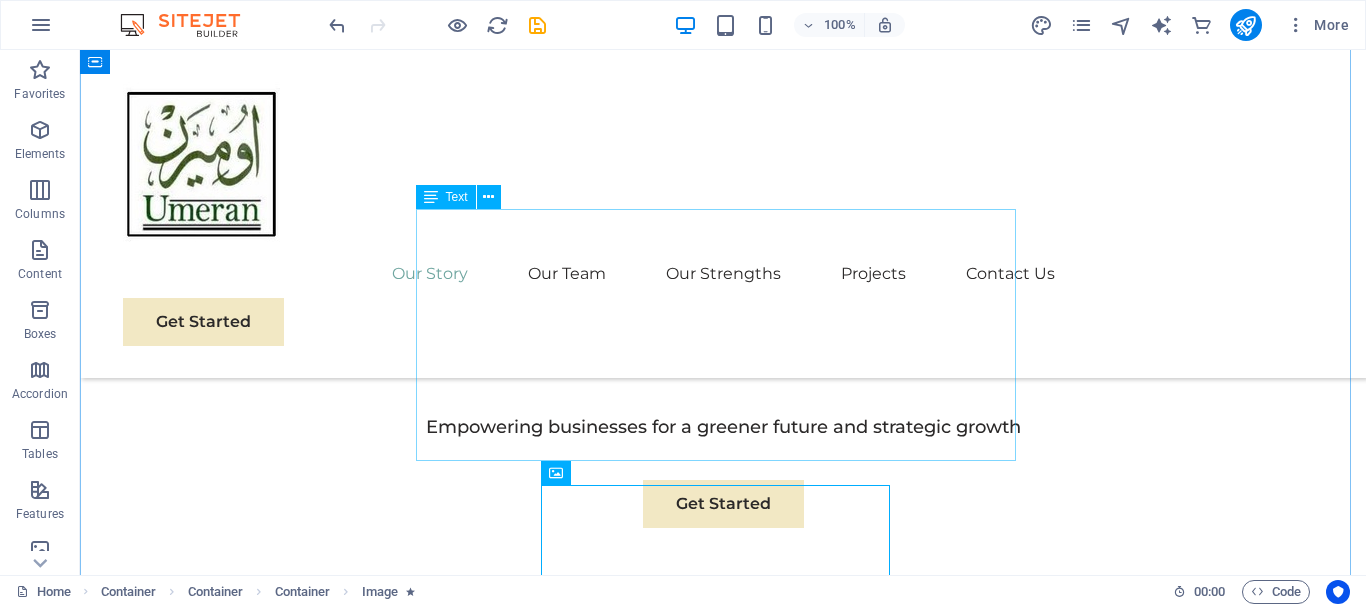 click on "Our Story Initially known as Unified Range Sdn Bhd when incorporated on [DATE] [YEAR], Umeran Resources Son Bho had gone through several name changes over the years, but not until [YEAR] when the company chose to move forward with its current name out of love for the great grandfather of the majority shareholder. Umeran Resources Sdn Bhd began with renovation works during its tenure years before expanding into much bigger scale of construction works. Now, we have established ourselves as an expert in the construction of telecommunication tower and structure." at bounding box center (723, 974) 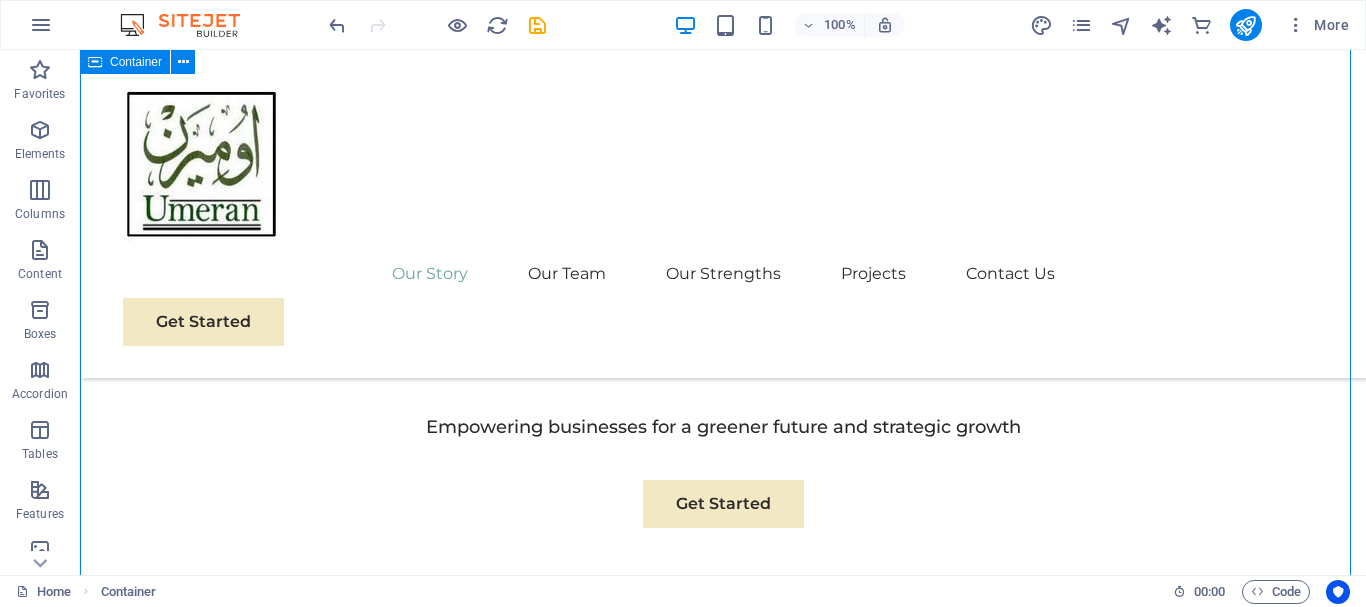 drag, startPoint x: 1016, startPoint y: 328, endPoint x: 1031, endPoint y: 330, distance: 15.132746 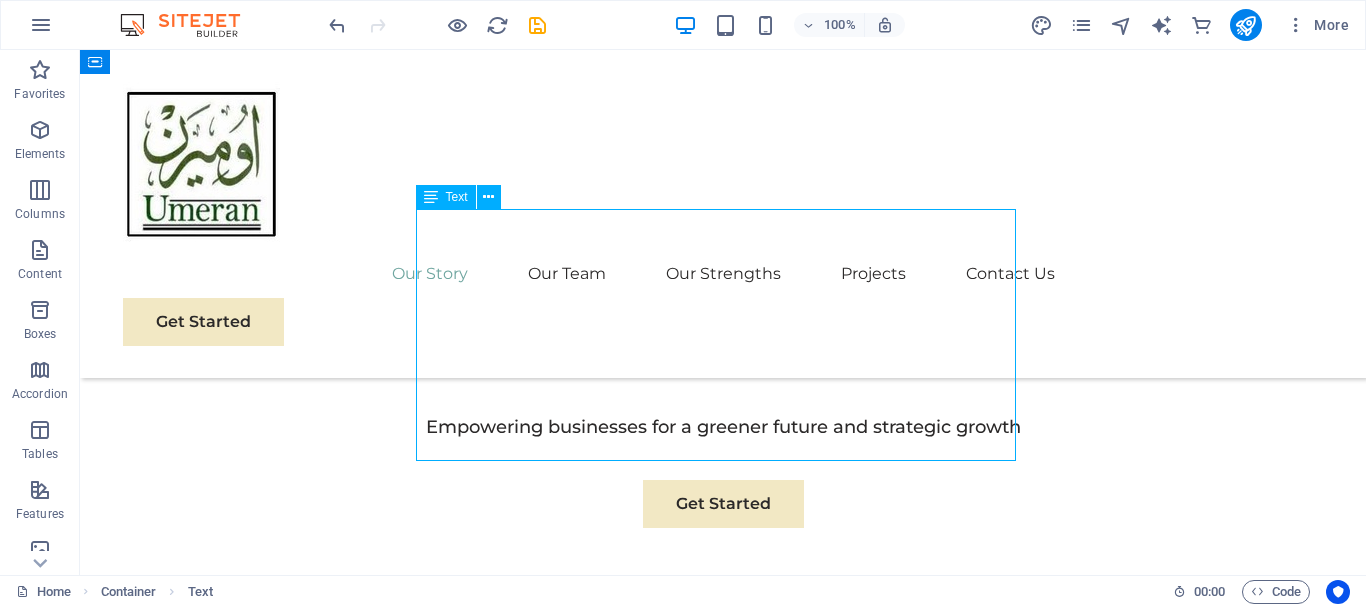 drag, startPoint x: 934, startPoint y: 332, endPoint x: 1009, endPoint y: 331, distance: 75.00667 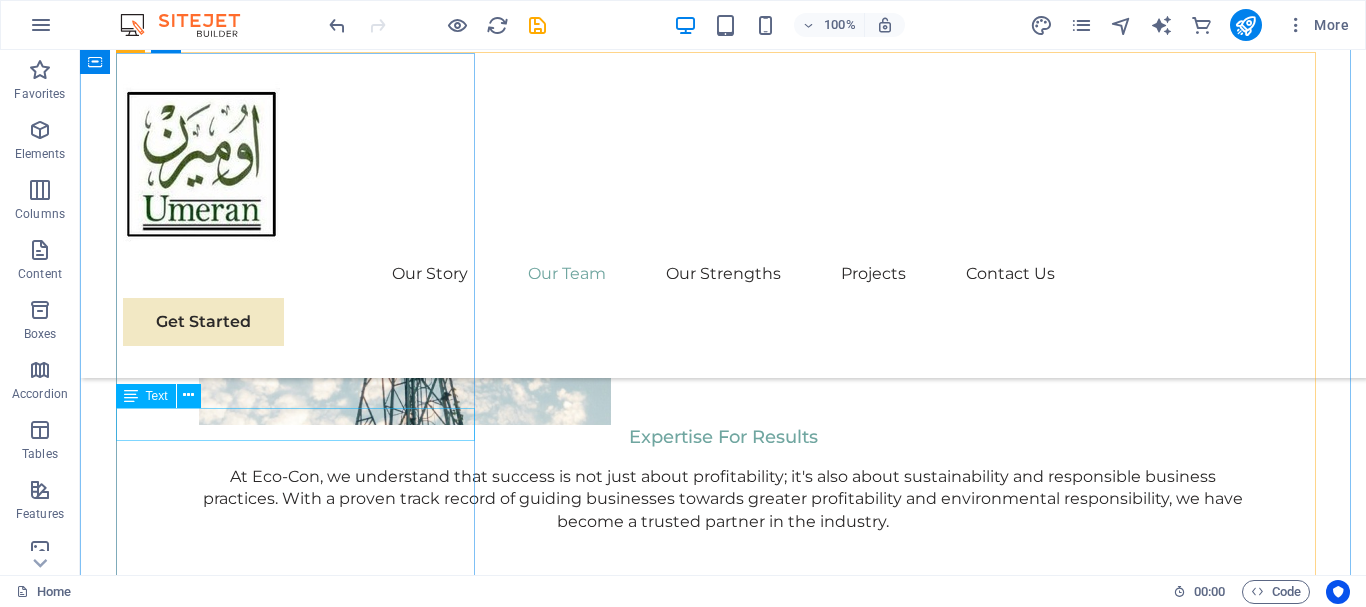 scroll, scrollTop: 2309, scrollLeft: 0, axis: vertical 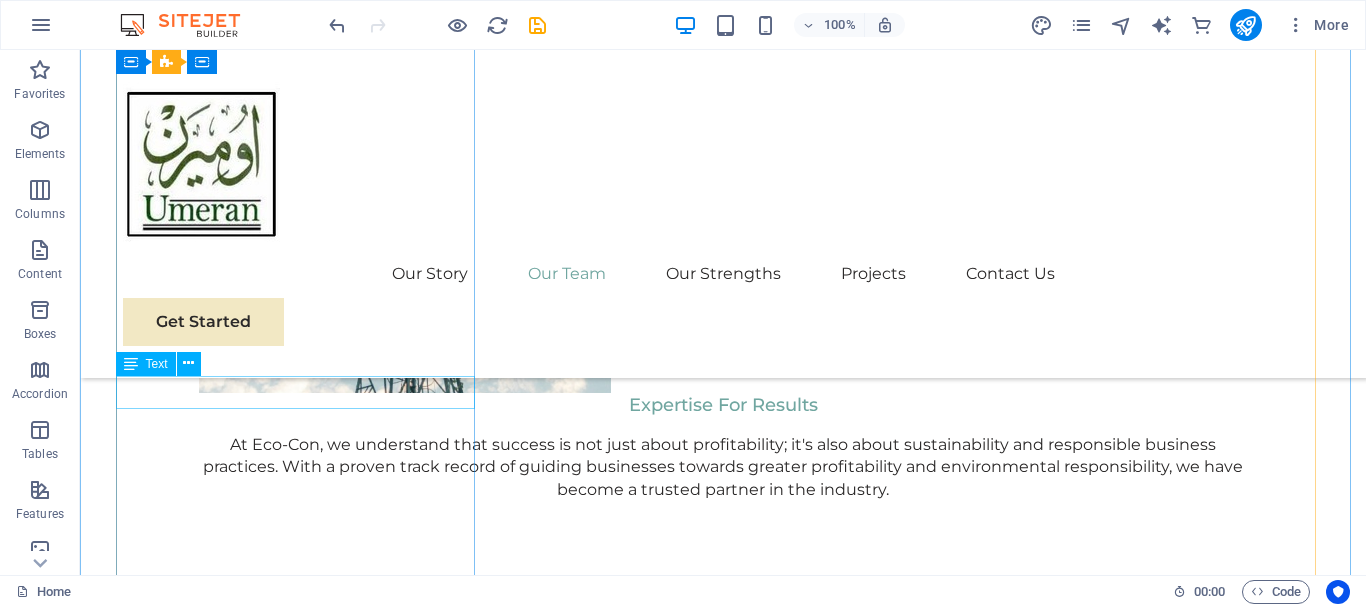 click on "Floris Redford" at bounding box center (303, 1202) 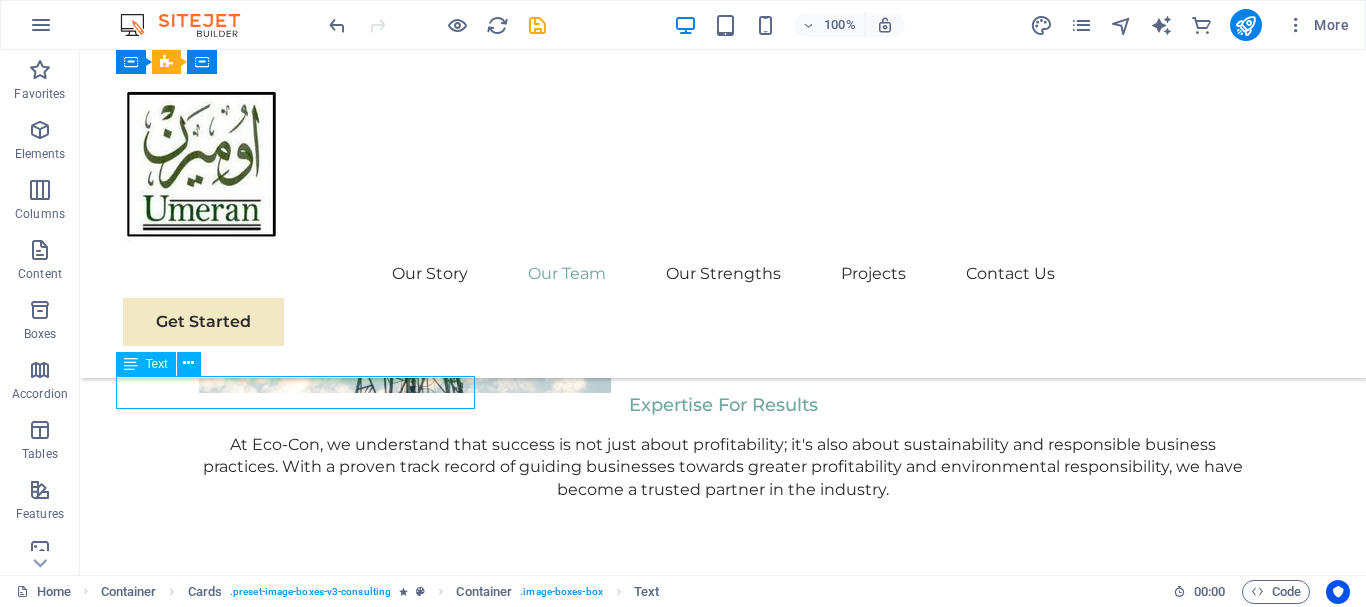 click on "Floris Redford" at bounding box center [303, 1202] 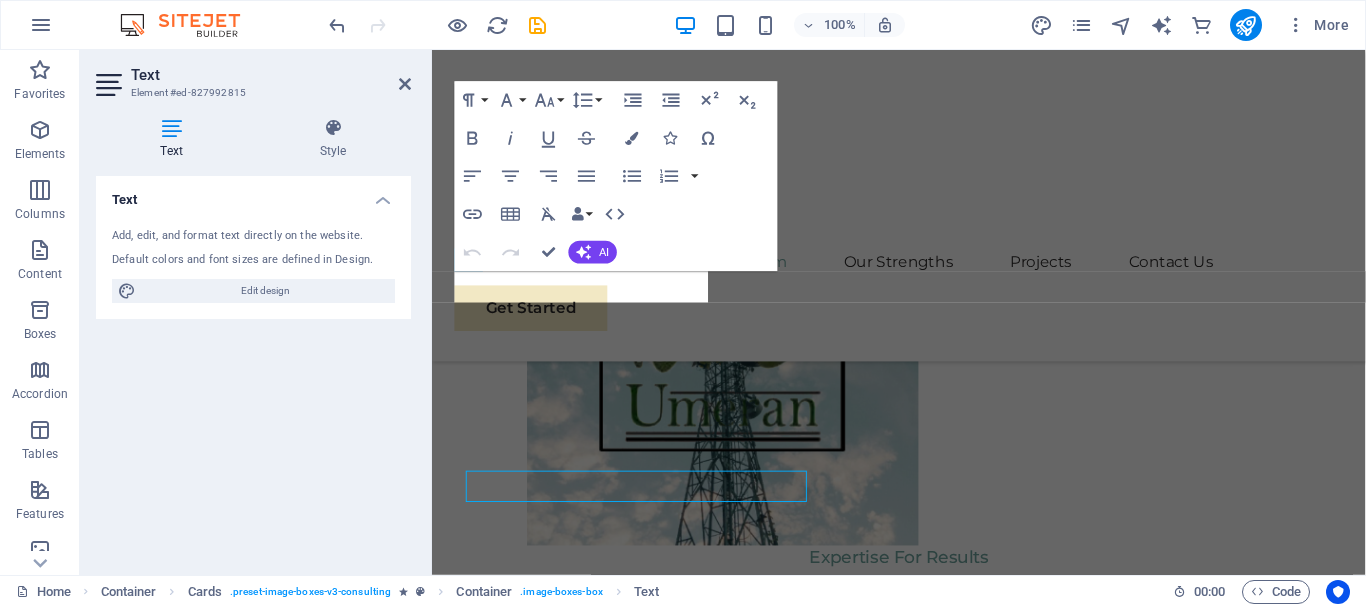 scroll, scrollTop: 2192, scrollLeft: 0, axis: vertical 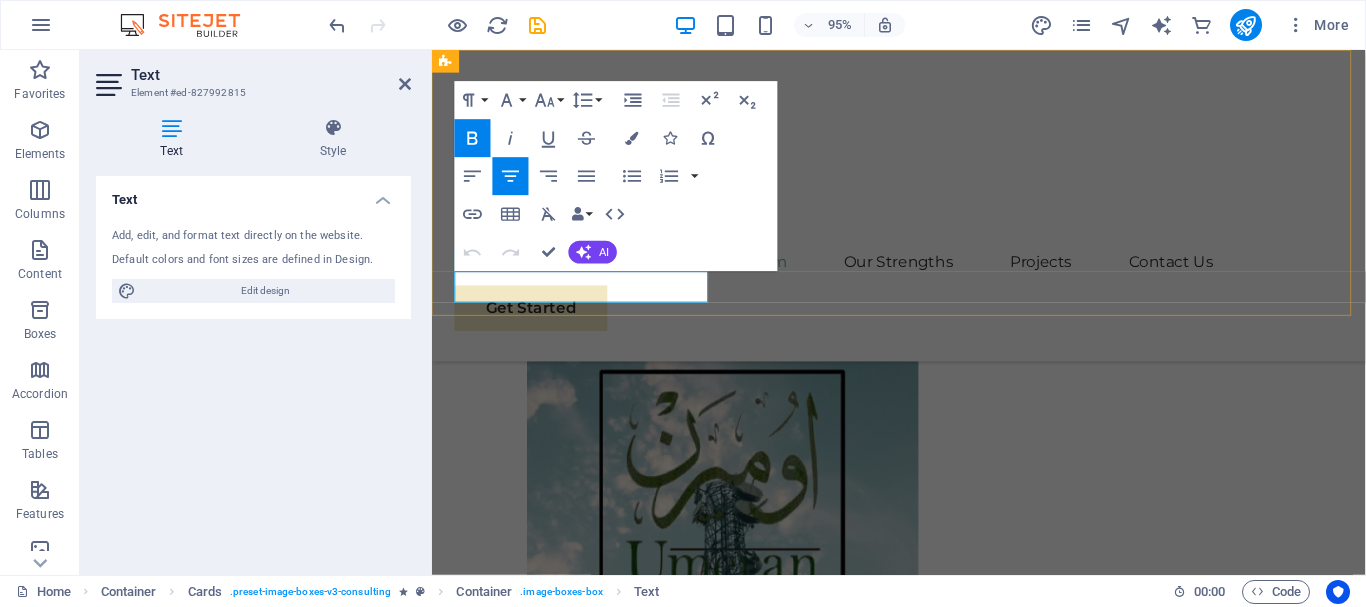 click on "Our Story Our Team Our Strengths Projects Contact Us Get Started" at bounding box center [923, 214] 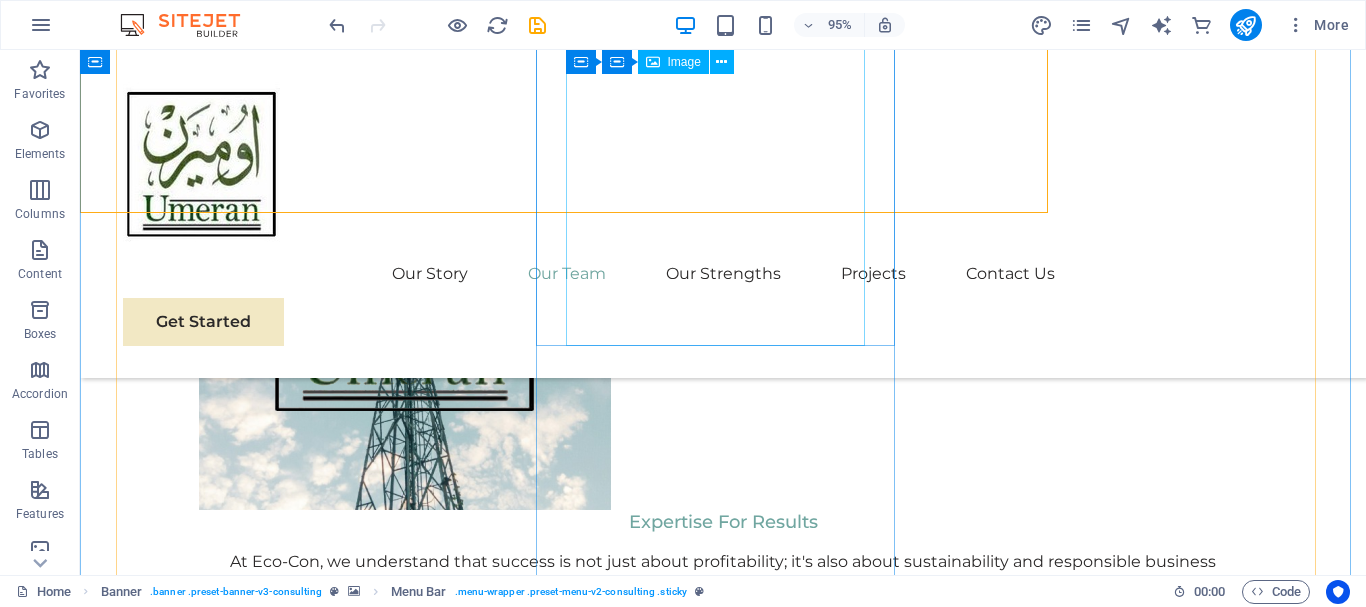scroll, scrollTop: 2309, scrollLeft: 0, axis: vertical 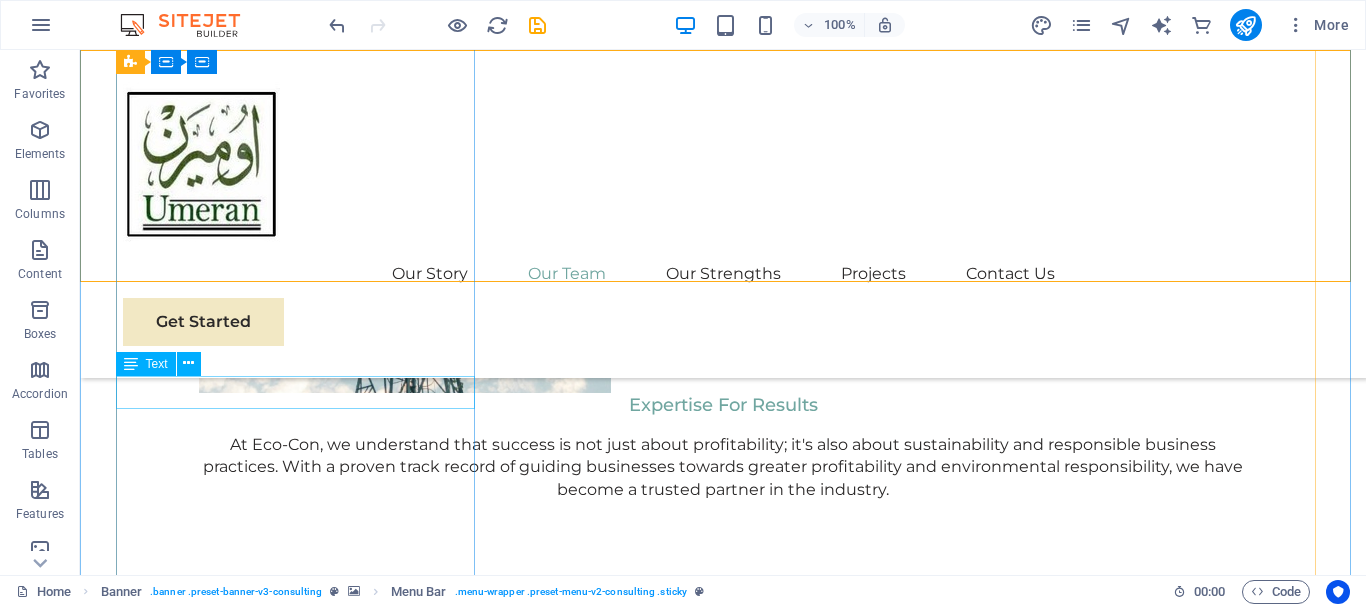 click on "Floris Redford" at bounding box center (303, 1202) 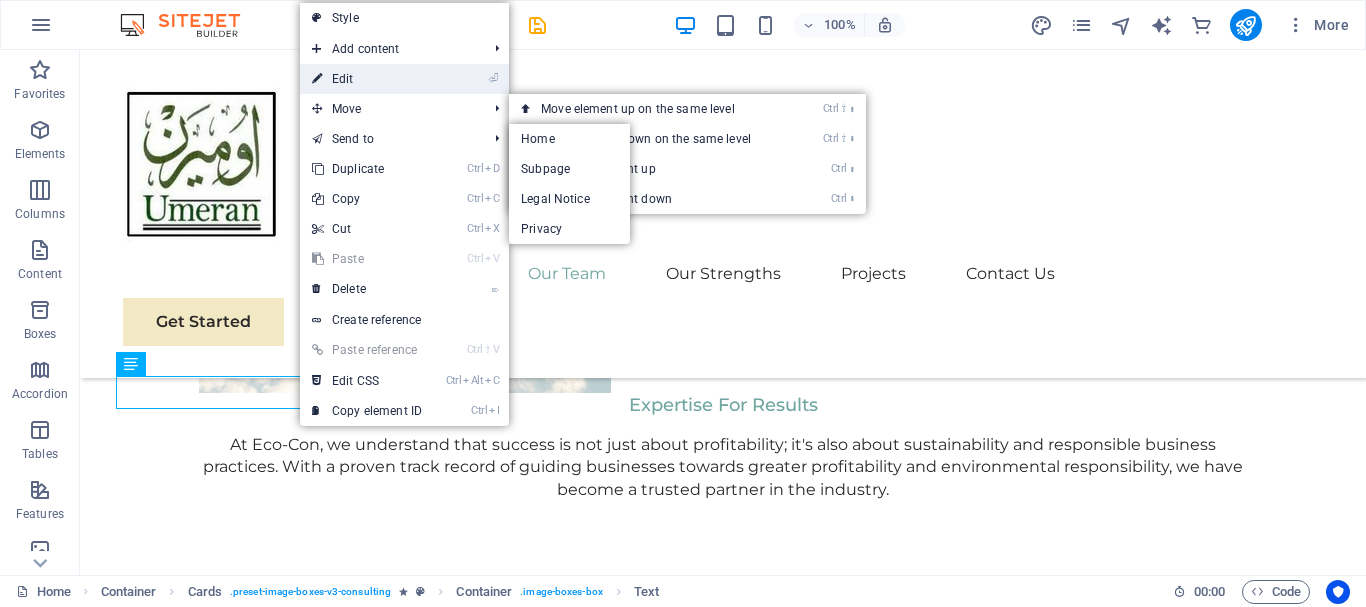 click on "⏎  Edit" at bounding box center [367, 79] 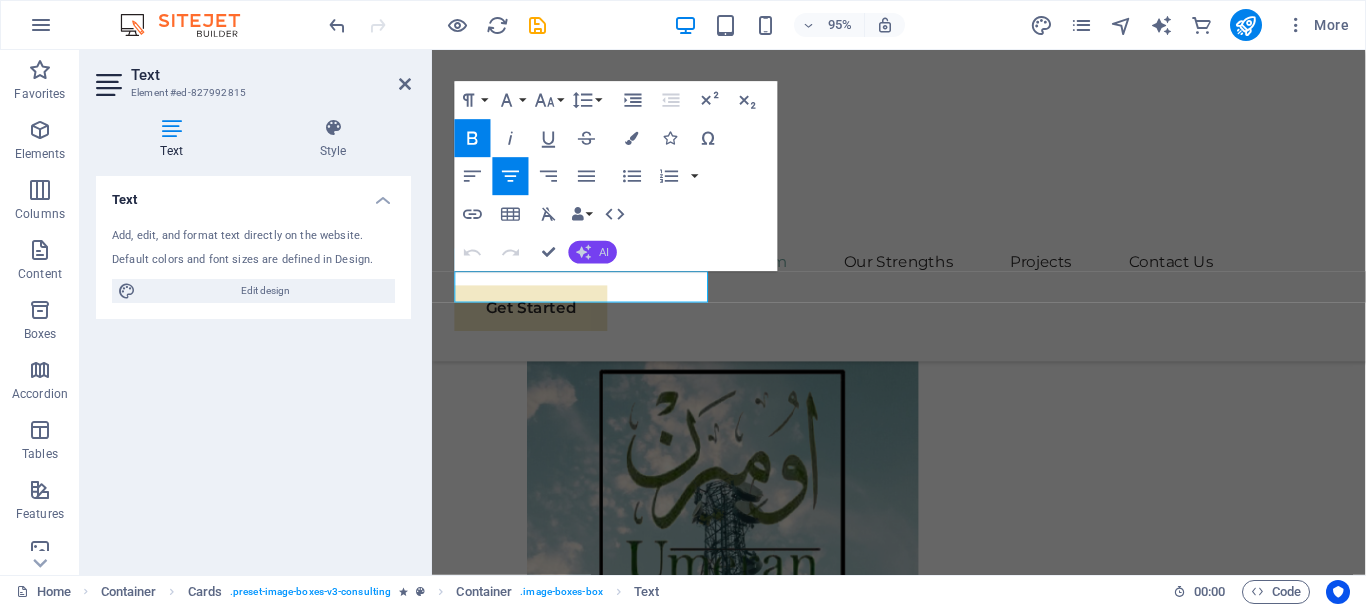 type 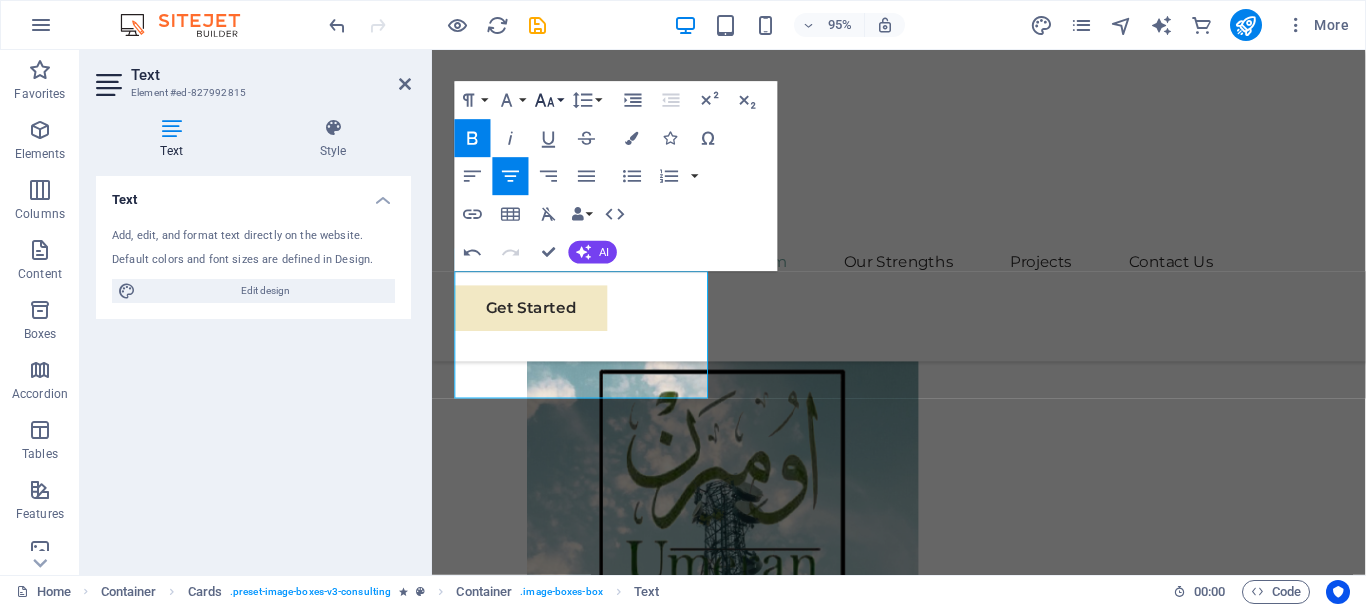 click 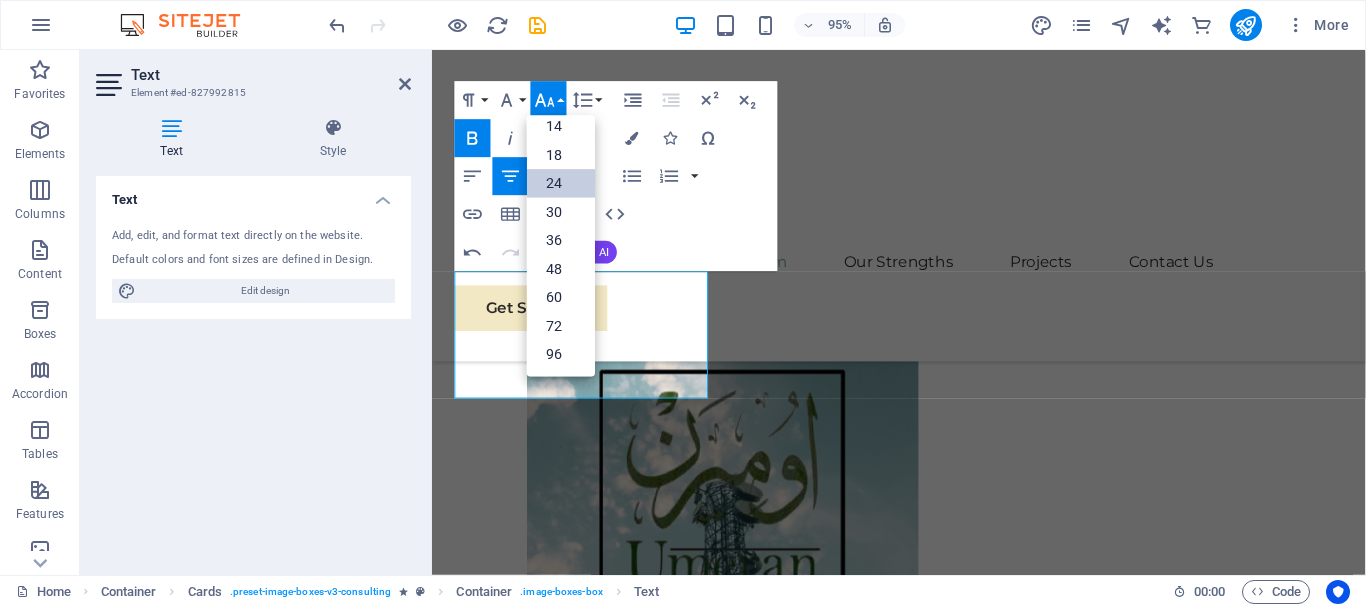 scroll, scrollTop: 161, scrollLeft: 0, axis: vertical 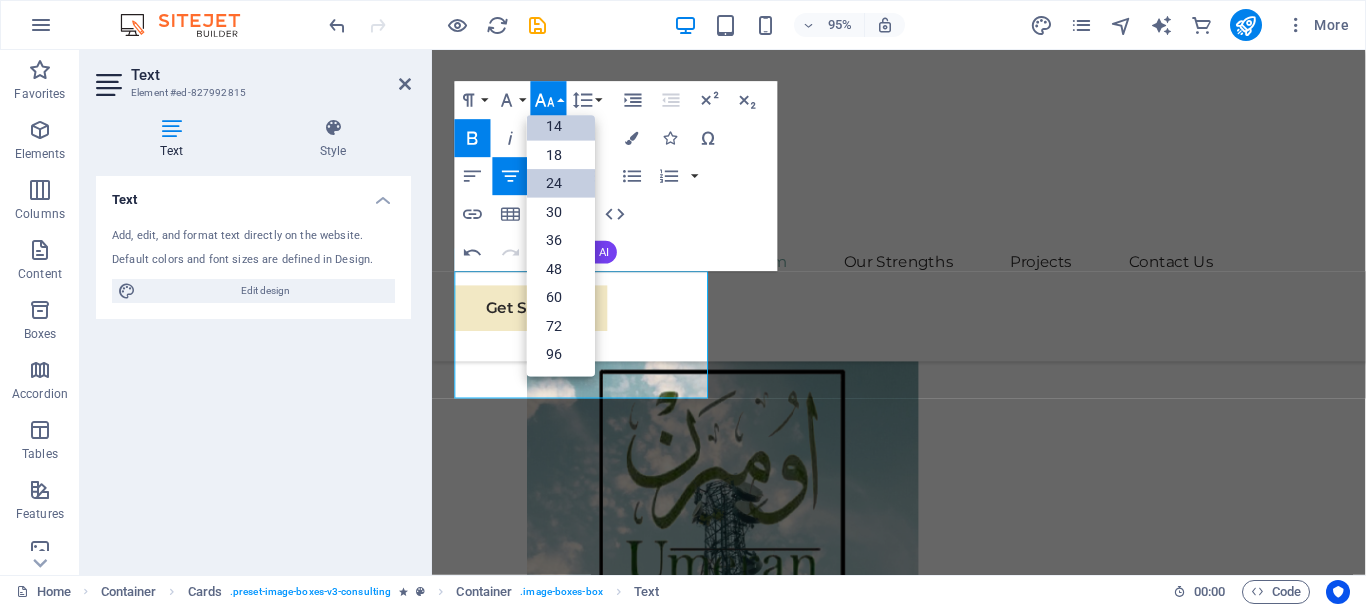 click on "14" at bounding box center (561, 126) 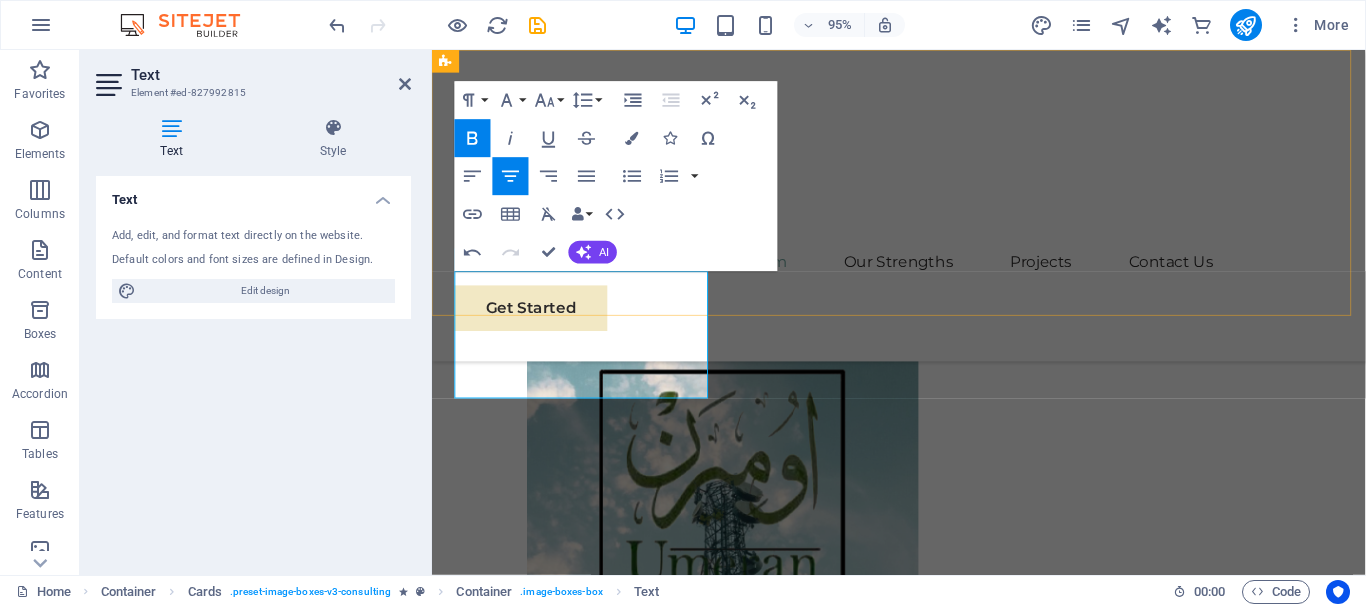 drag, startPoint x: 684, startPoint y: 401, endPoint x: 473, endPoint y: 324, distance: 224.61078 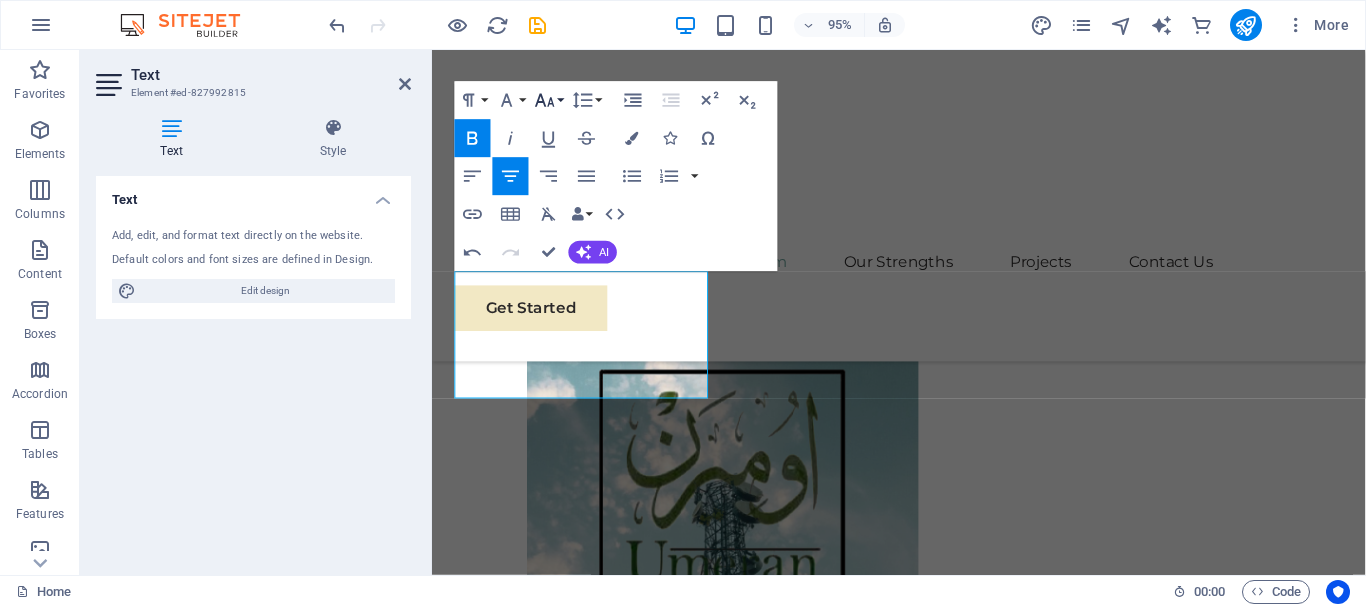 click 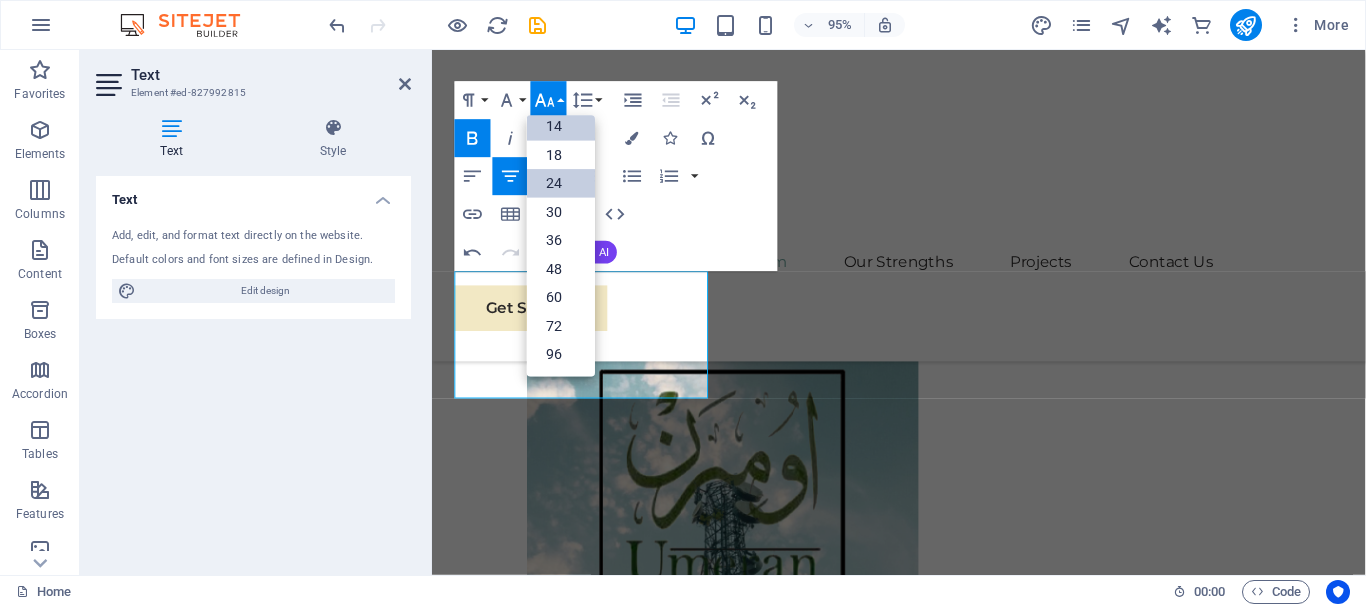 scroll, scrollTop: 161, scrollLeft: 0, axis: vertical 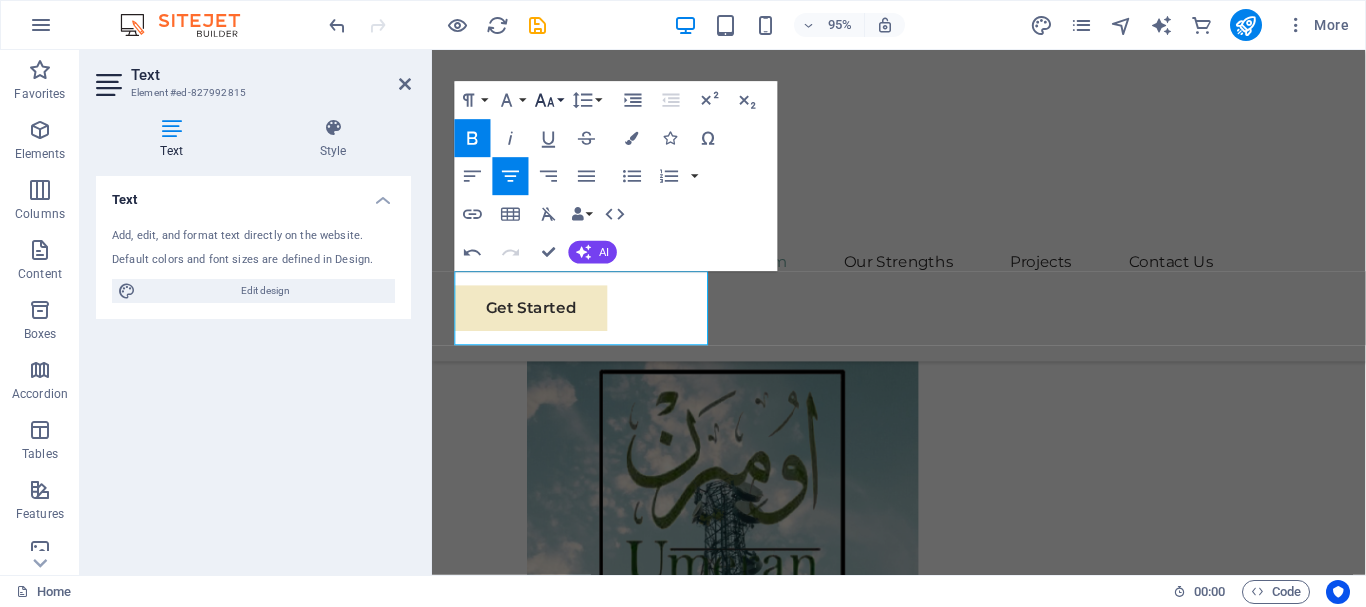 click on "Font Size" at bounding box center [549, 100] 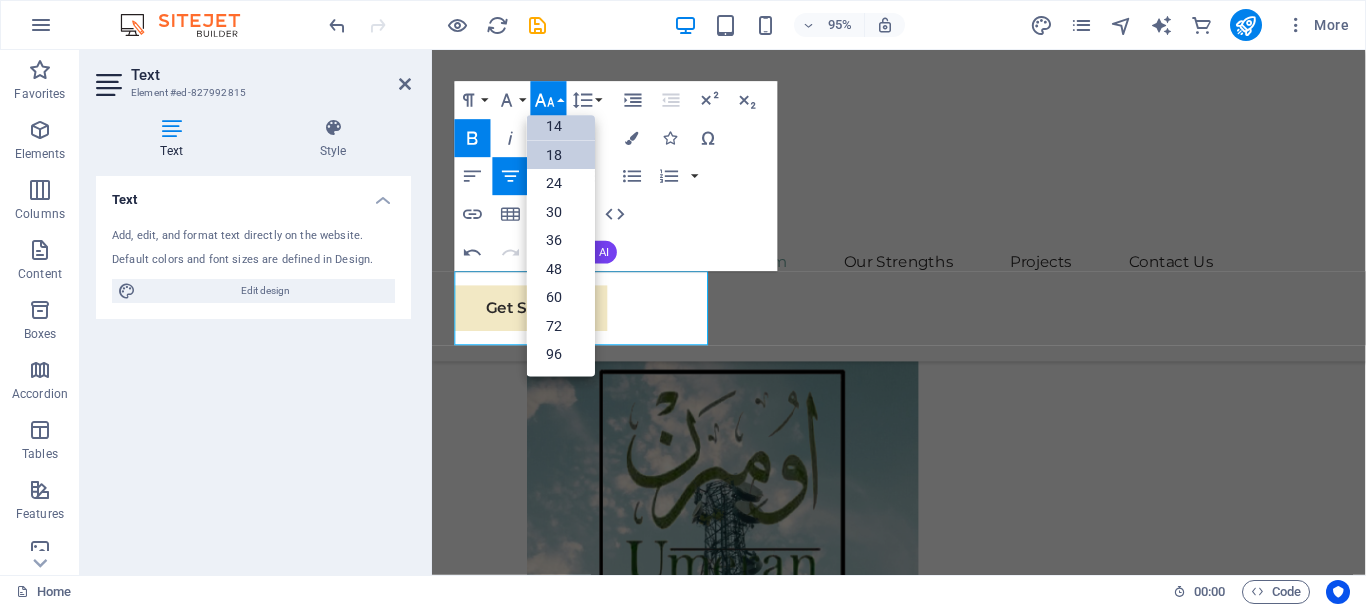 click on "18" at bounding box center [561, 155] 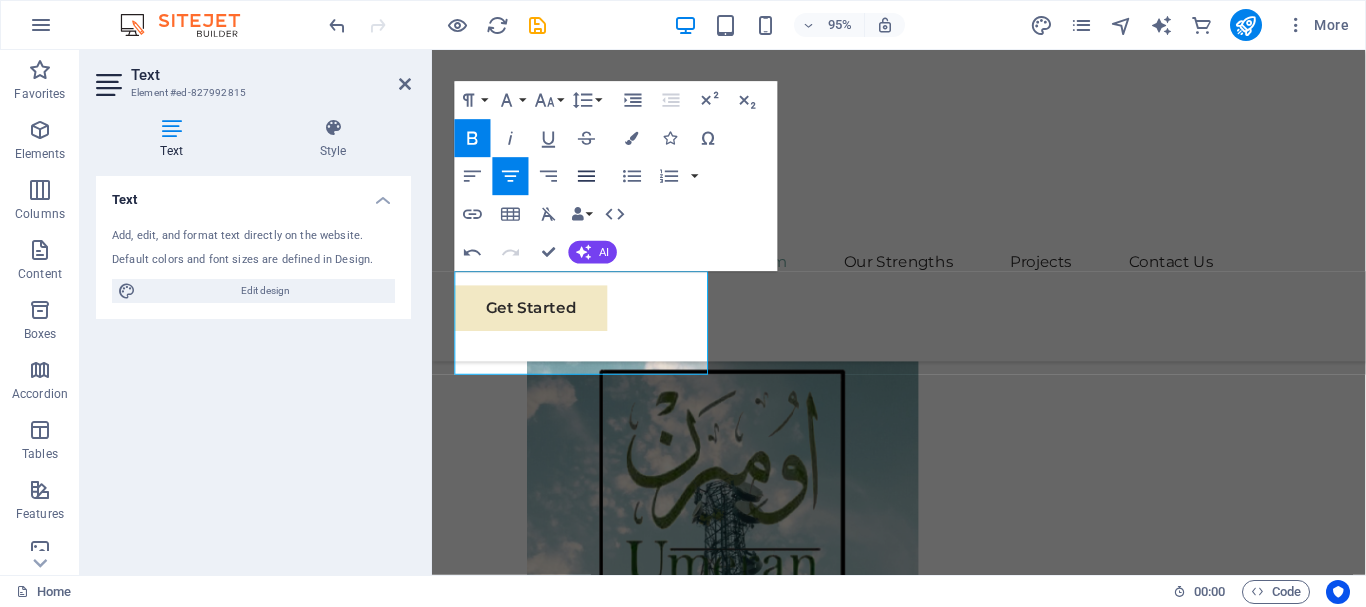 click 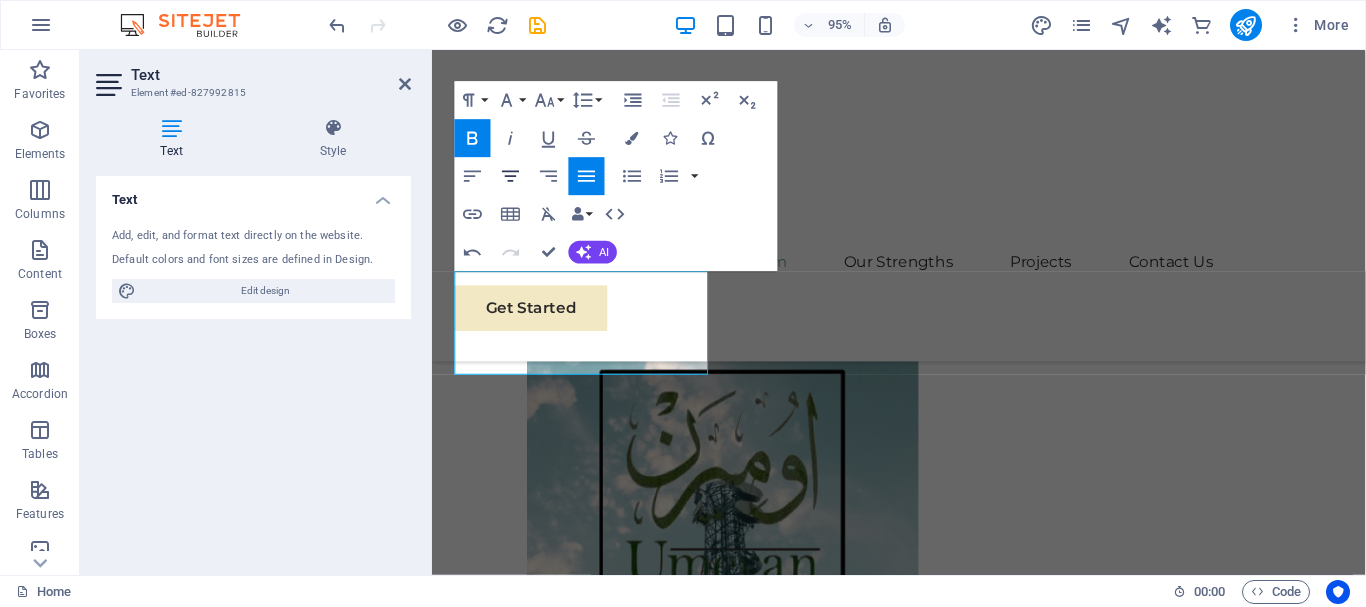 click 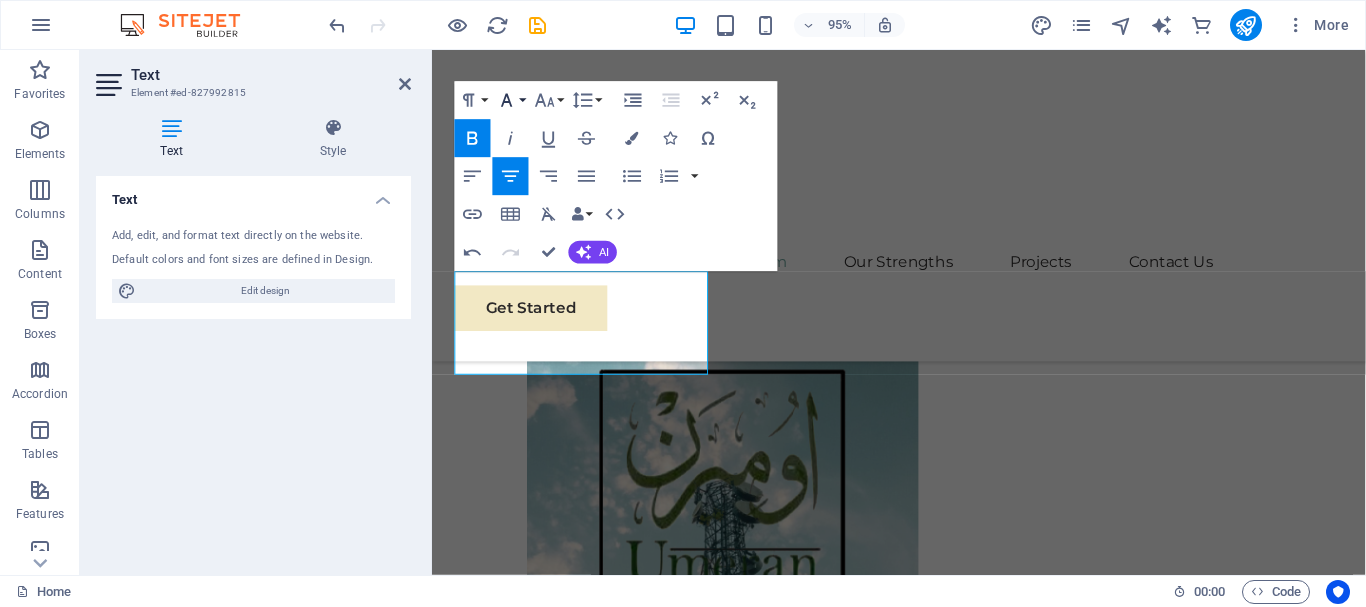 click 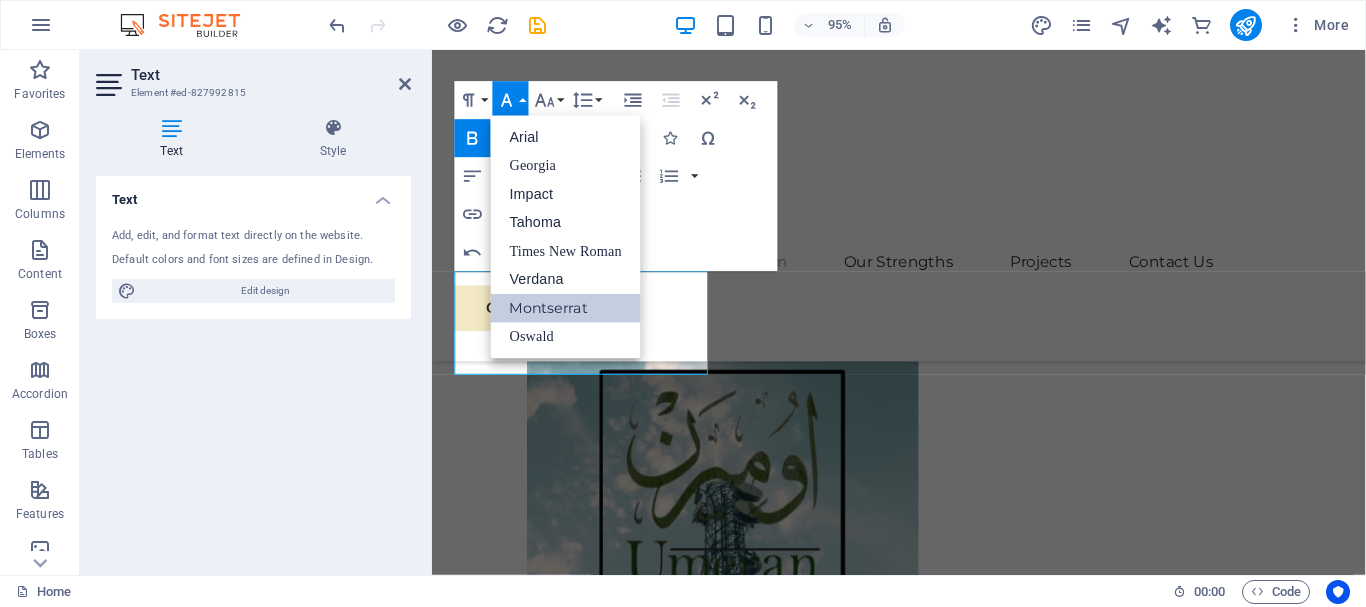 scroll, scrollTop: 0, scrollLeft: 0, axis: both 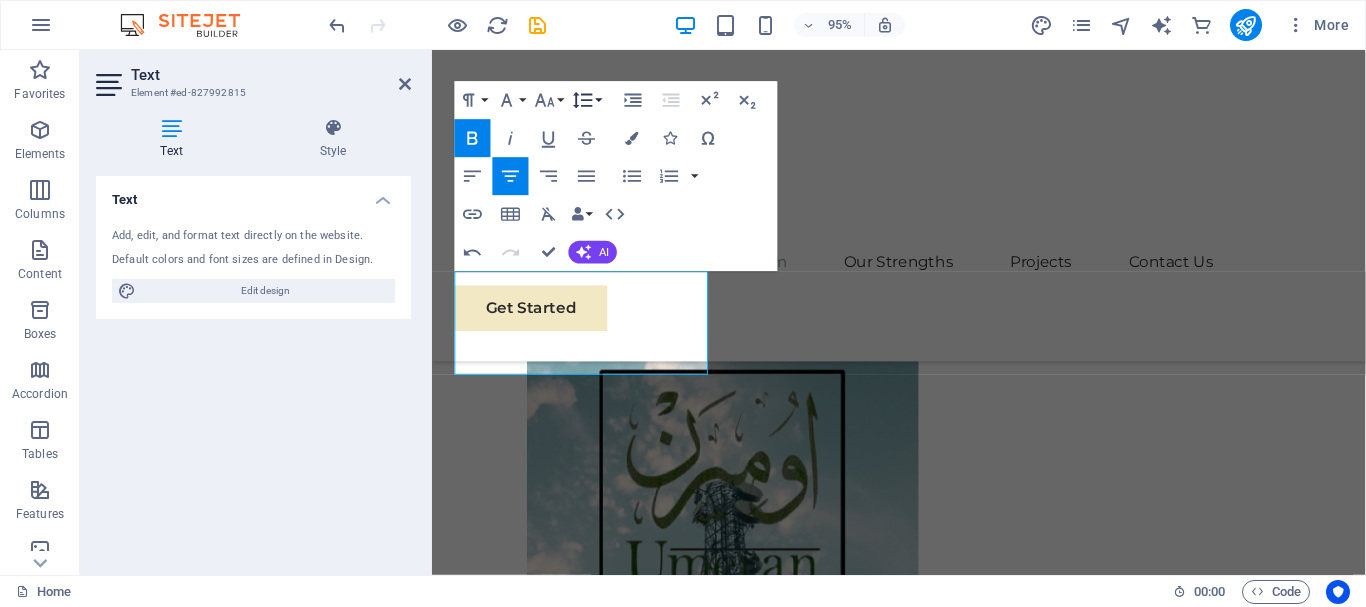 click on "Line Height" at bounding box center [587, 100] 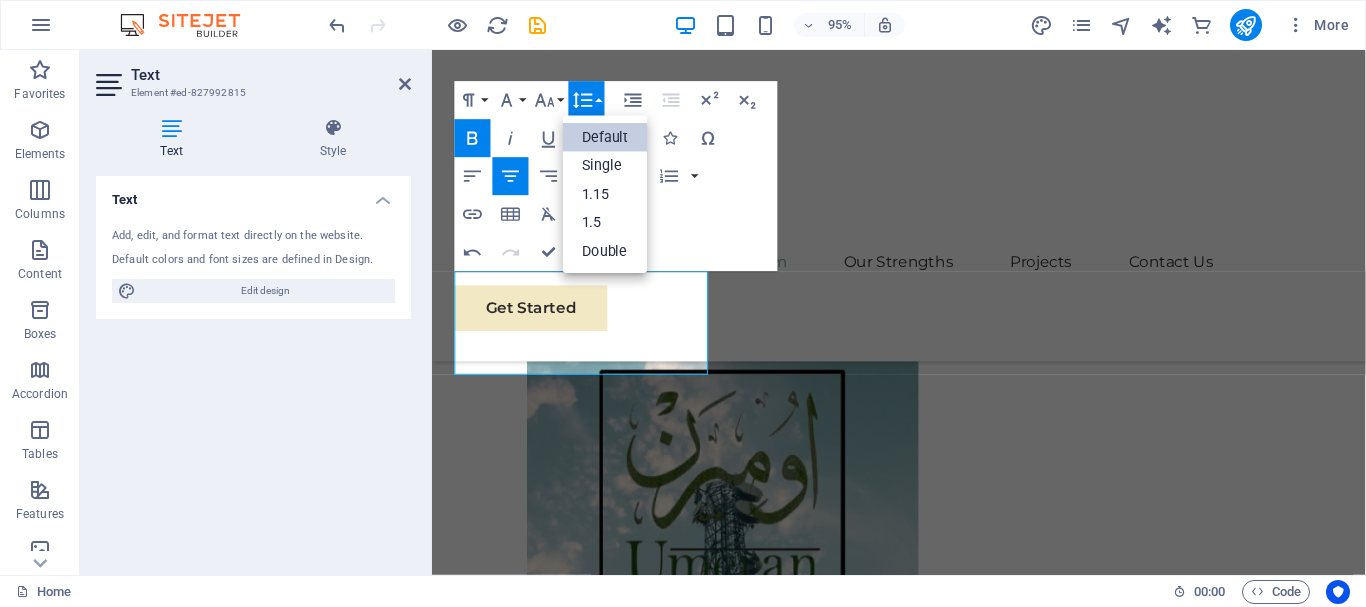 scroll, scrollTop: 0, scrollLeft: 0, axis: both 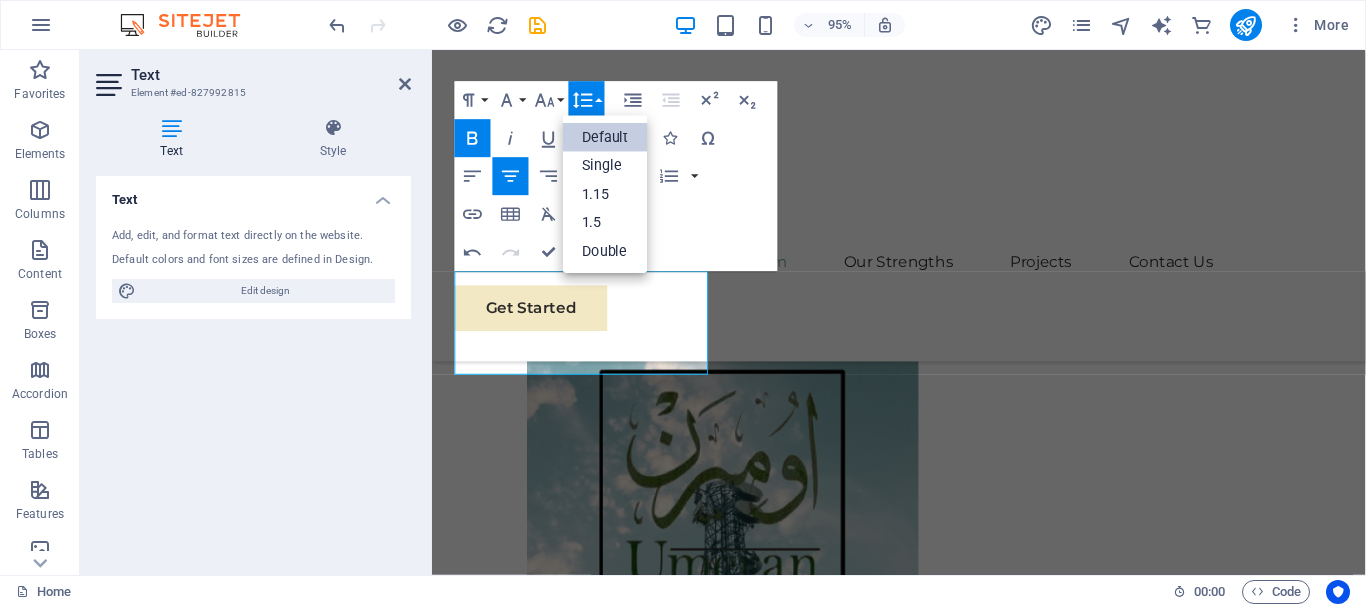 click on "Default" at bounding box center (605, 137) 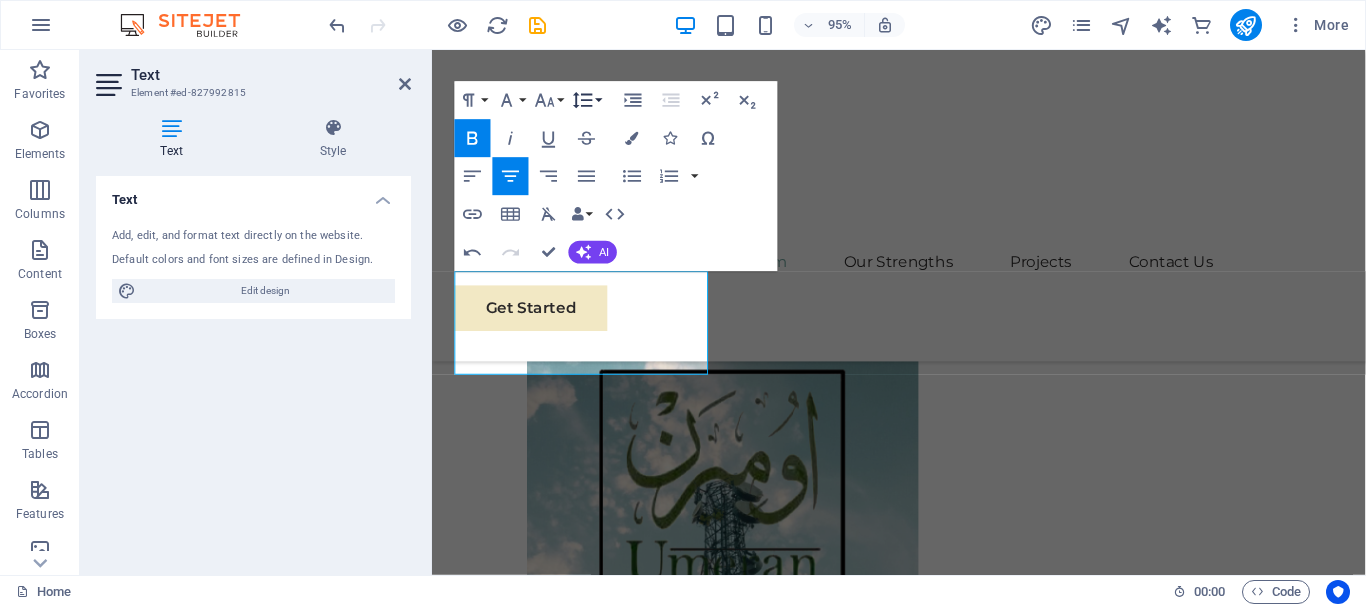 click 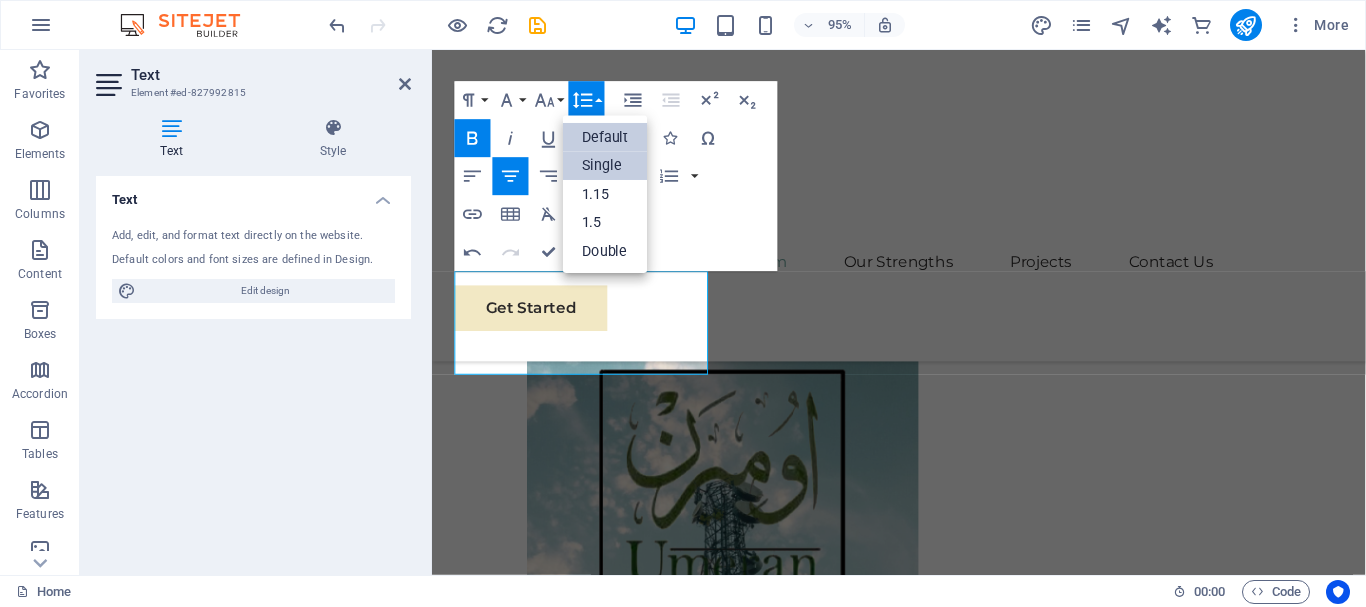 scroll, scrollTop: 0, scrollLeft: 0, axis: both 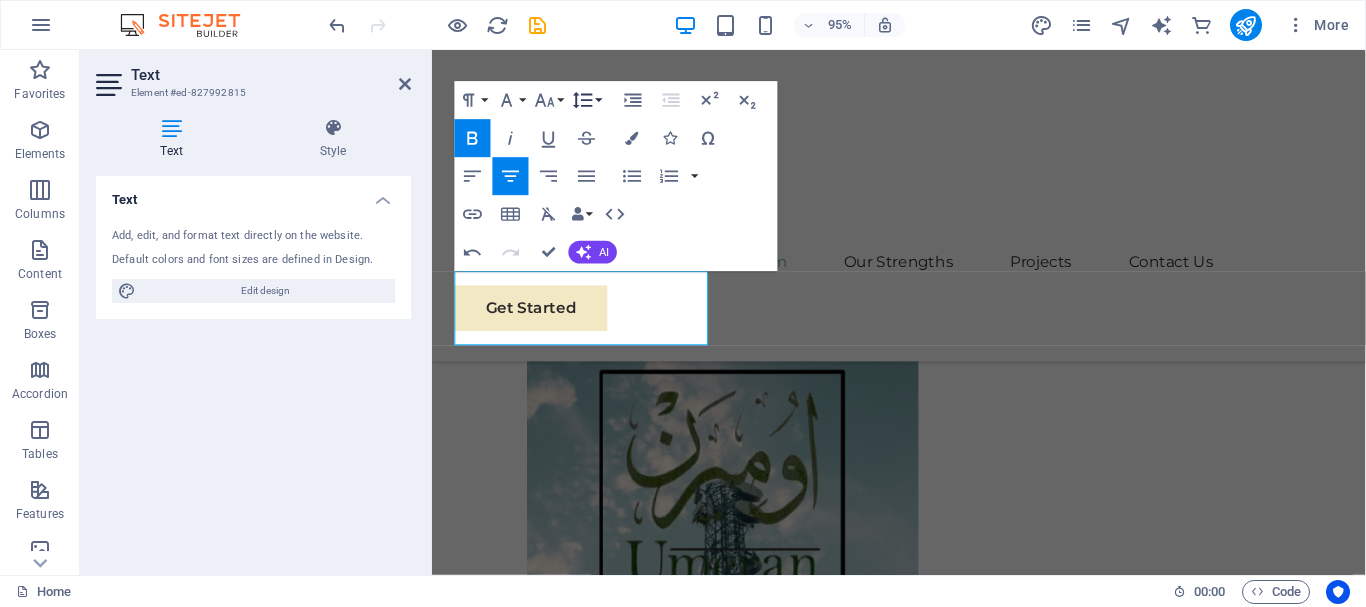 click 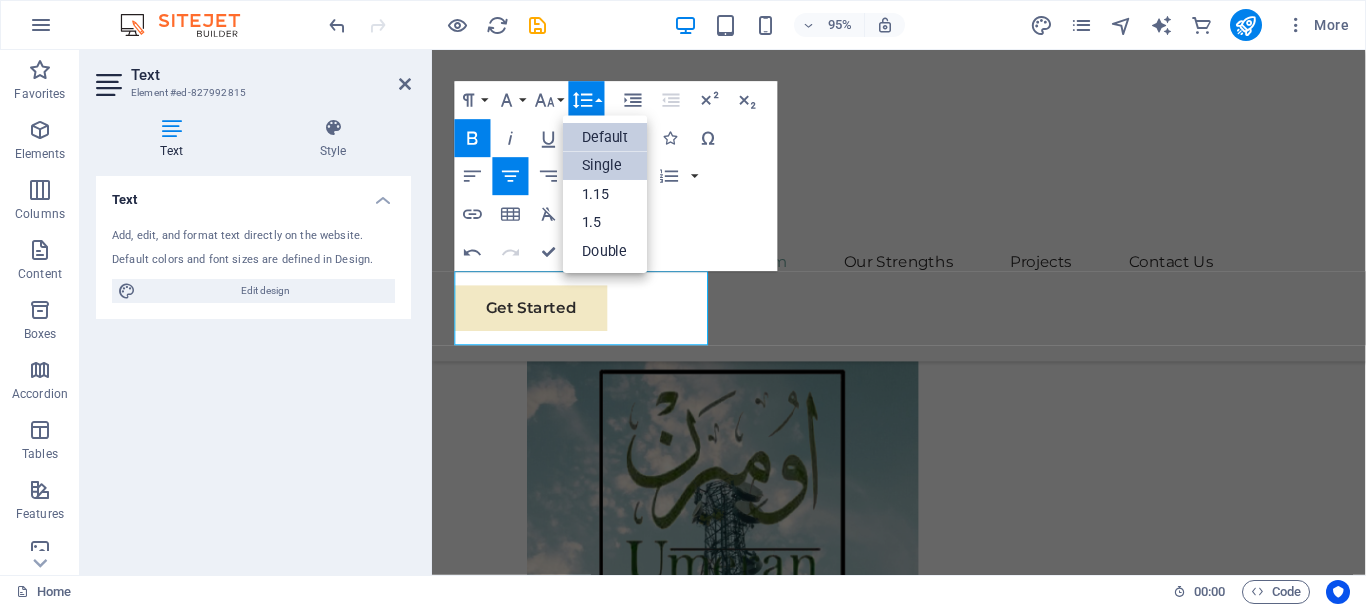 scroll, scrollTop: 0, scrollLeft: 0, axis: both 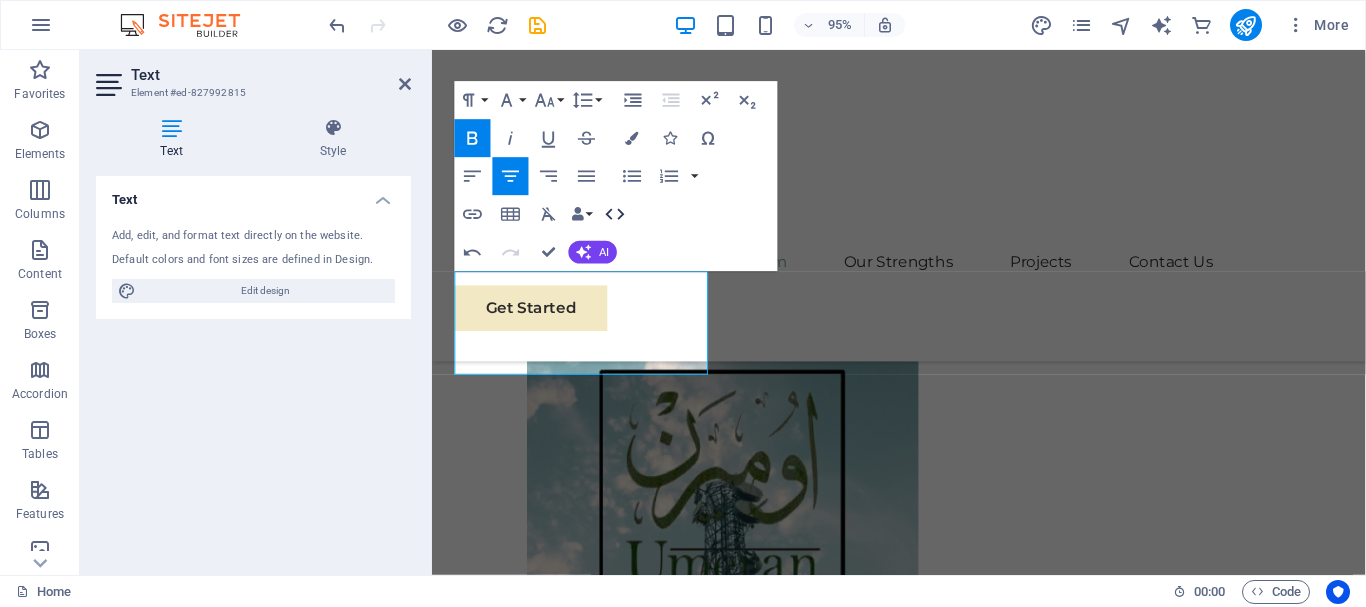 click 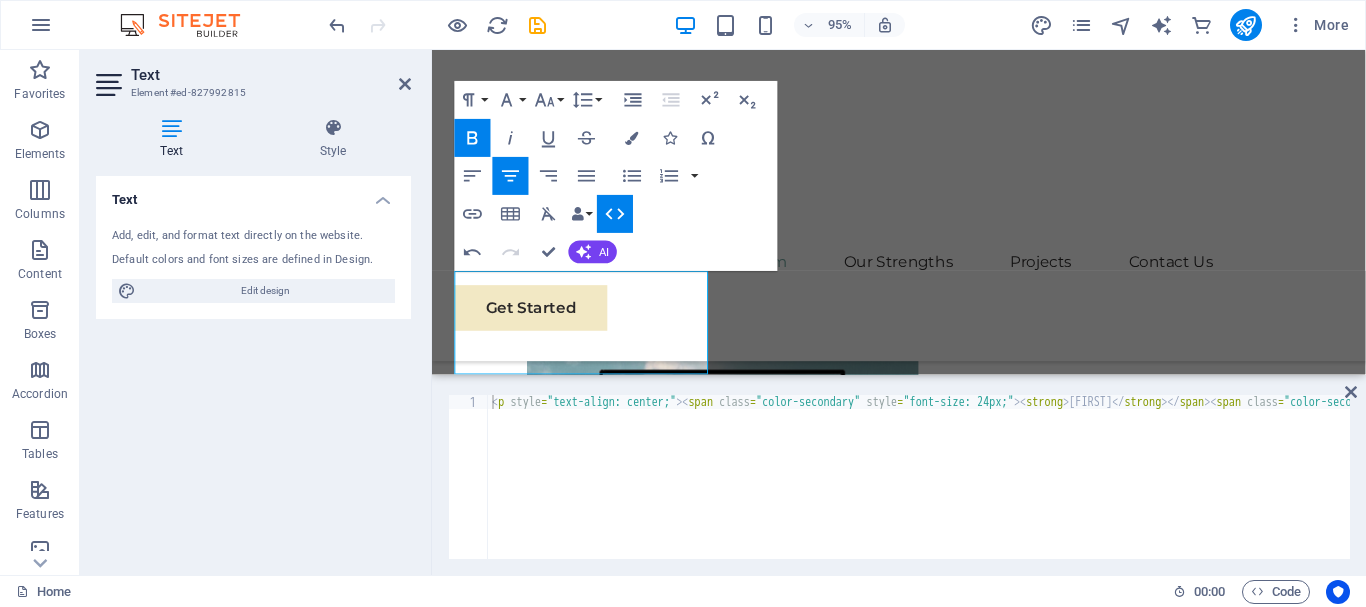 click 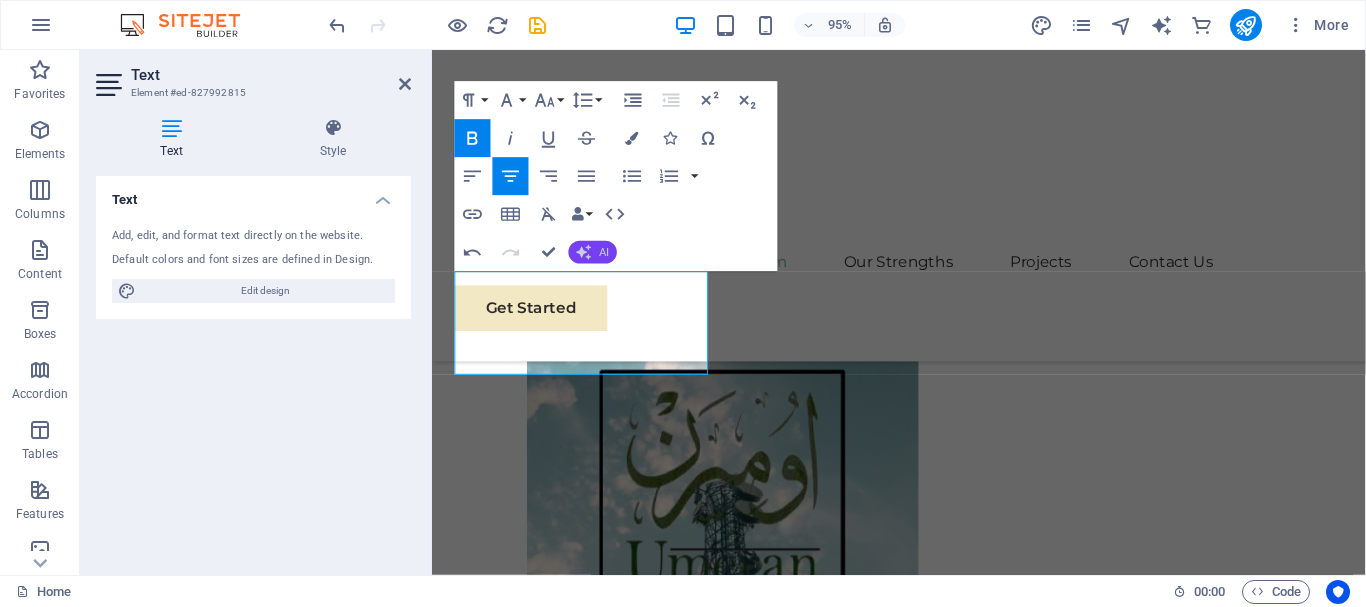 click on "AI" at bounding box center [593, 252] 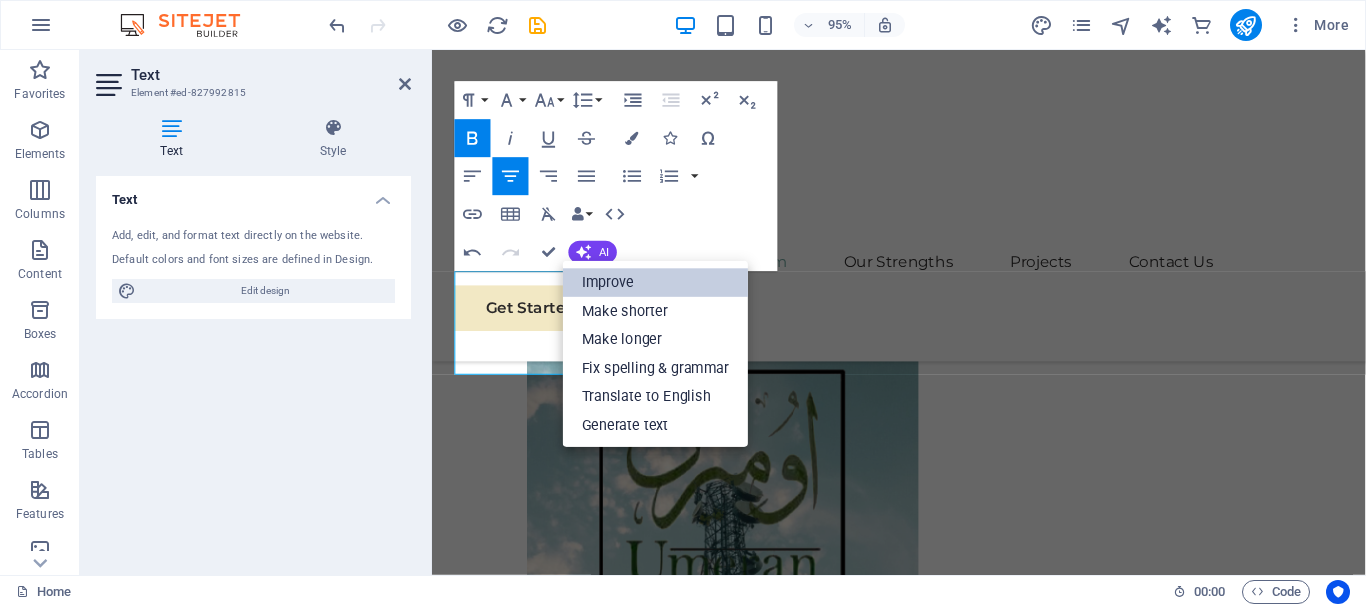 click on "Improve" at bounding box center [655, 283] 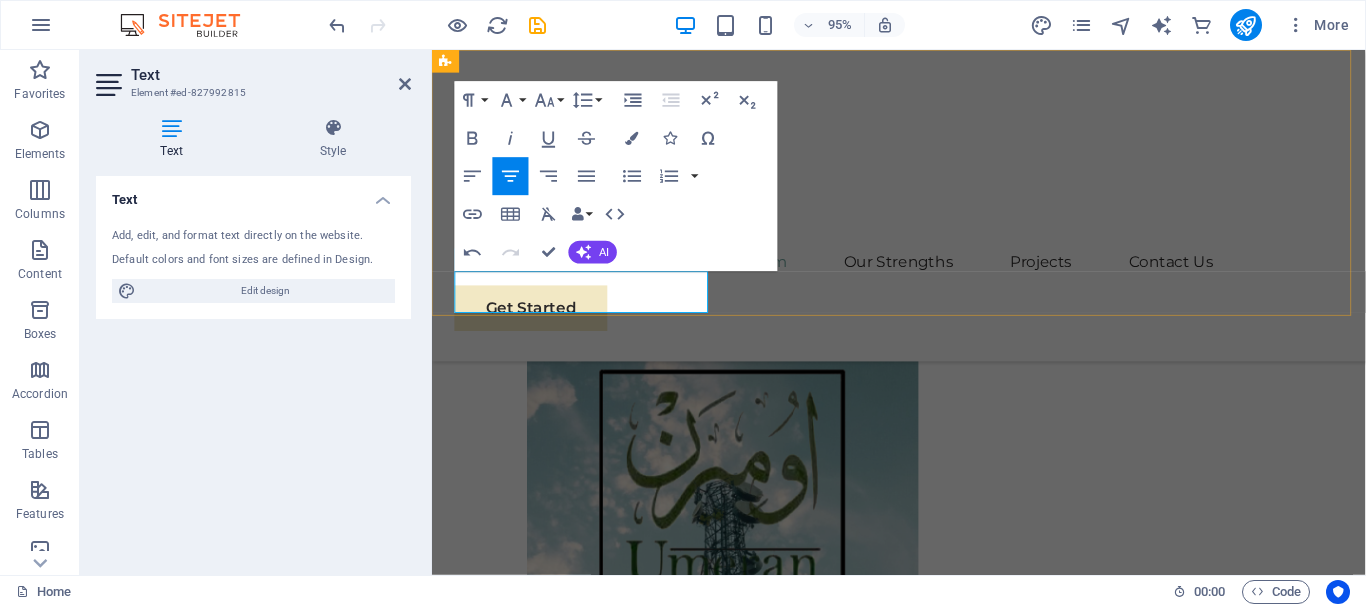 click on "Our Story Our Team Our Strengths Projects Contact Us Get Started" at bounding box center [923, 214] 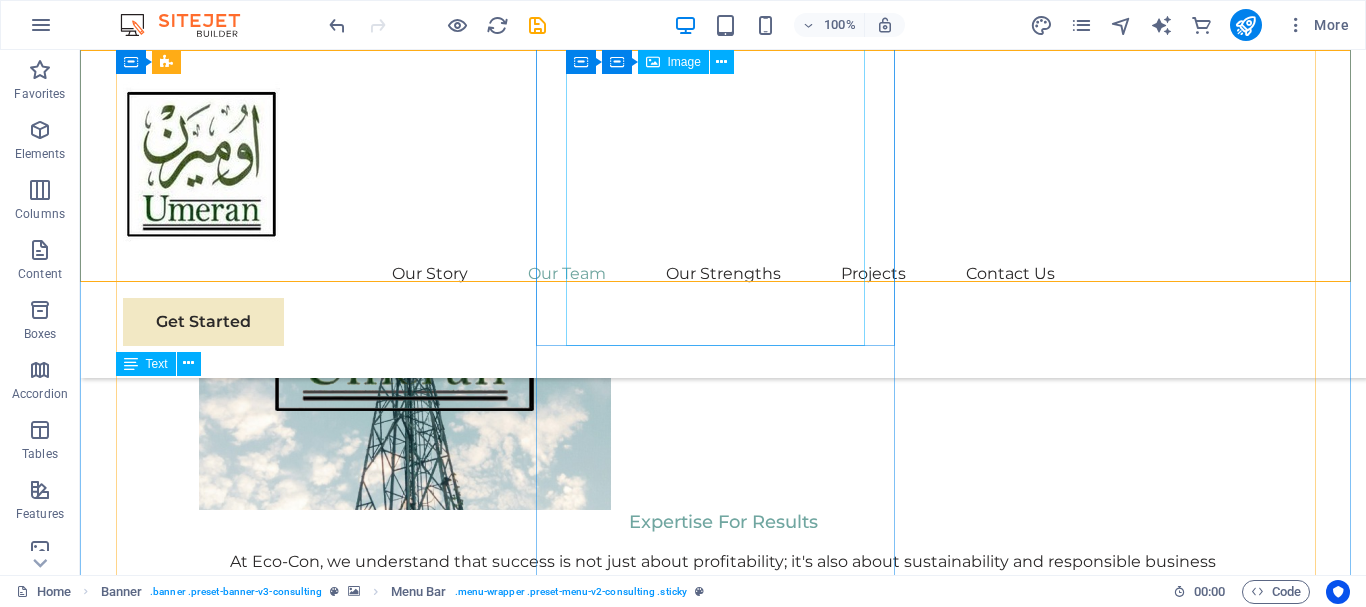 scroll, scrollTop: 2309, scrollLeft: 0, axis: vertical 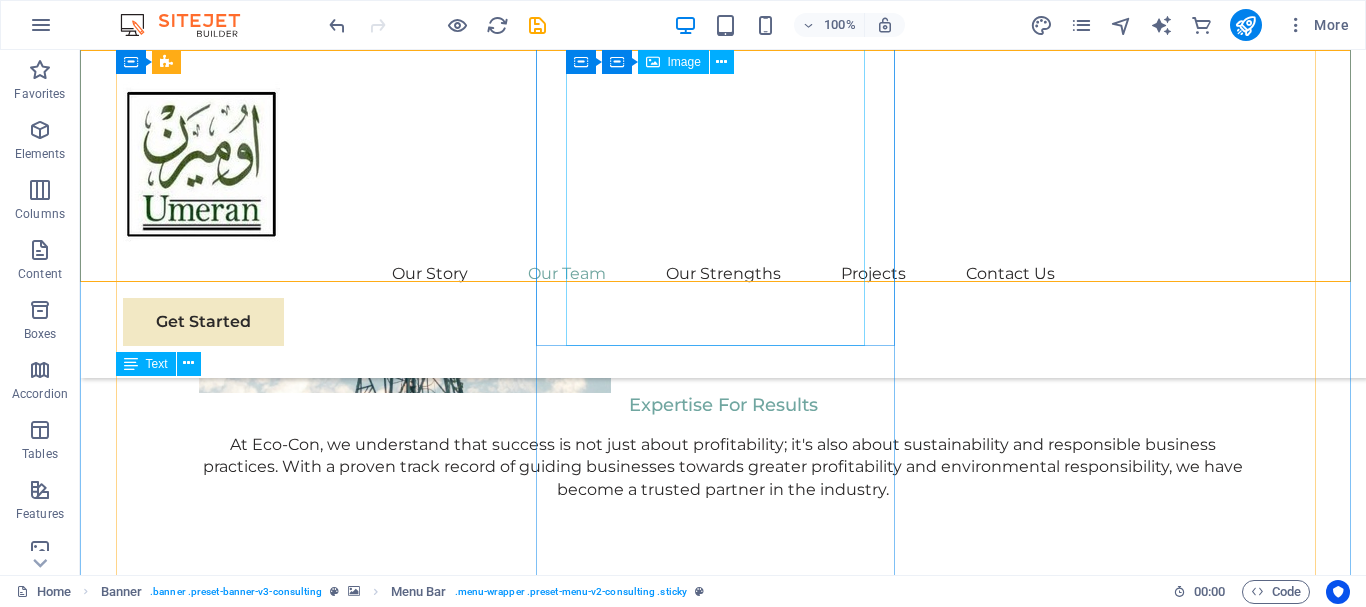 click at bounding box center [303, 1580] 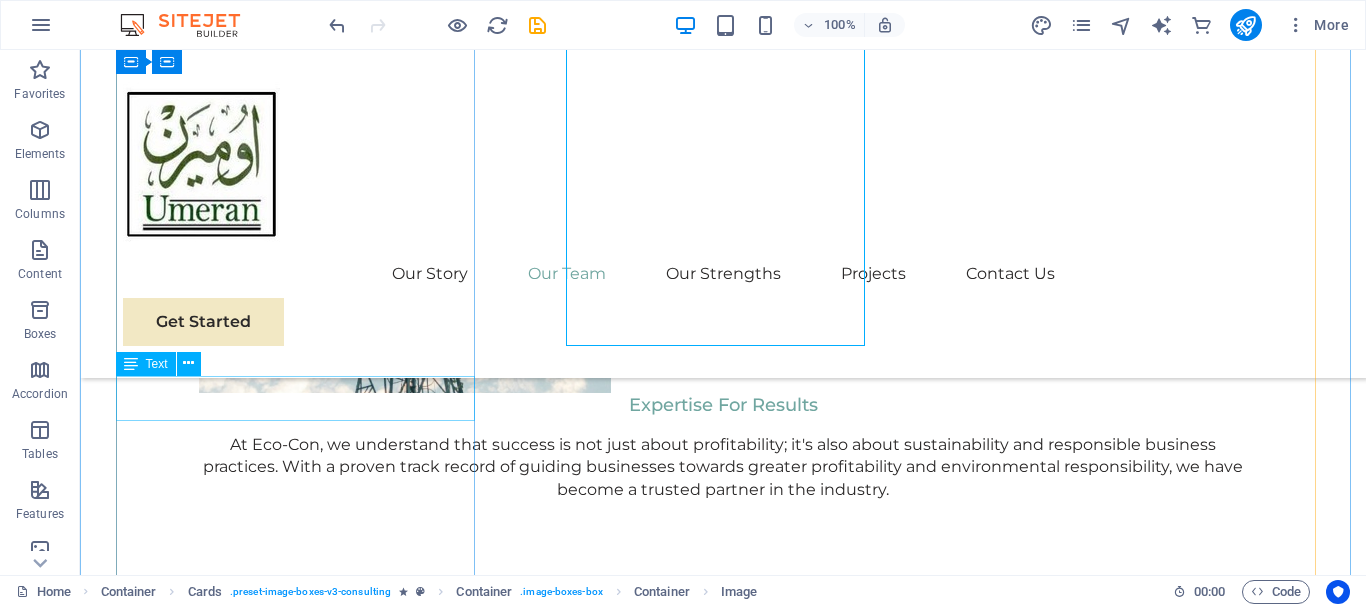 click on "[FIRST] [LAST] [LAST]" at bounding box center [303, 1196] 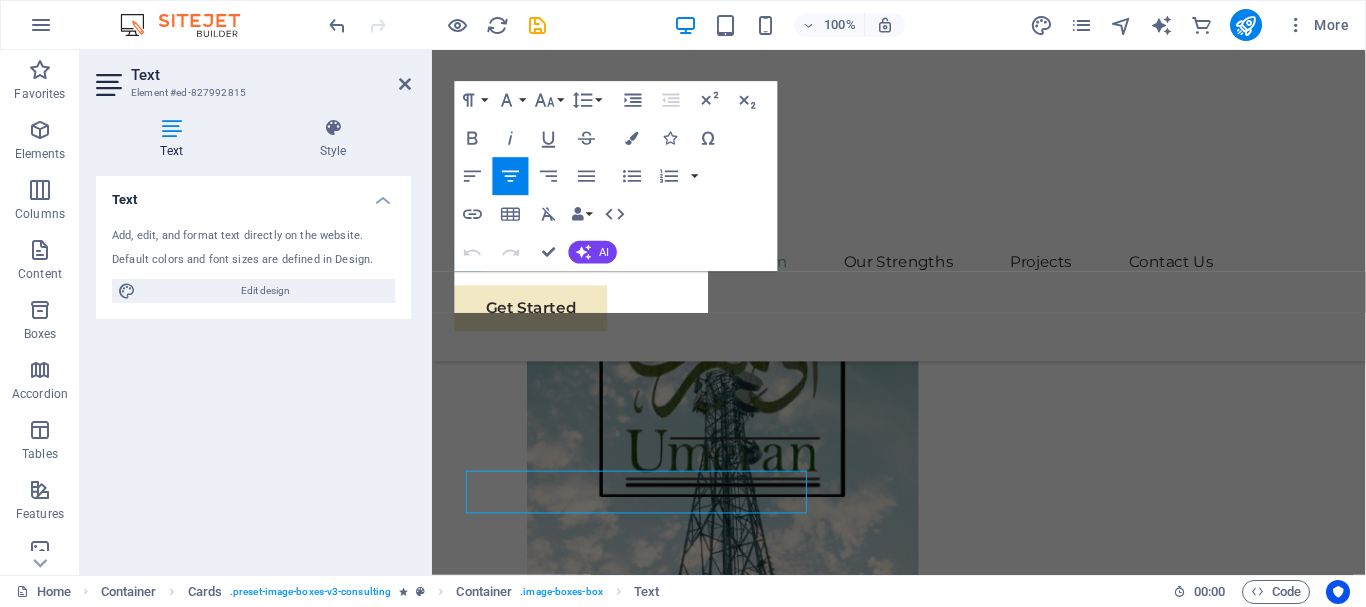 scroll, scrollTop: 2192, scrollLeft: 0, axis: vertical 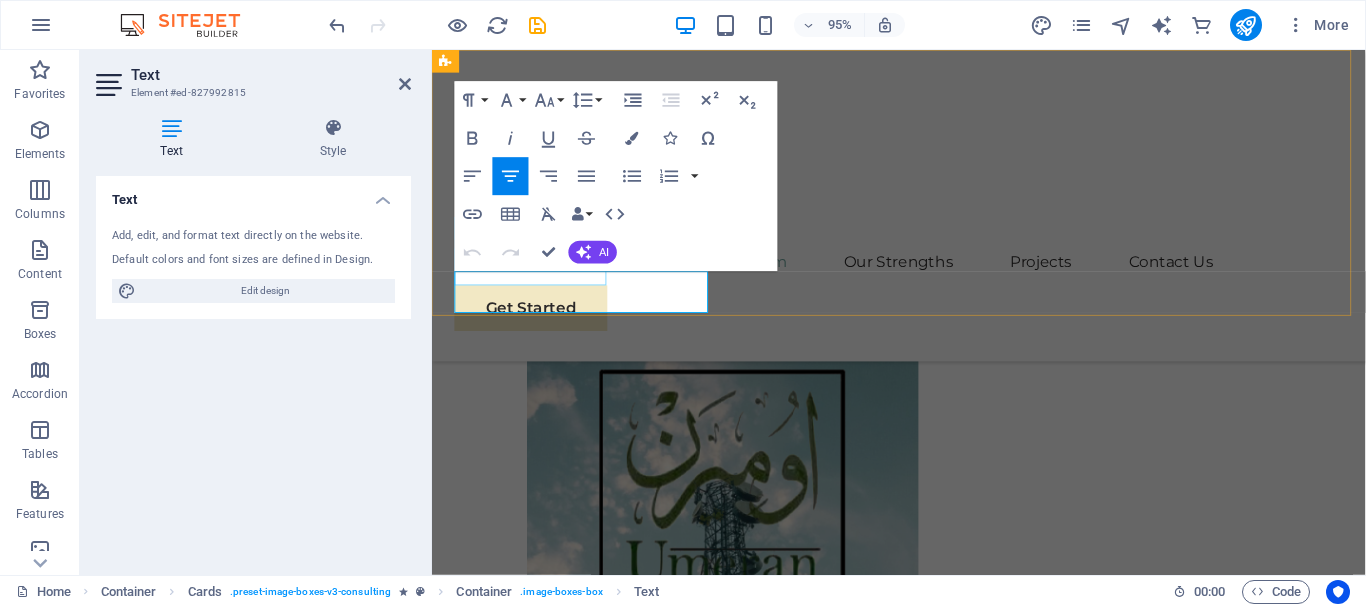 click on "Get Started" at bounding box center [923, 322] 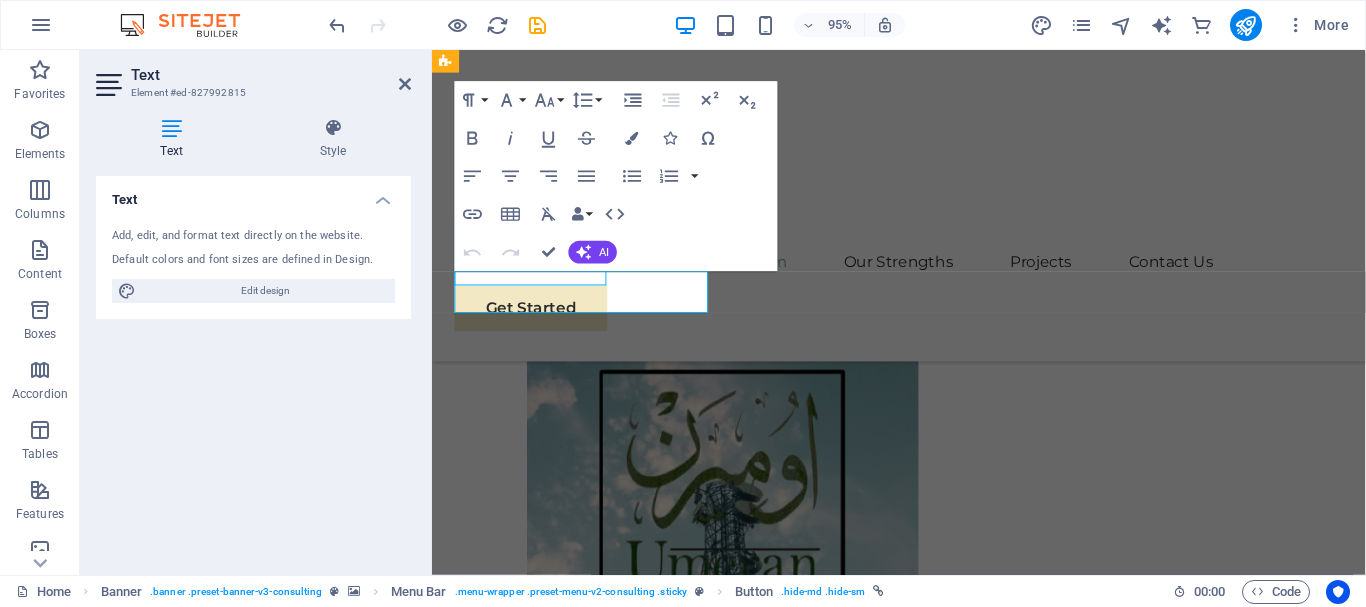 scroll, scrollTop: 2309, scrollLeft: 0, axis: vertical 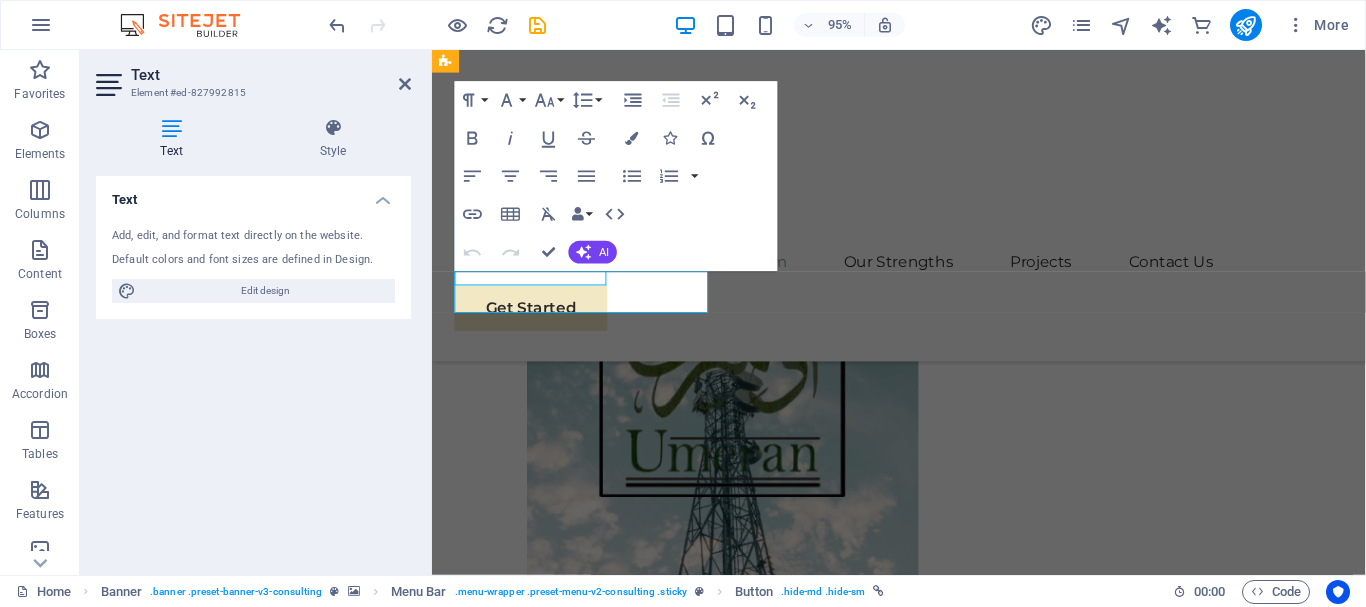 click on "Our Story Our Team Our Strengths Projects Contact Us Get Started" at bounding box center (923, 214) 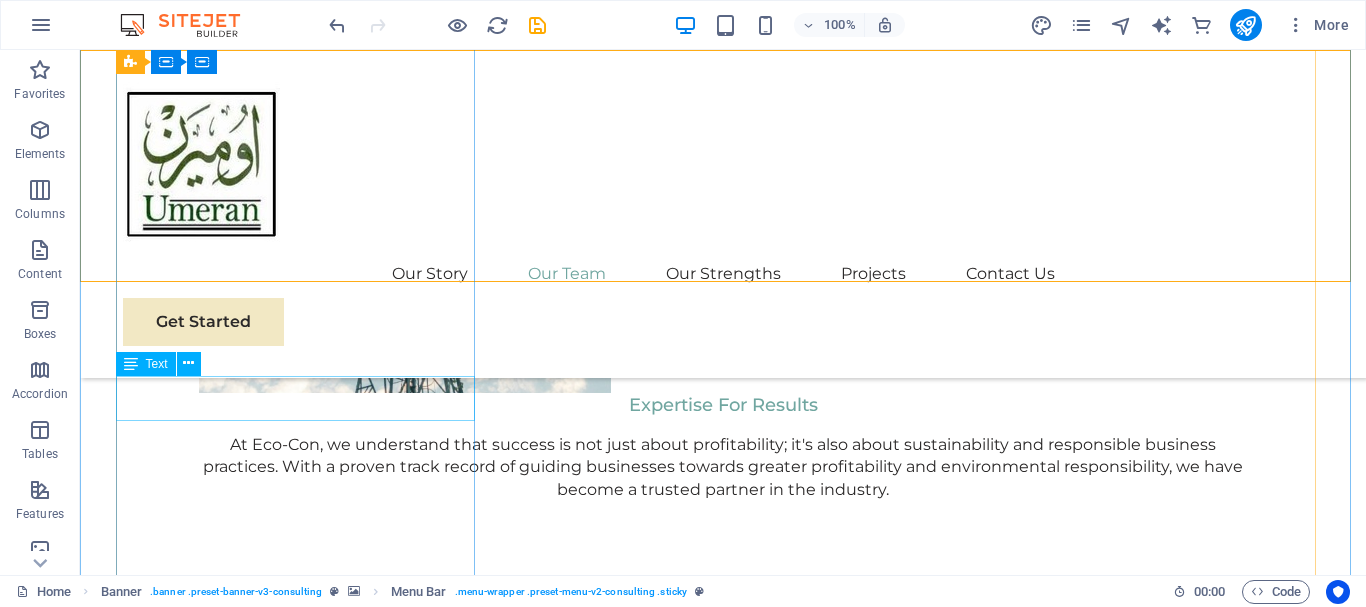 click on "[FIRST] [LAST] [LAST]" at bounding box center (303, 1196) 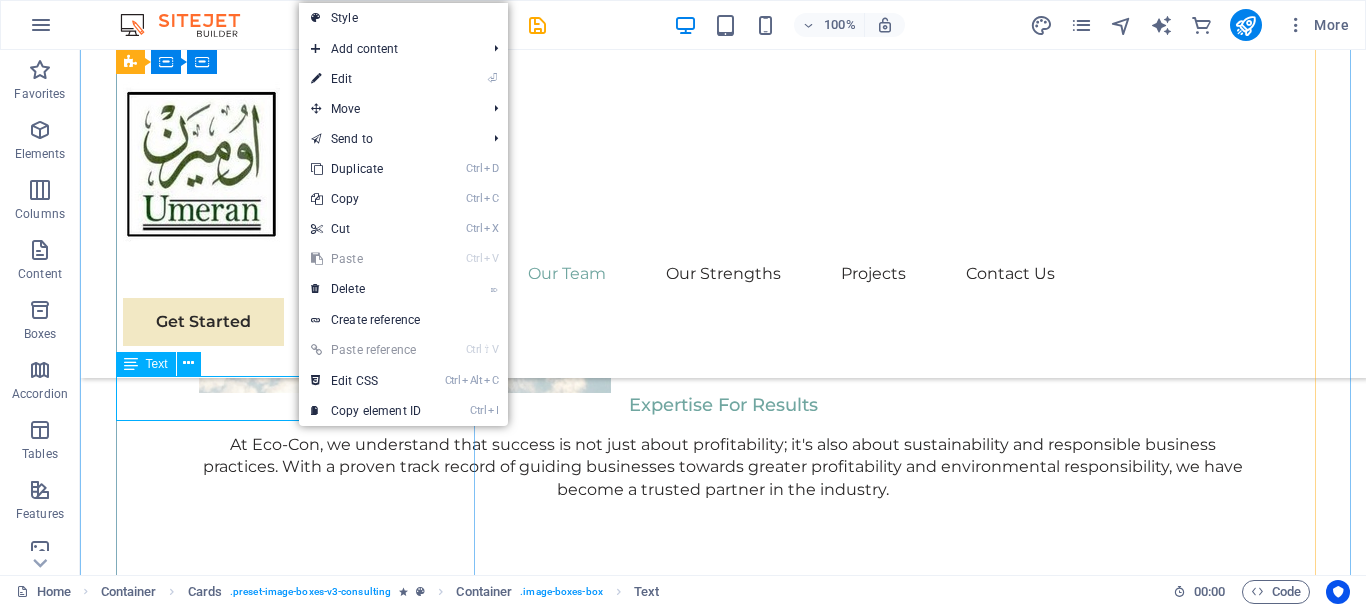 click on "[FIRST] [LAST] [LAST]" at bounding box center [303, 1196] 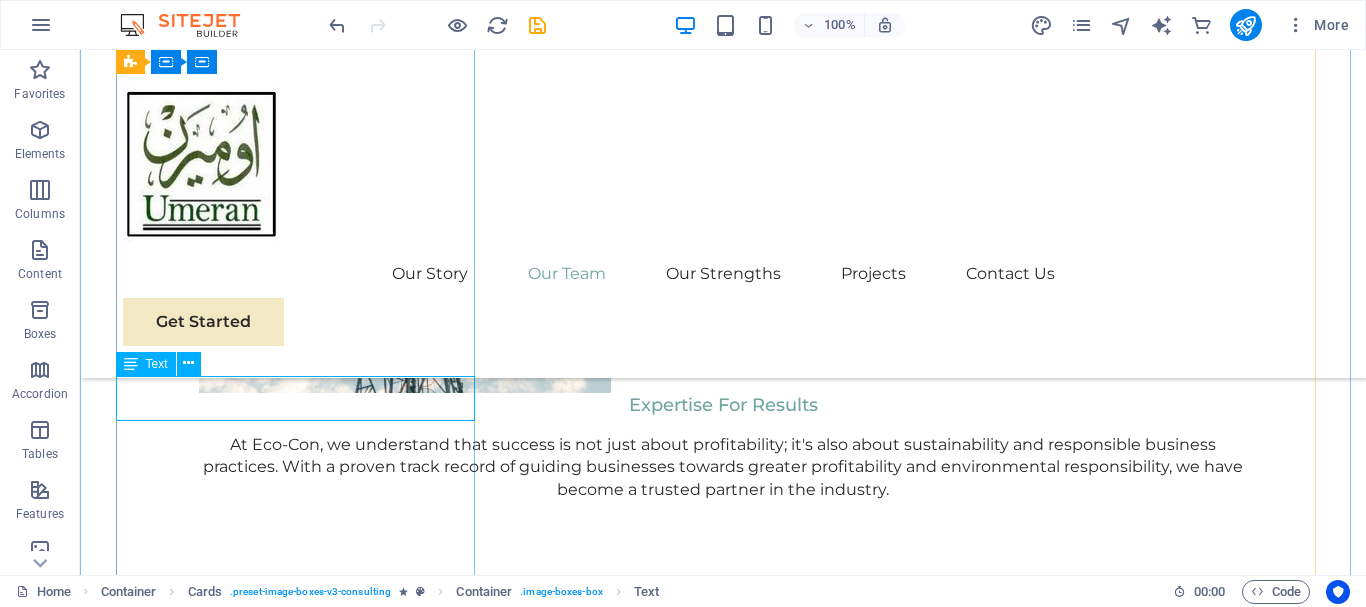 click on "[FIRST] [LAST] [LAST]" at bounding box center (303, 1196) 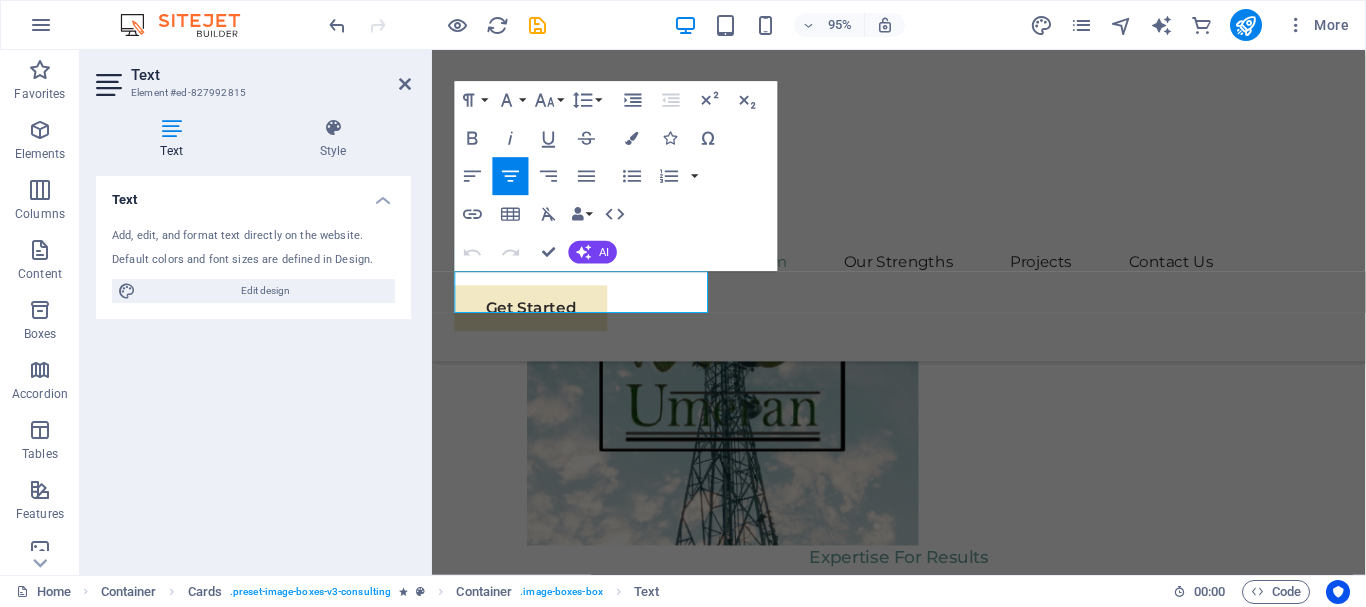 scroll, scrollTop: 2192, scrollLeft: 0, axis: vertical 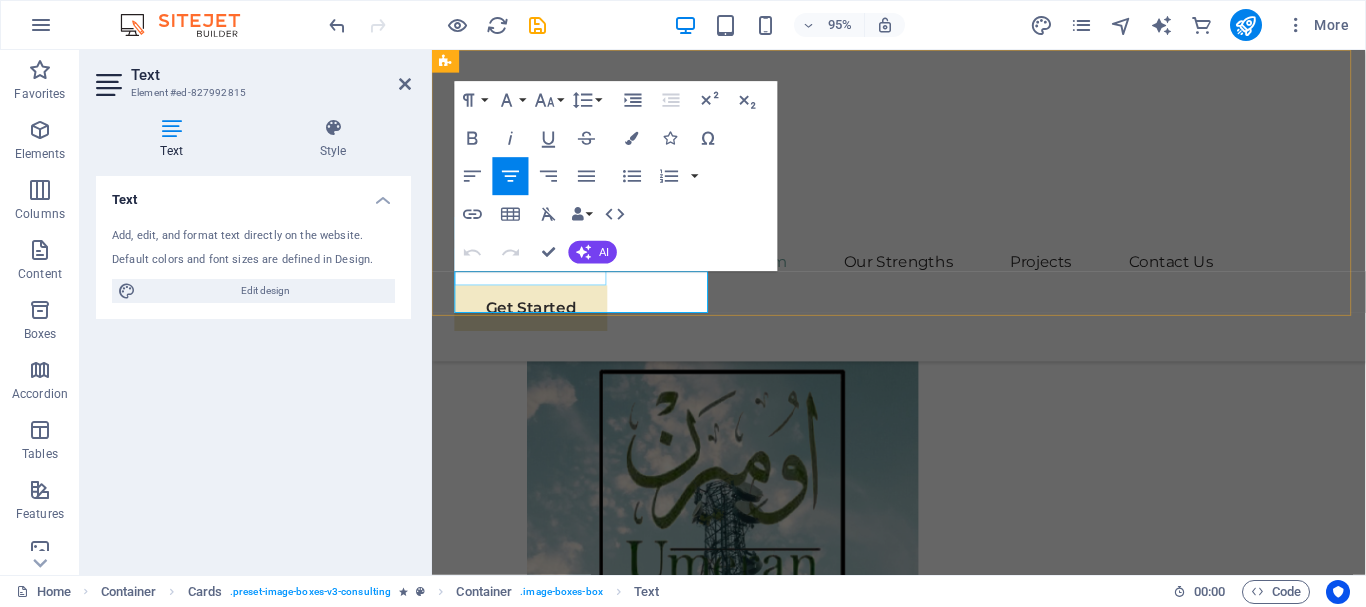 click on "Get Started" at bounding box center (923, 322) 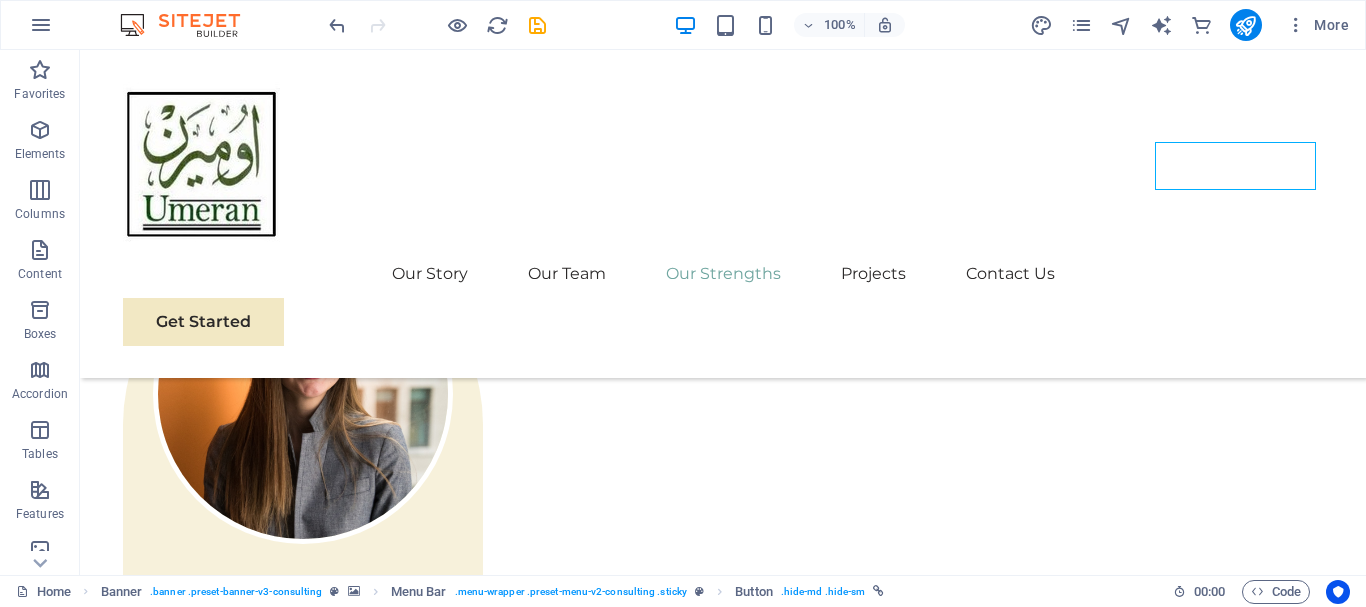 scroll, scrollTop: 2809, scrollLeft: 0, axis: vertical 